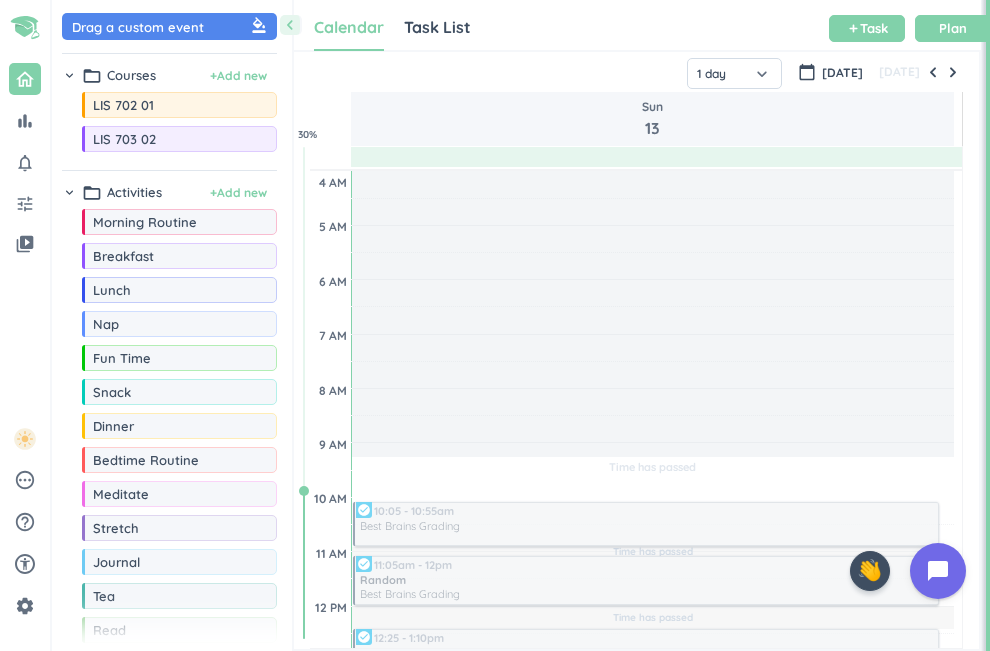 scroll, scrollTop: 0, scrollLeft: 0, axis: both 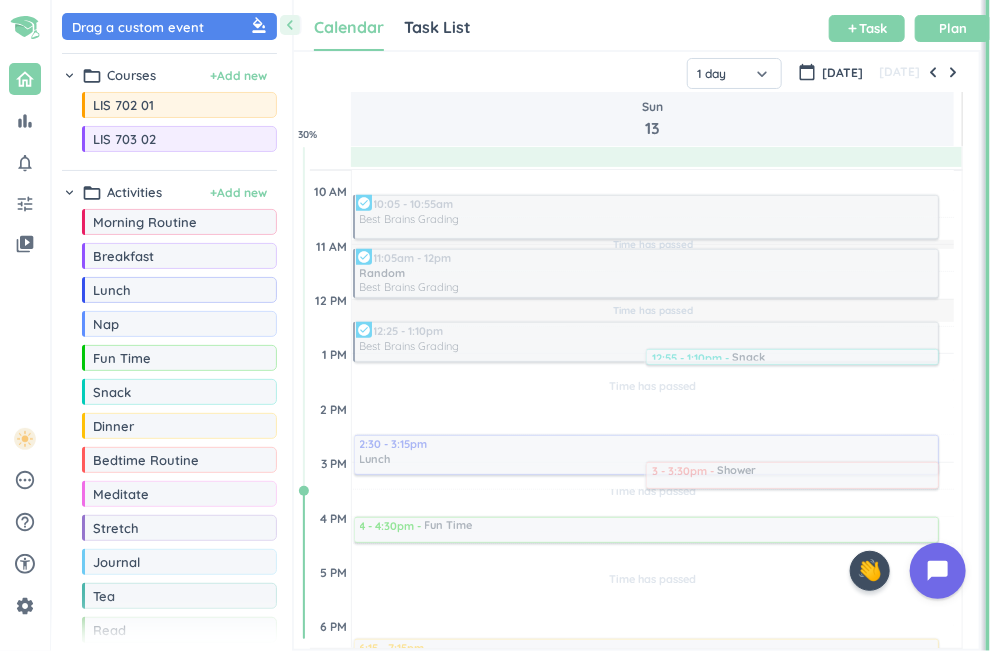click on "Calendar Task List Calendar keyboard_arrow_down add Task Plan" at bounding box center [637, 25] 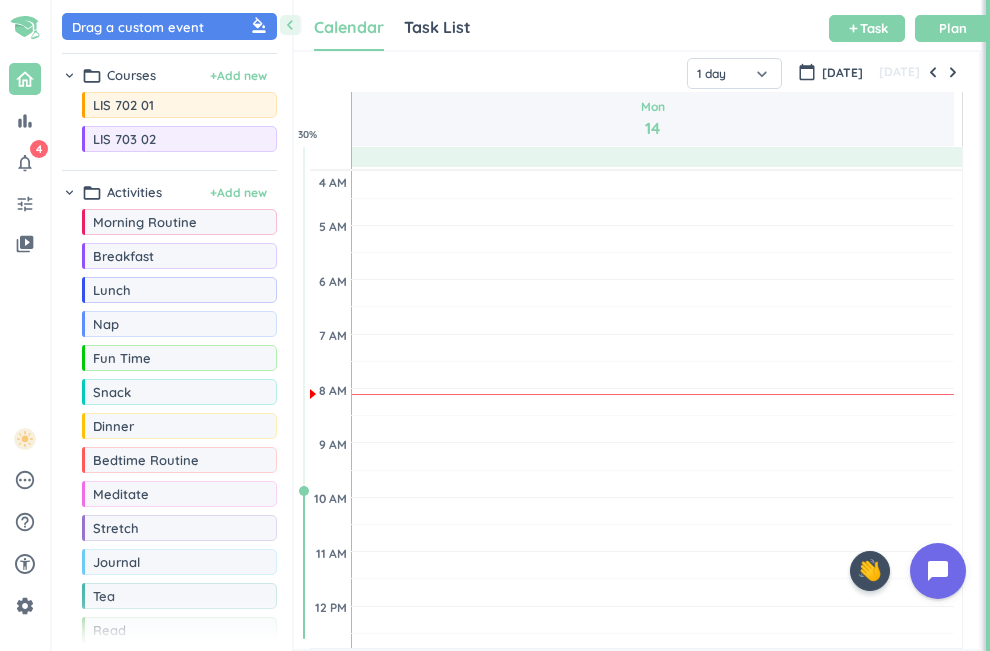 scroll, scrollTop: 0, scrollLeft: 0, axis: both 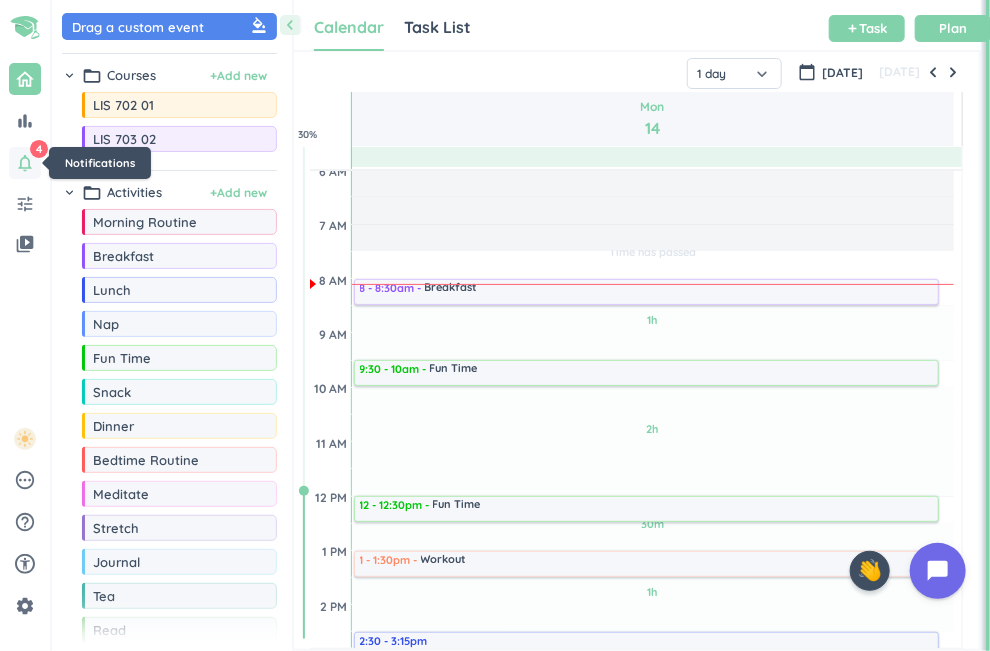 click on "notifications_none" at bounding box center [25, 163] 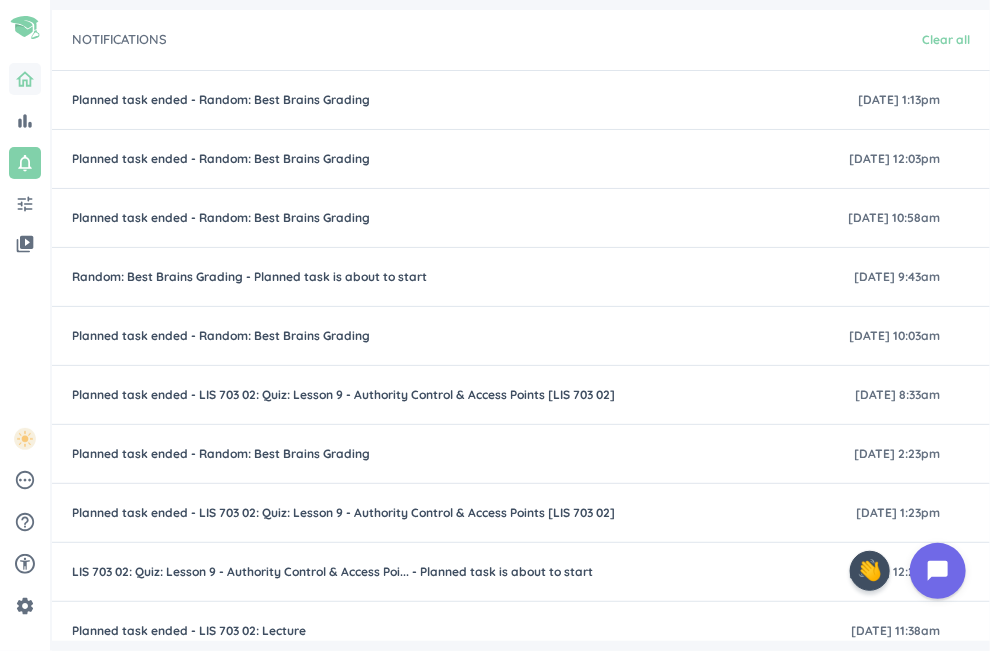 click 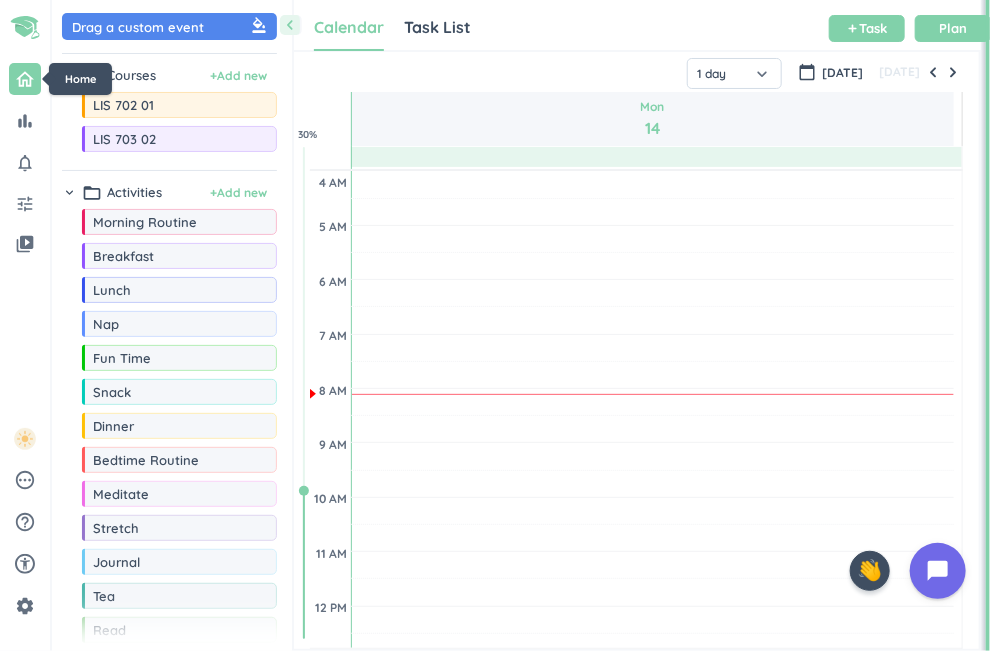 scroll, scrollTop: 9, scrollLeft: 8, axis: both 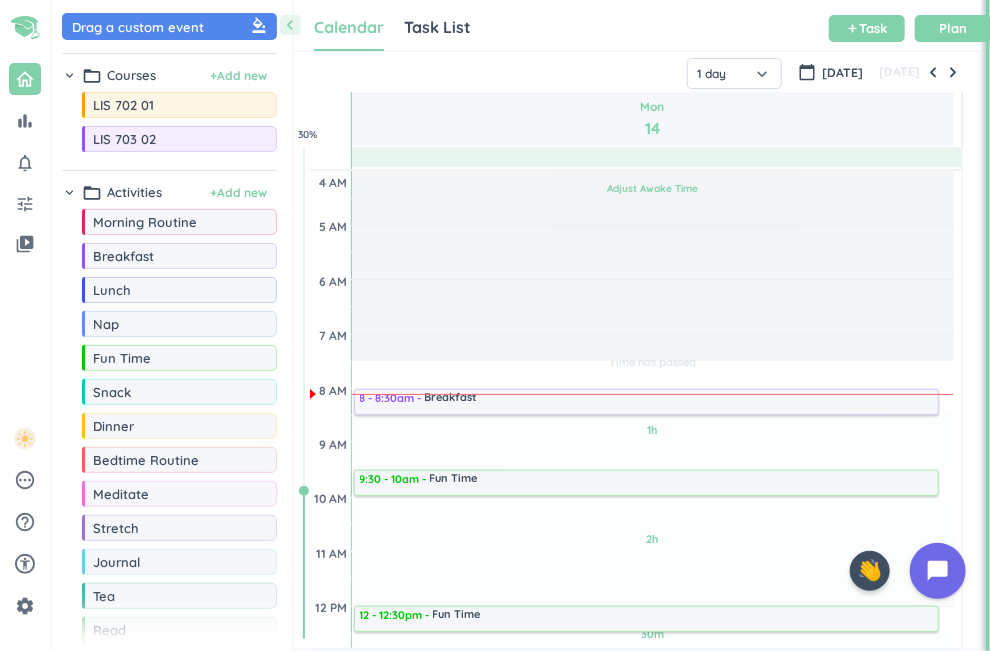 click on "Adjust Awake Time" at bounding box center (652, 188) 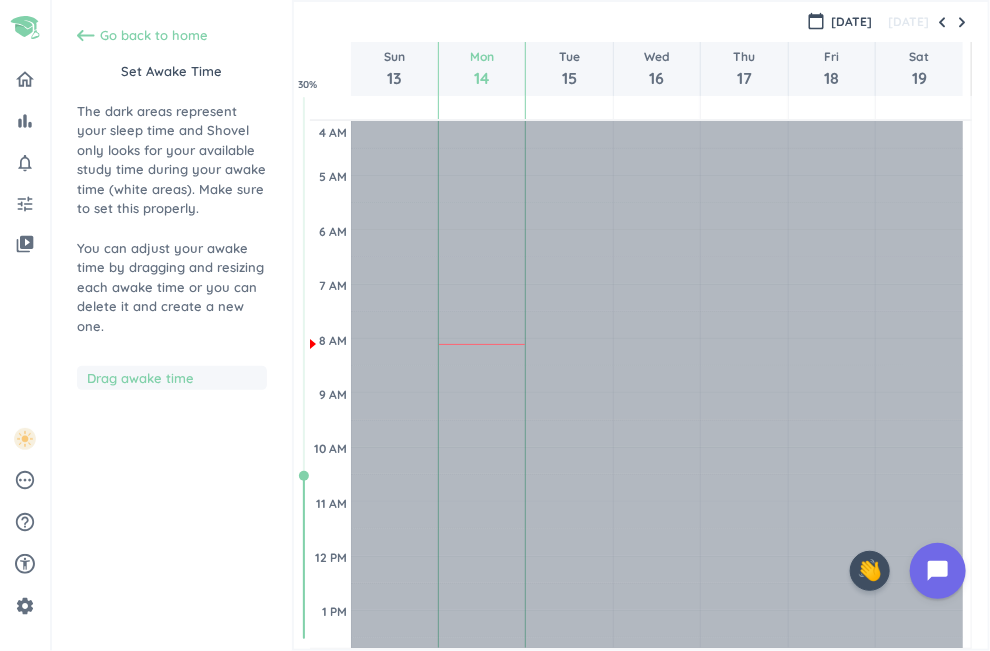 scroll, scrollTop: 110, scrollLeft: 0, axis: vertical 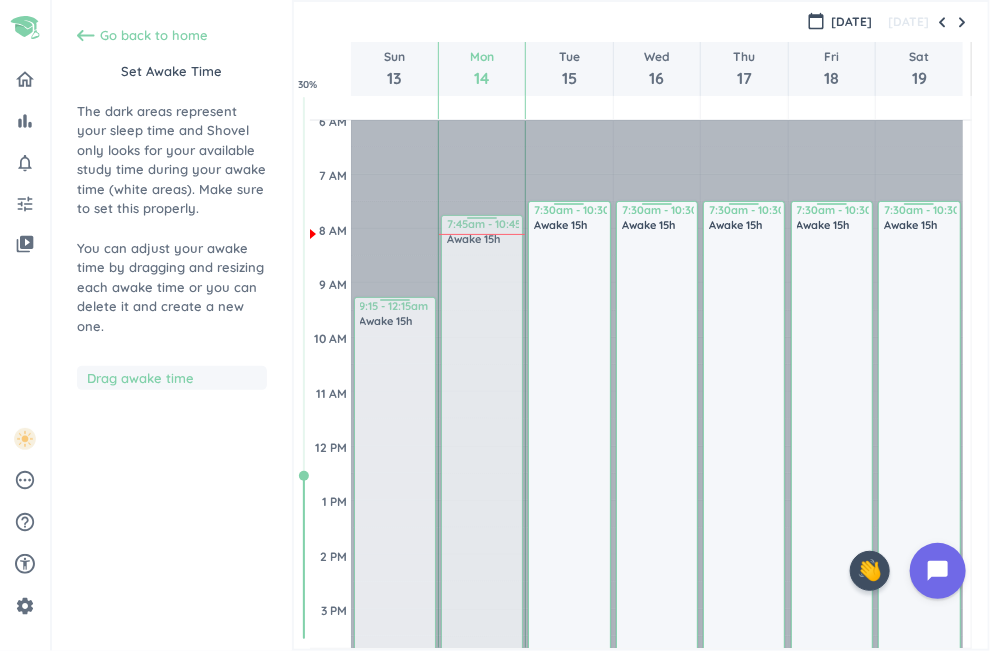 click on "7:30am - 10:30pm Awake   15h 7:45am - 10:45pm Awake   15h" at bounding box center [482, 663] 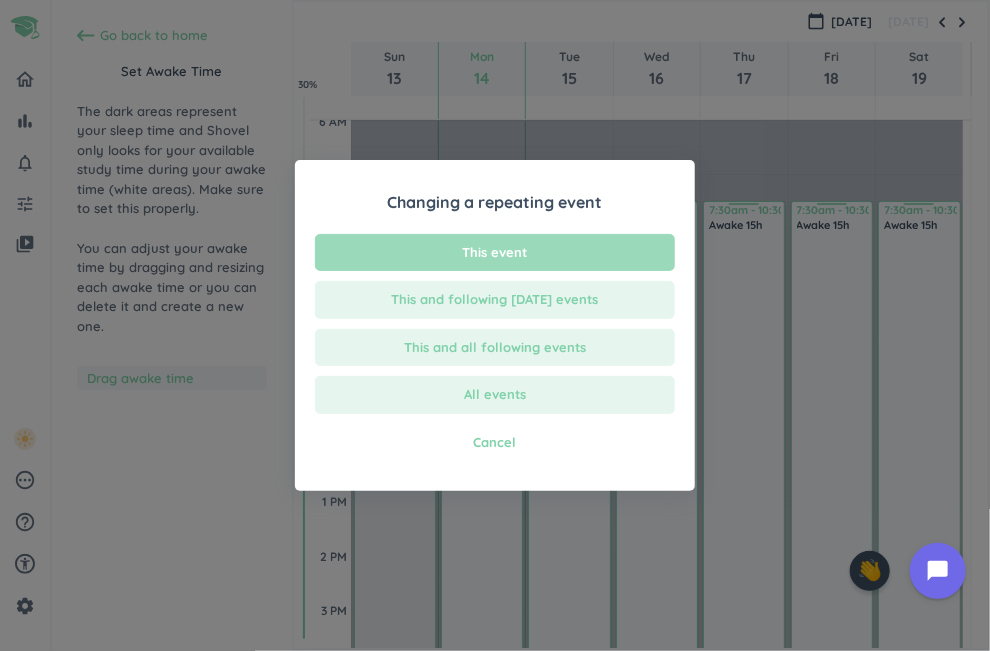 click on "This event" at bounding box center (495, 253) 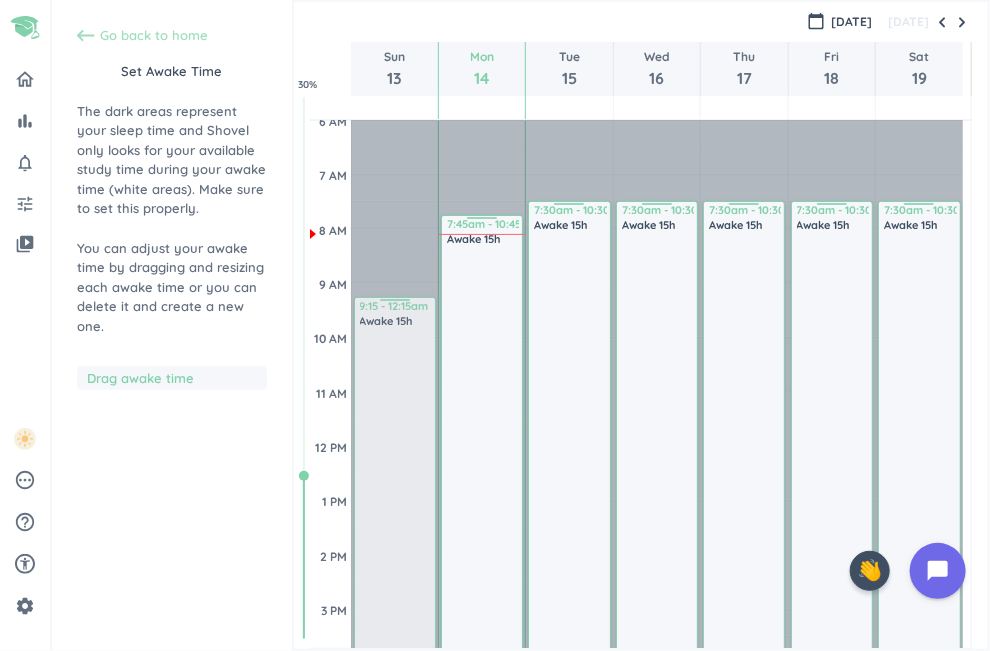 click on "Go back to home" at bounding box center (154, 36) 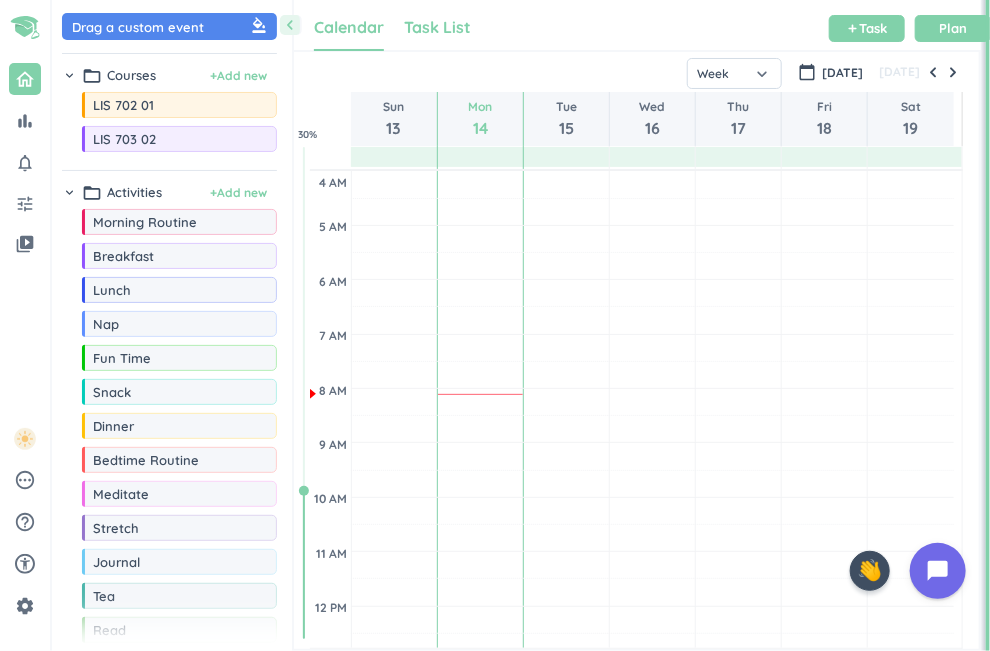 scroll, scrollTop: 9, scrollLeft: 8, axis: both 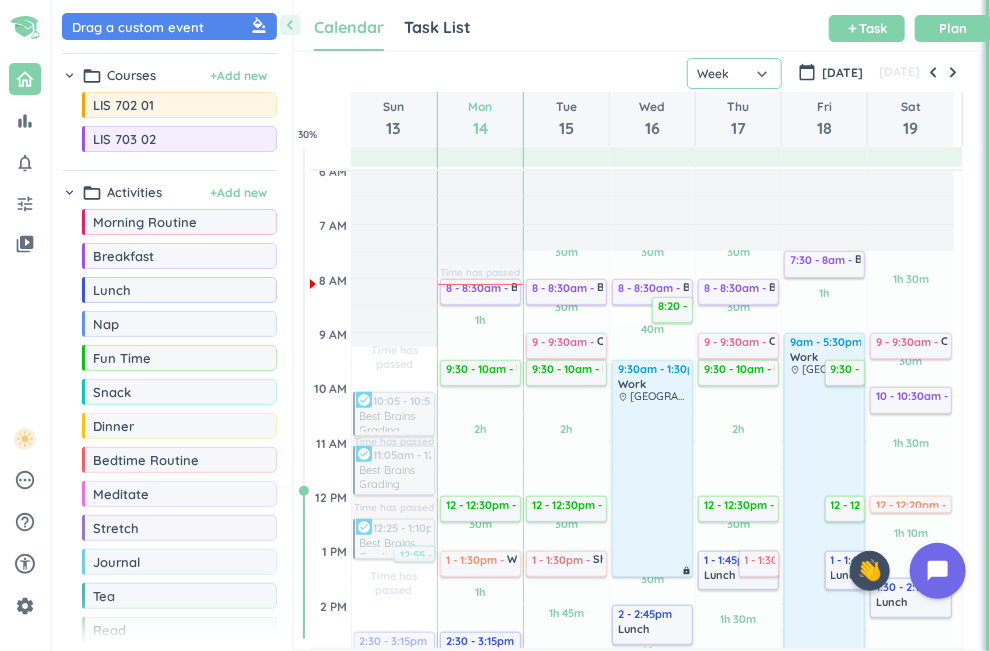 click on "Week" 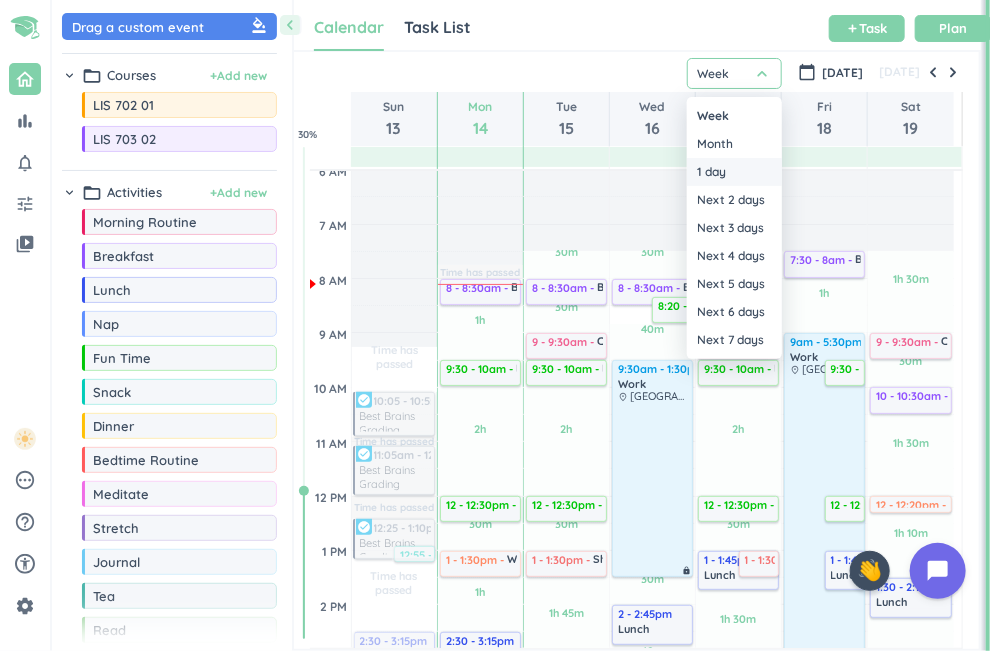 click on "1 day" at bounding box center (734, 172) 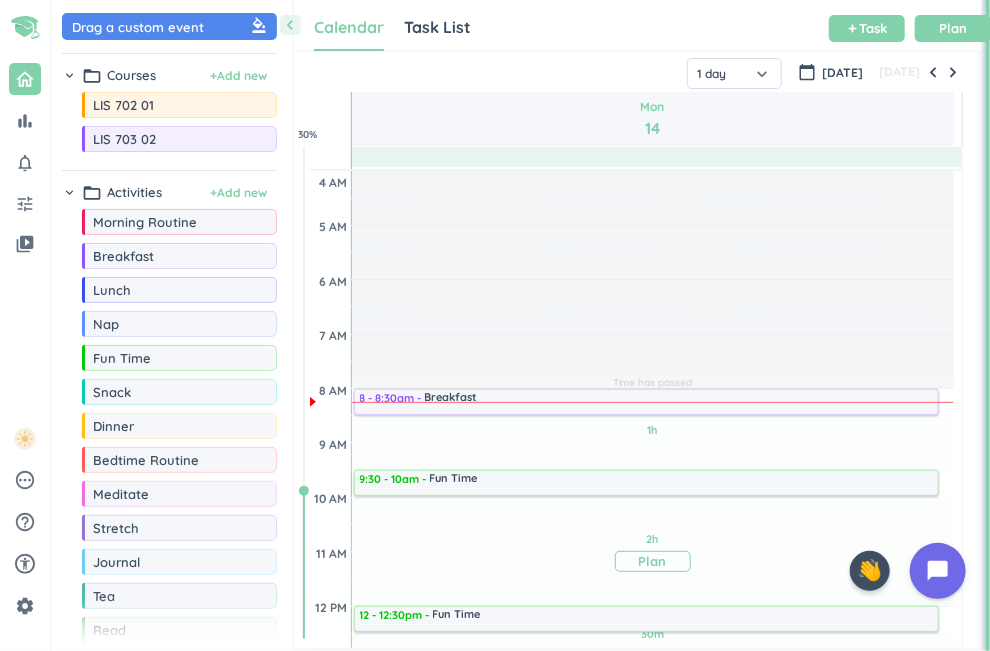 scroll, scrollTop: 144, scrollLeft: 0, axis: vertical 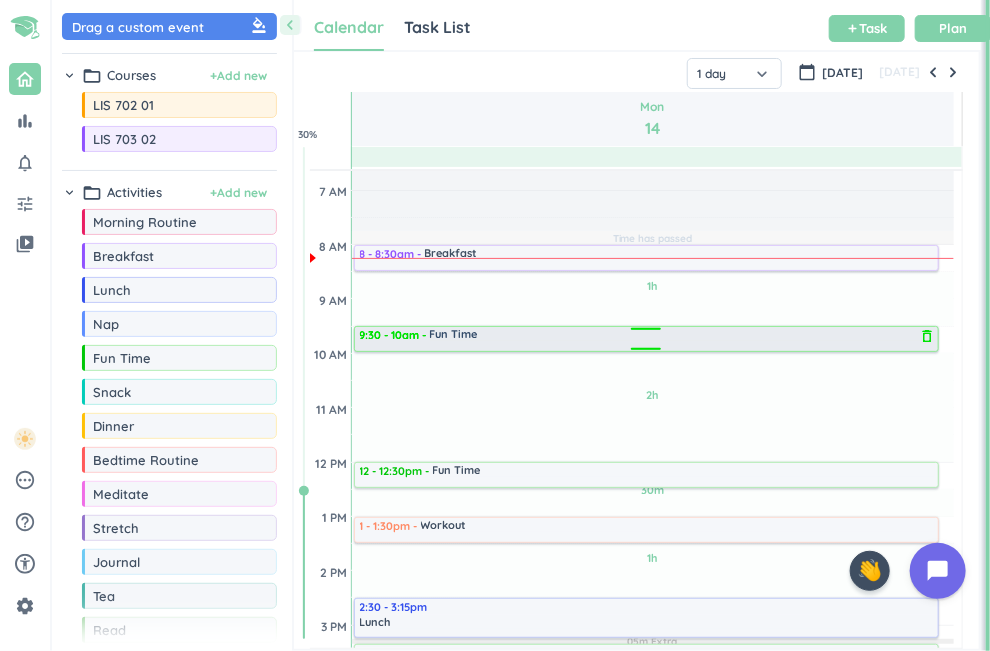click on "Fun Time delete_outline" at bounding box center [682, 338] 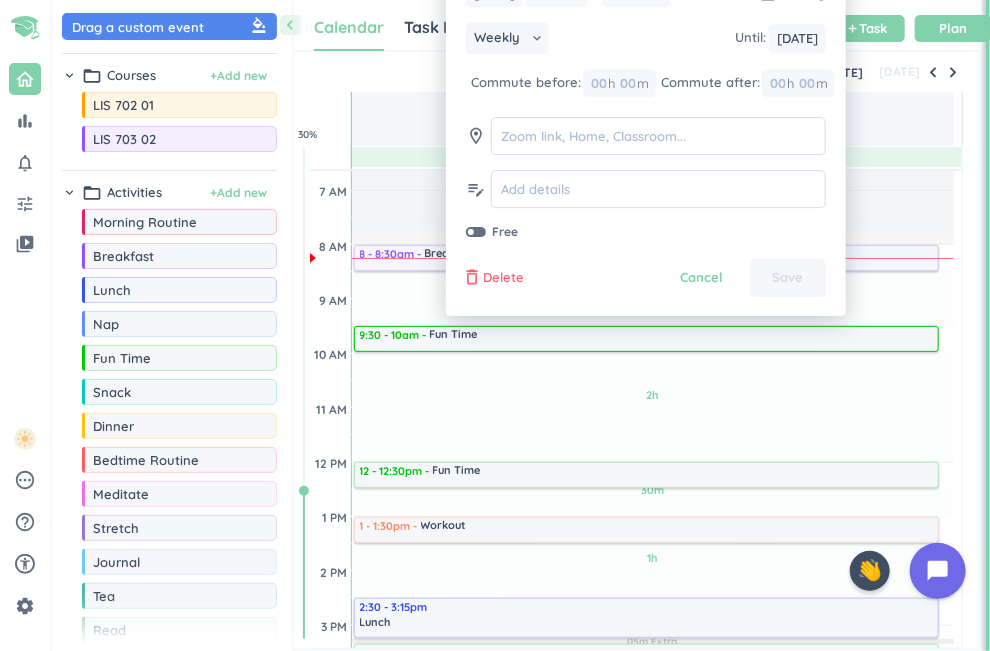 click on "Delete" at bounding box center [503, 279] 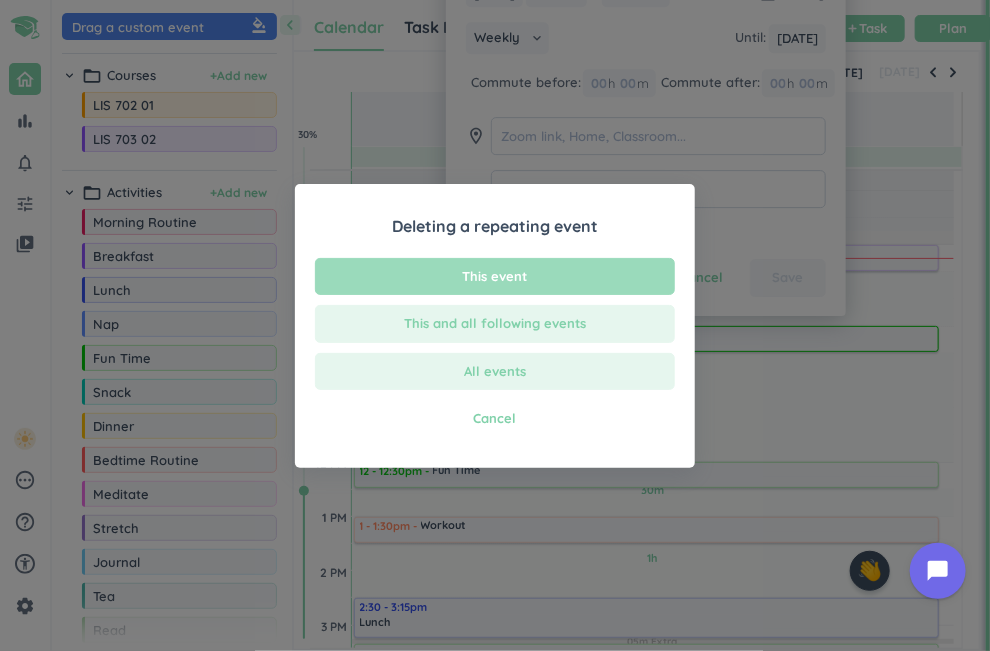 click on "This event" at bounding box center [495, 277] 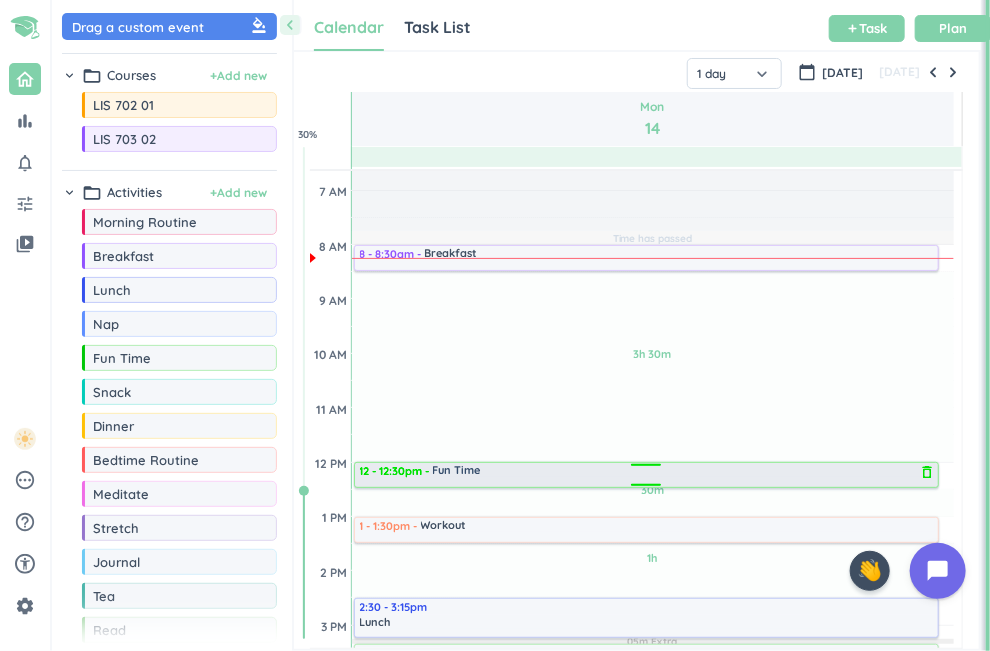 click on "Fun Time" at bounding box center (457, 470) 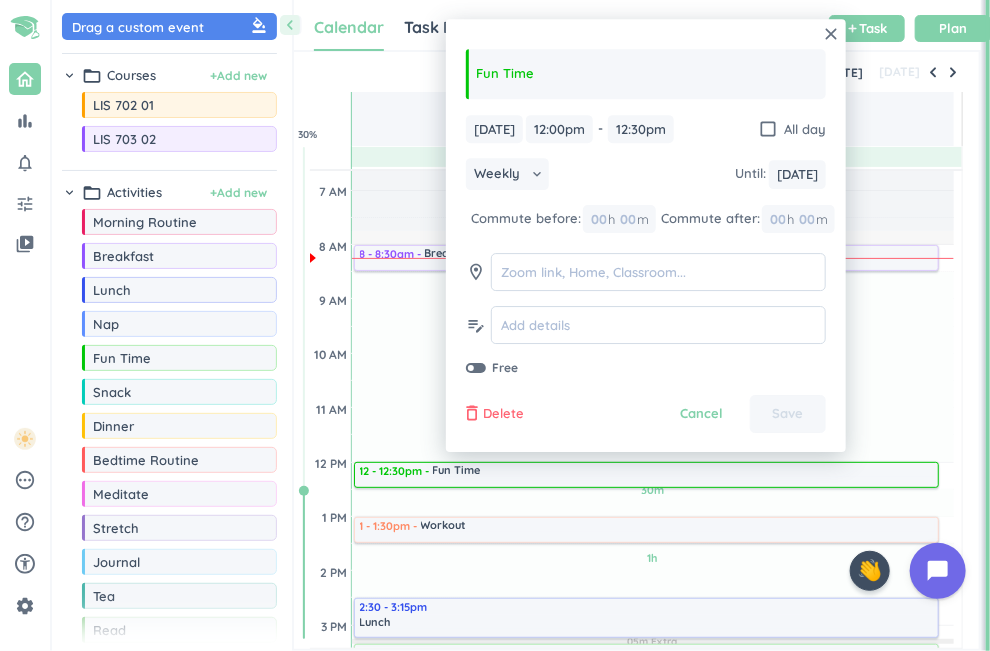 click on "Delete" at bounding box center [503, 415] 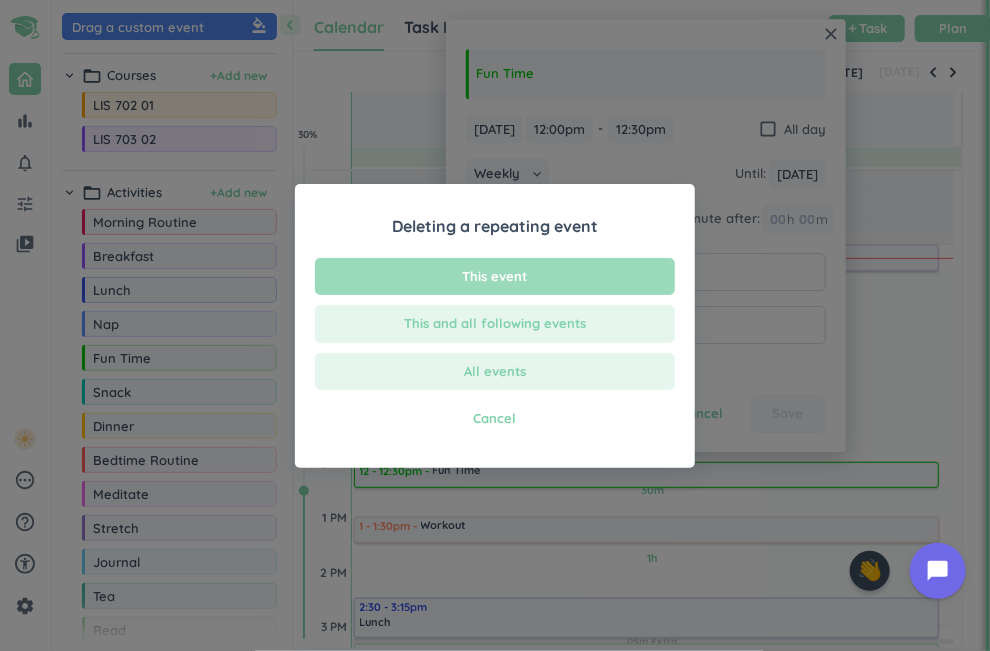 click on "This event" at bounding box center [495, 277] 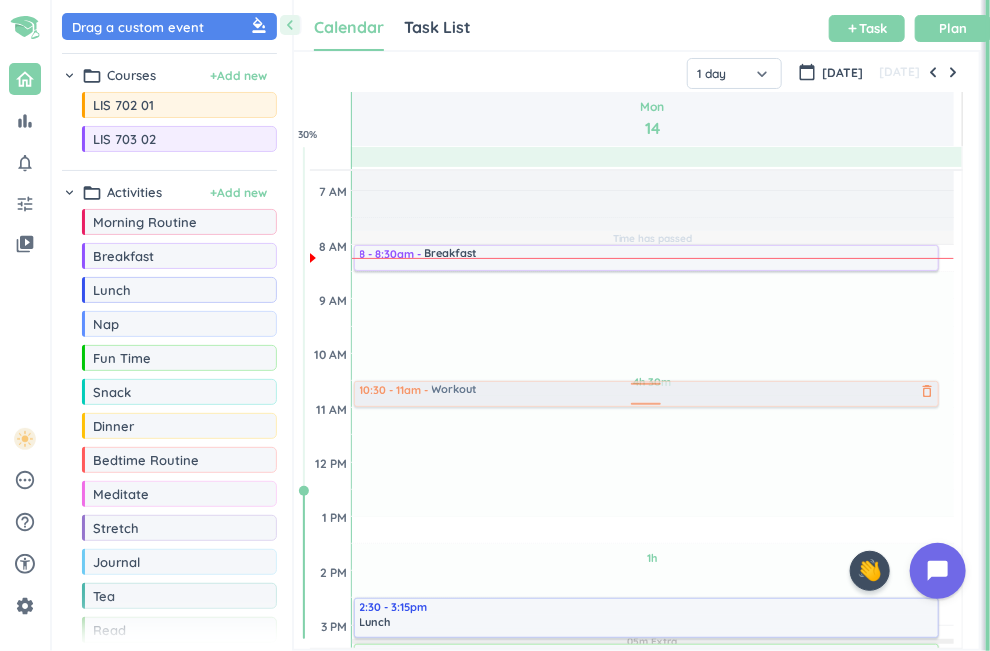 drag, startPoint x: 416, startPoint y: 531, endPoint x: 418, endPoint y: 396, distance: 135.01482 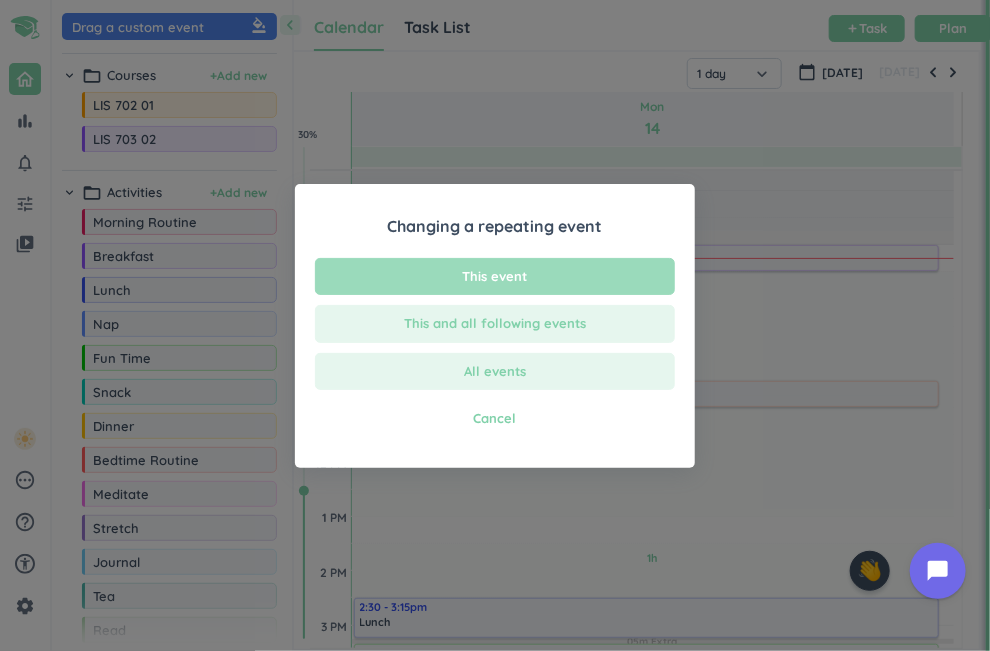 click on "This event" at bounding box center (495, 277) 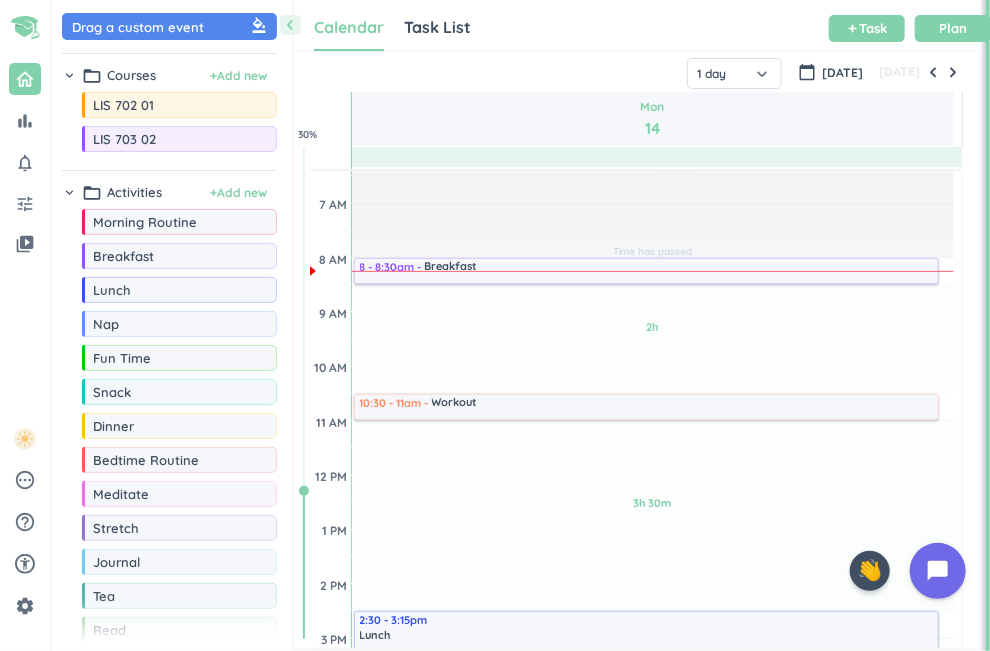 scroll, scrollTop: 129, scrollLeft: 0, axis: vertical 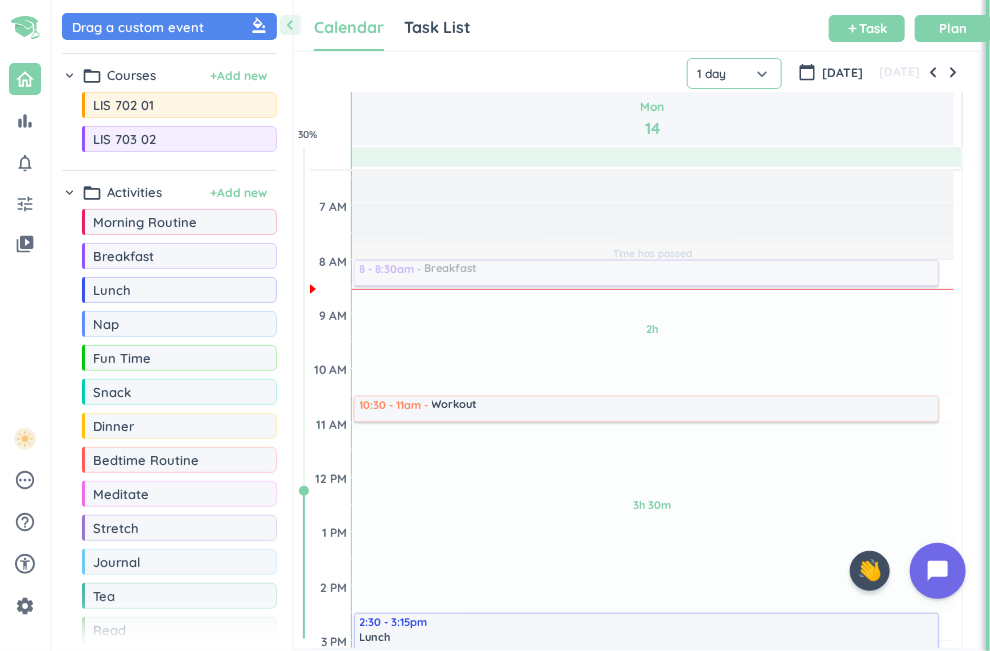 click on "1 day" 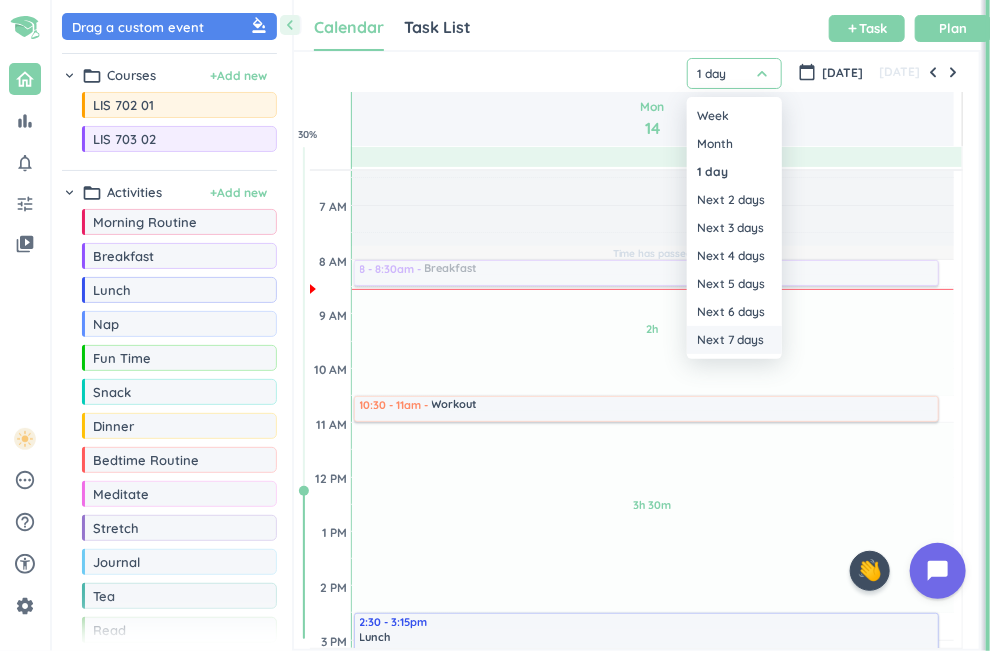 click on "Next 7 days" at bounding box center (734, 340) 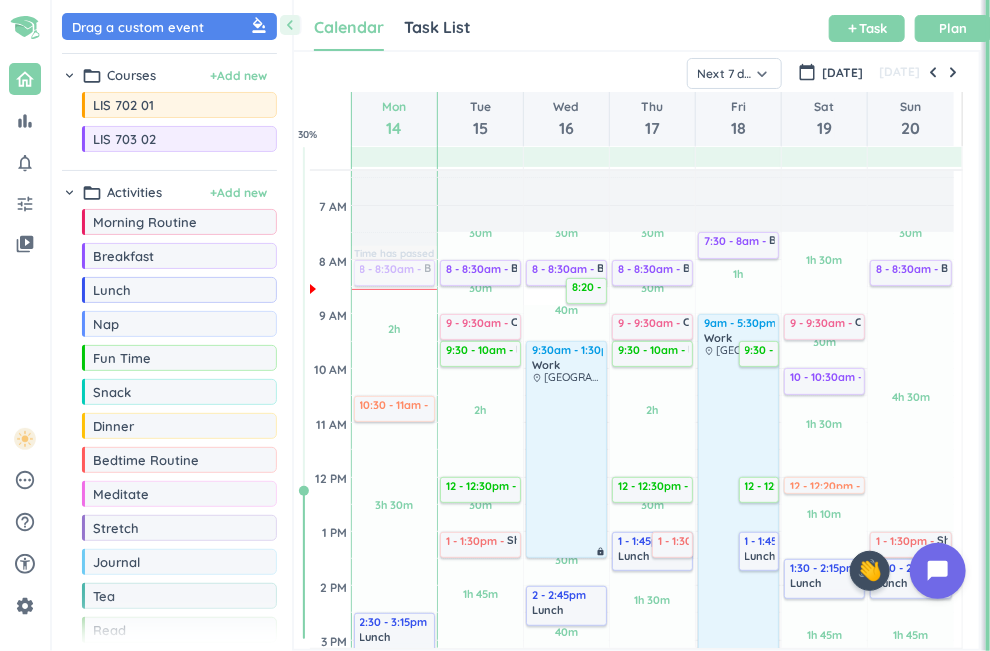 scroll, scrollTop: 110, scrollLeft: 0, axis: vertical 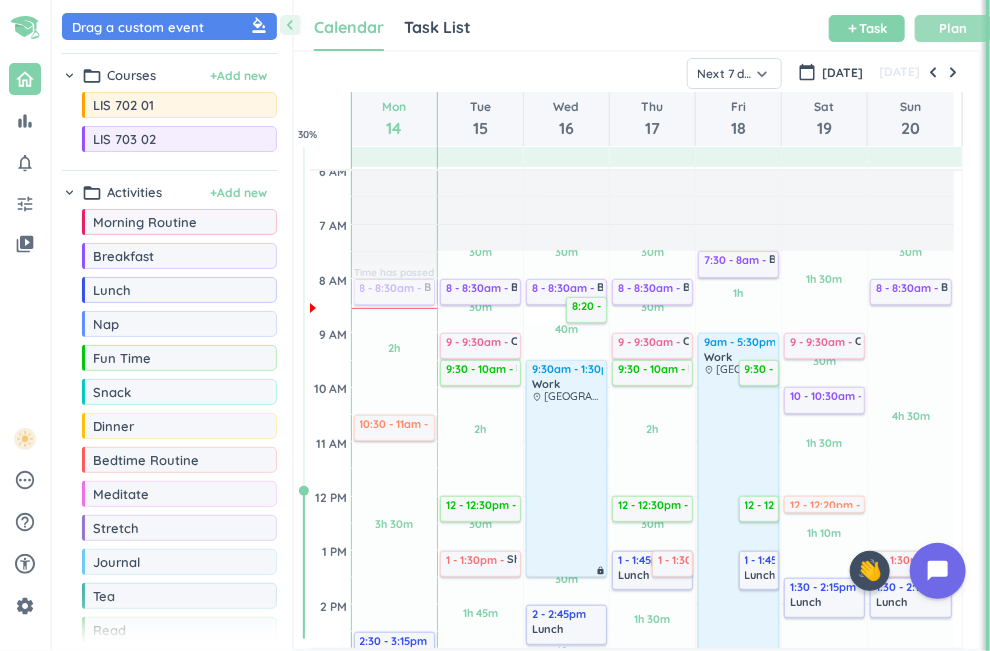 click on "Plan" at bounding box center (953, 28) 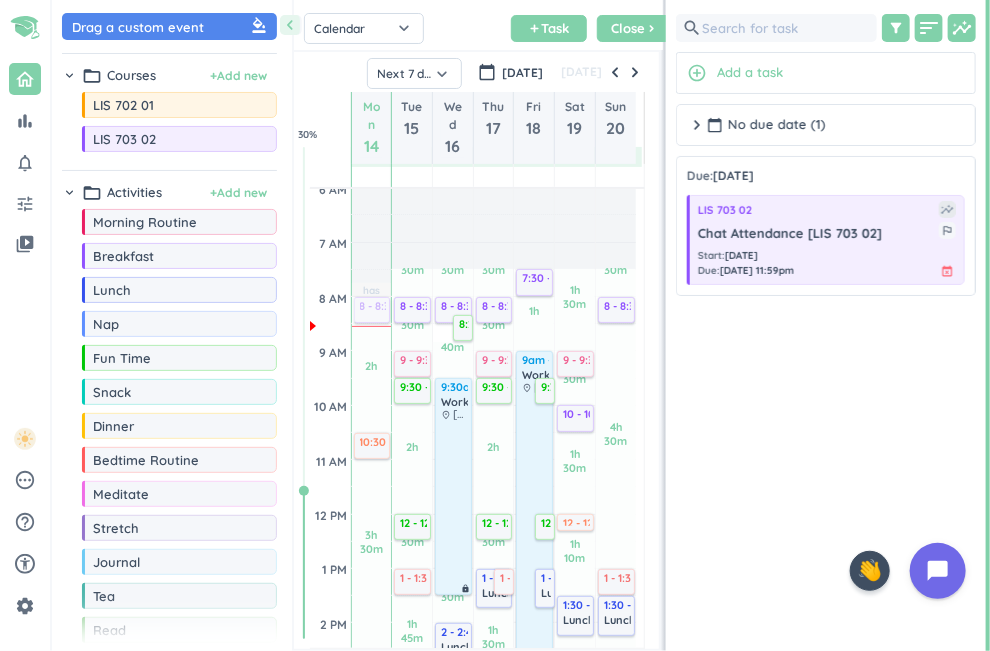 scroll, scrollTop: 42, scrollLeft: 359, axis: both 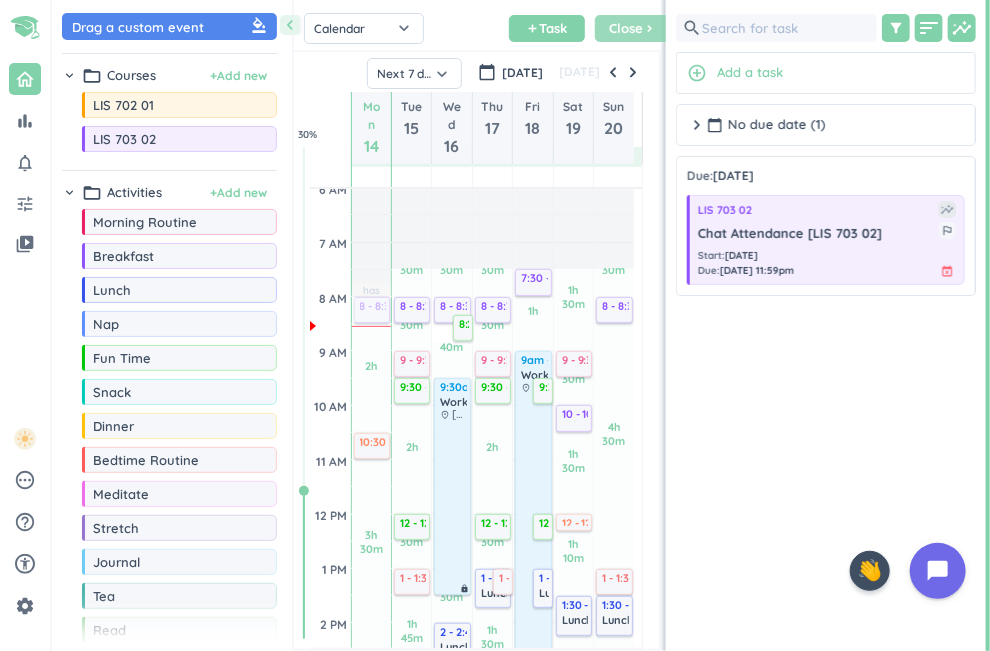 click on "chevron_right" at bounding box center (650, 28) 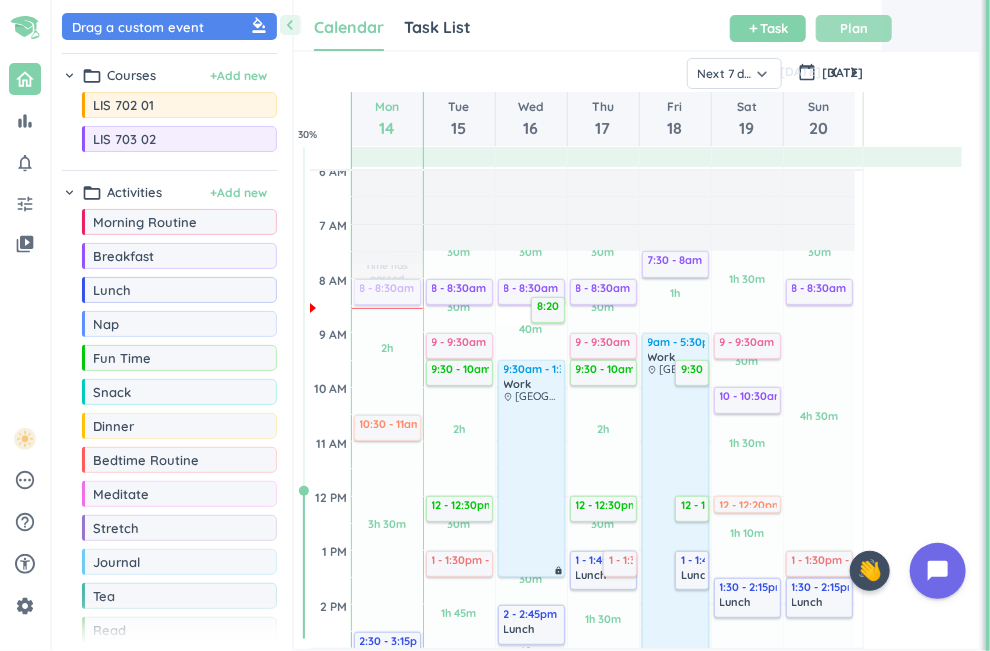 scroll, scrollTop: 9, scrollLeft: 9, axis: both 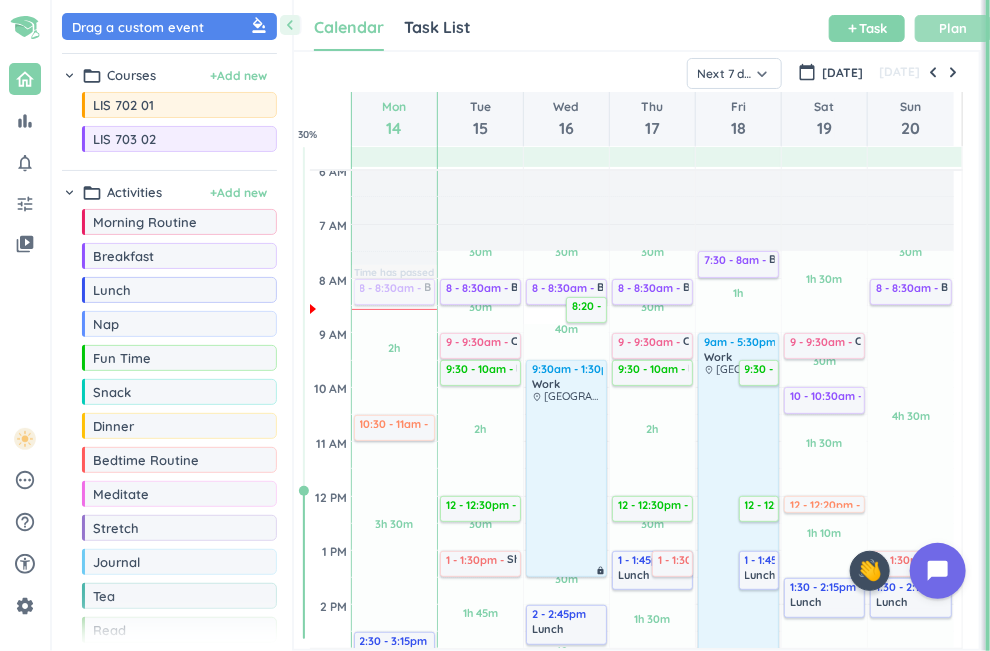 click on "Calendar Task List Calendar keyboard_arrow_down add Task Plan" at bounding box center (637, 25) 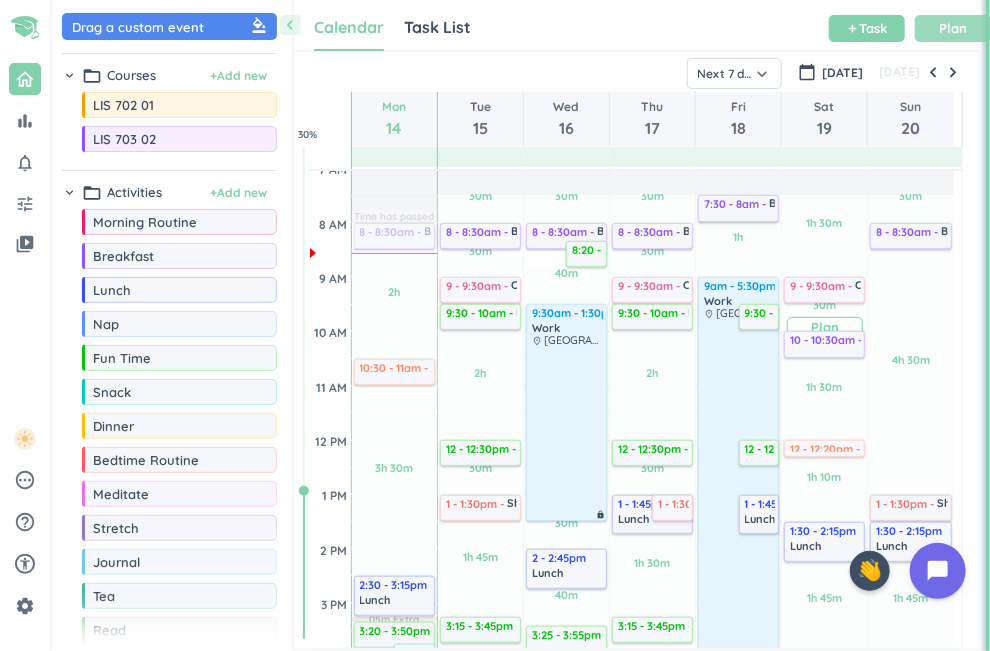 scroll, scrollTop: 166, scrollLeft: 0, axis: vertical 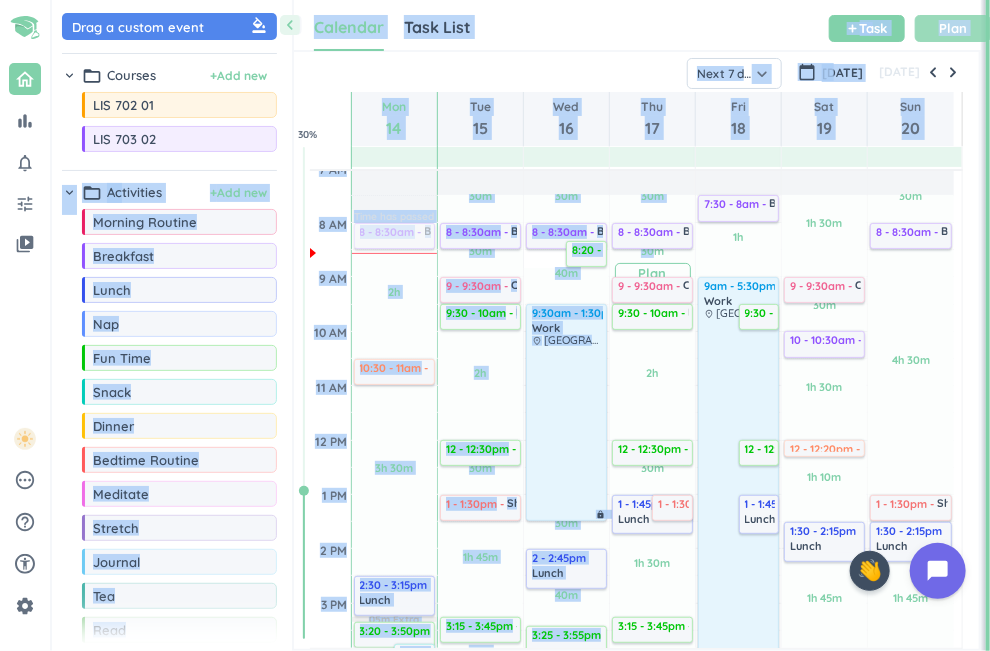 drag, startPoint x: 210, startPoint y: 153, endPoint x: 654, endPoint y: 255, distance: 455.56558 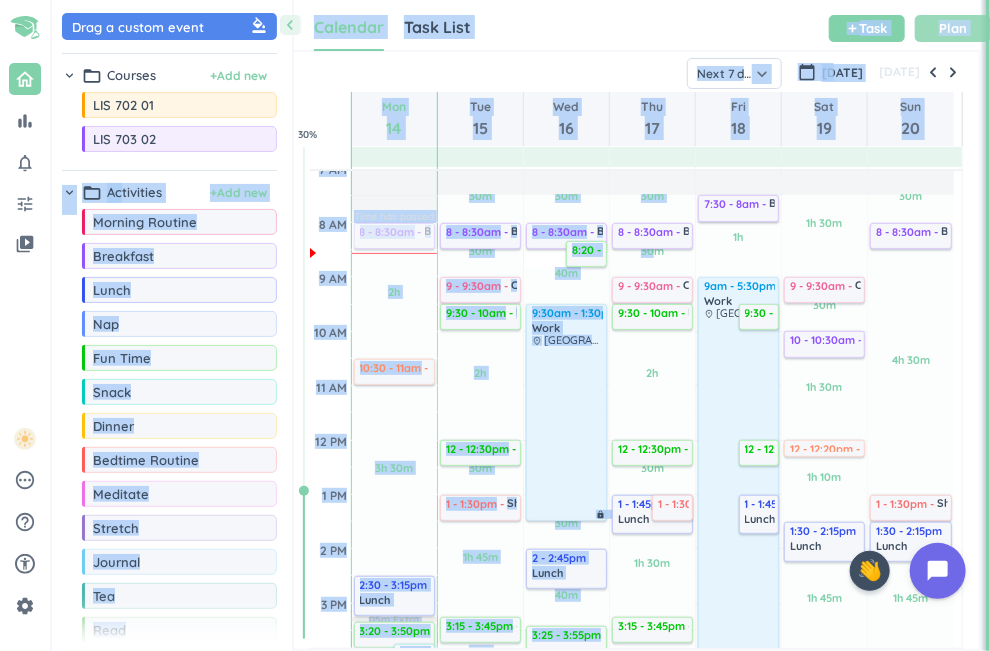 click on "Calendar Task List Calendar keyboard_arrow_down add Task Plan" at bounding box center (637, 25) 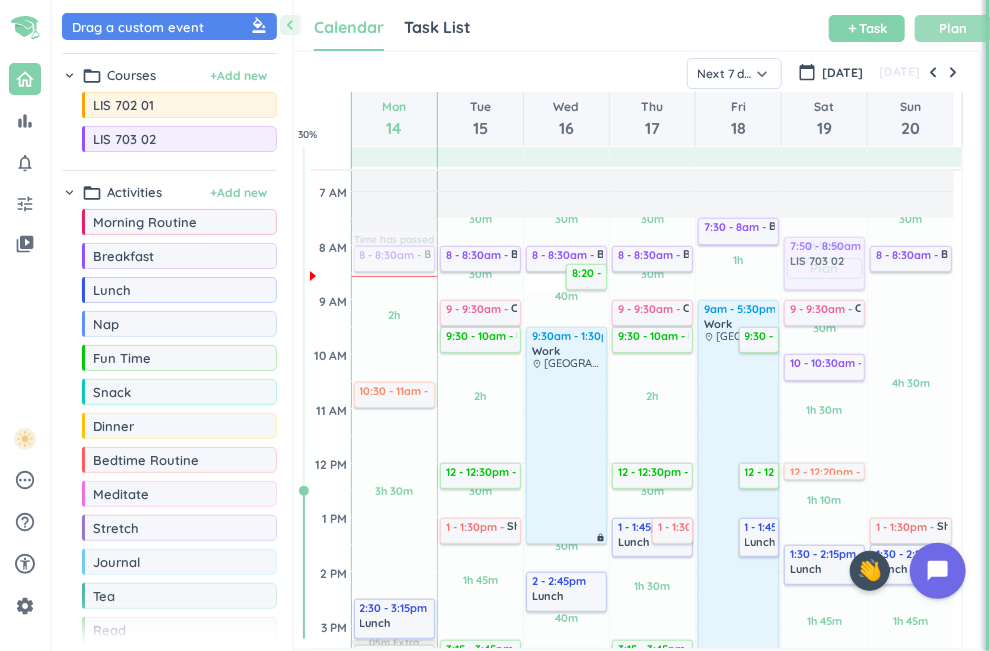 scroll, scrollTop: 139, scrollLeft: 0, axis: vertical 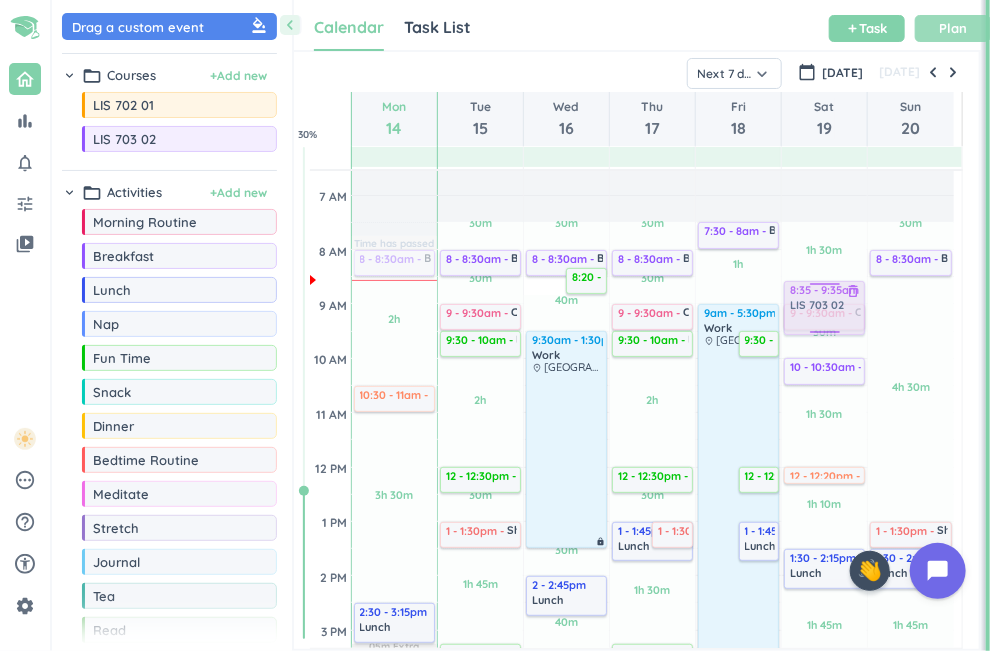 drag, startPoint x: 174, startPoint y: 148, endPoint x: 800, endPoint y: 283, distance: 640.3913 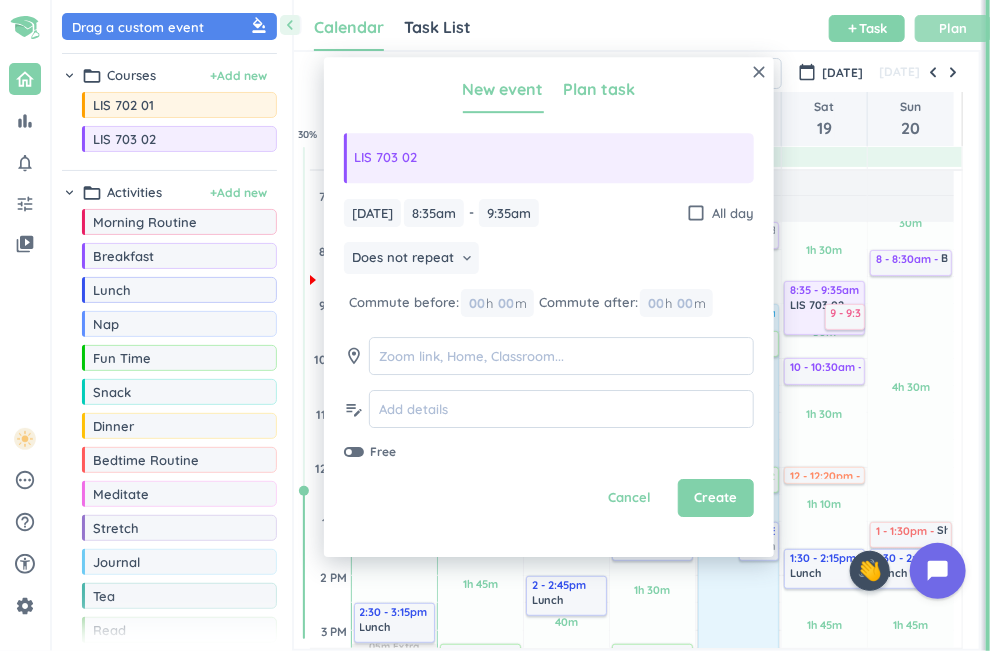 click on "Plan task" at bounding box center (600, 89) 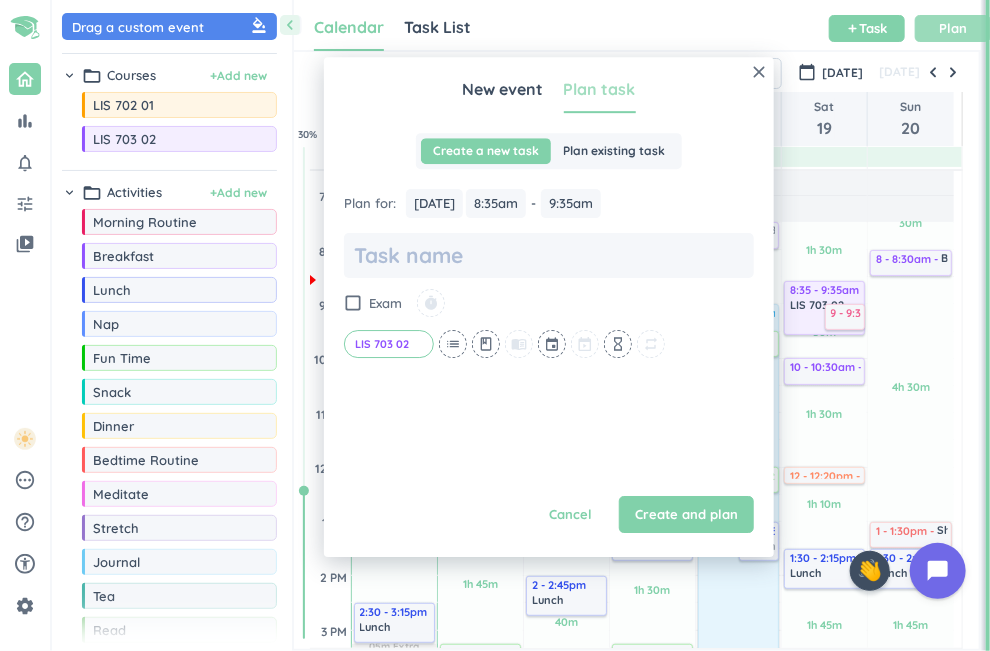 scroll, scrollTop: 0, scrollLeft: 0, axis: both 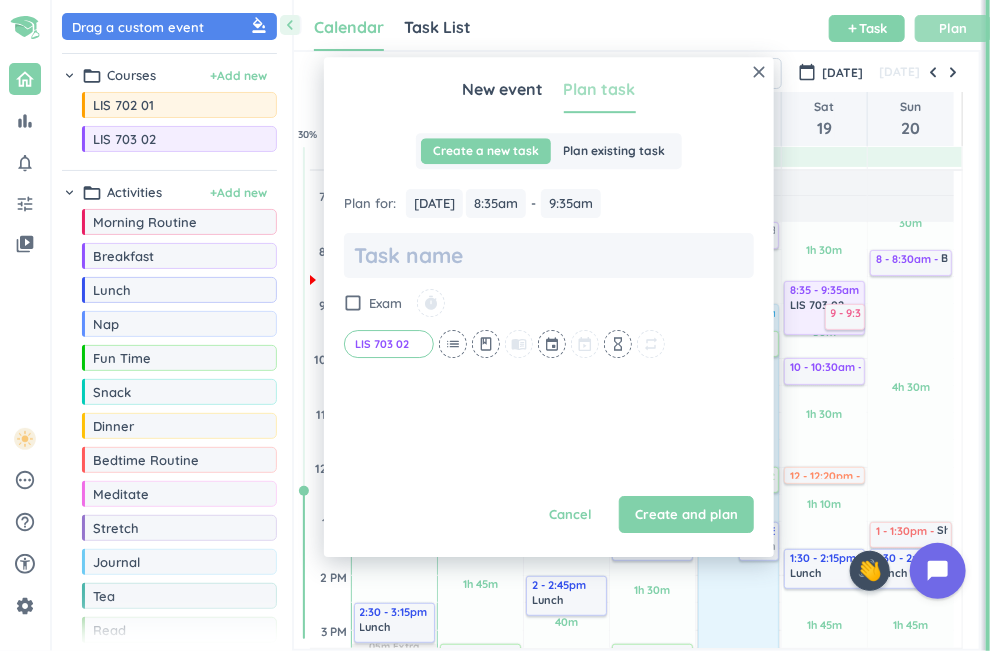 type on "L" 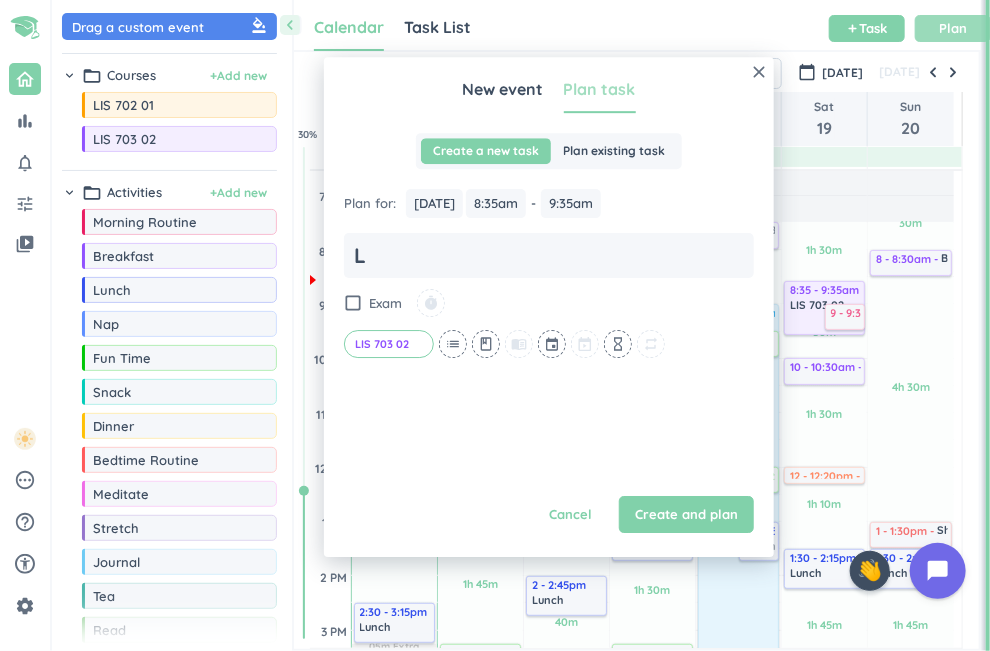 type on "x" 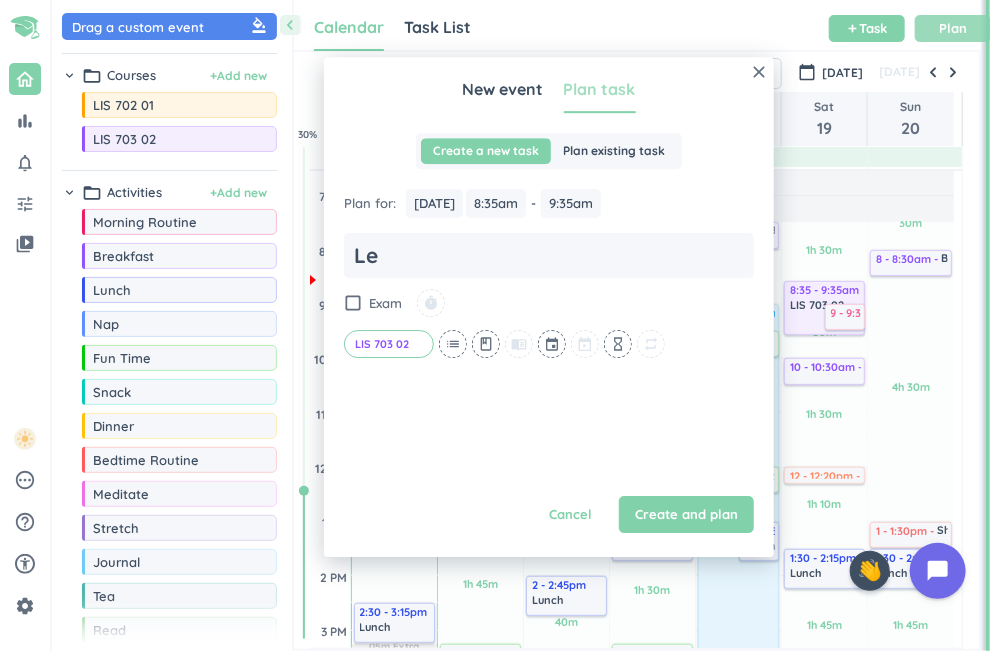 type on "x" 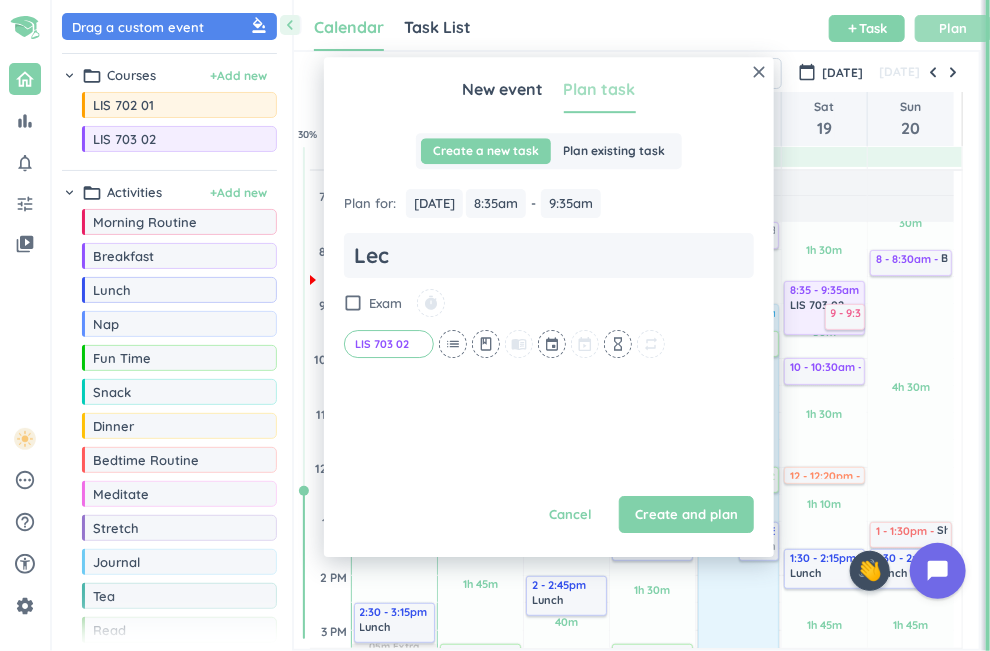 type on "x" 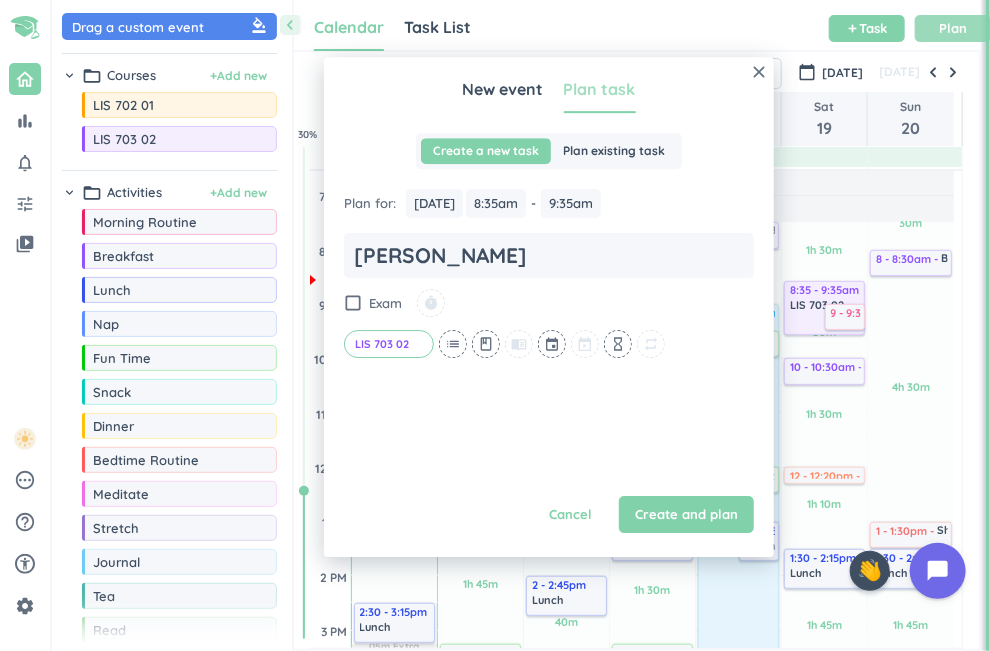 type on "x" 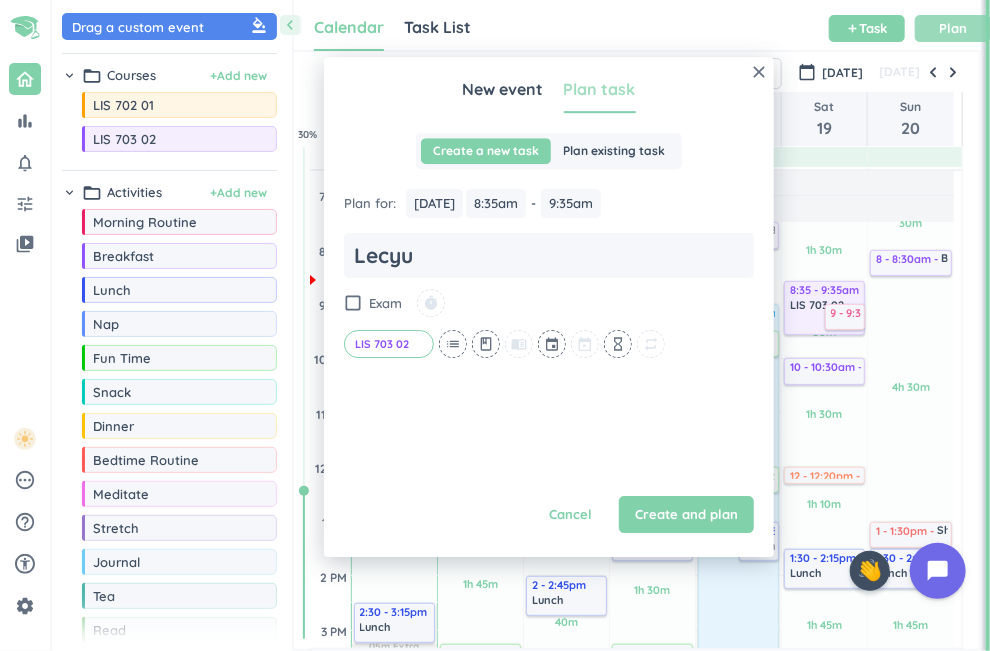 type on "x" 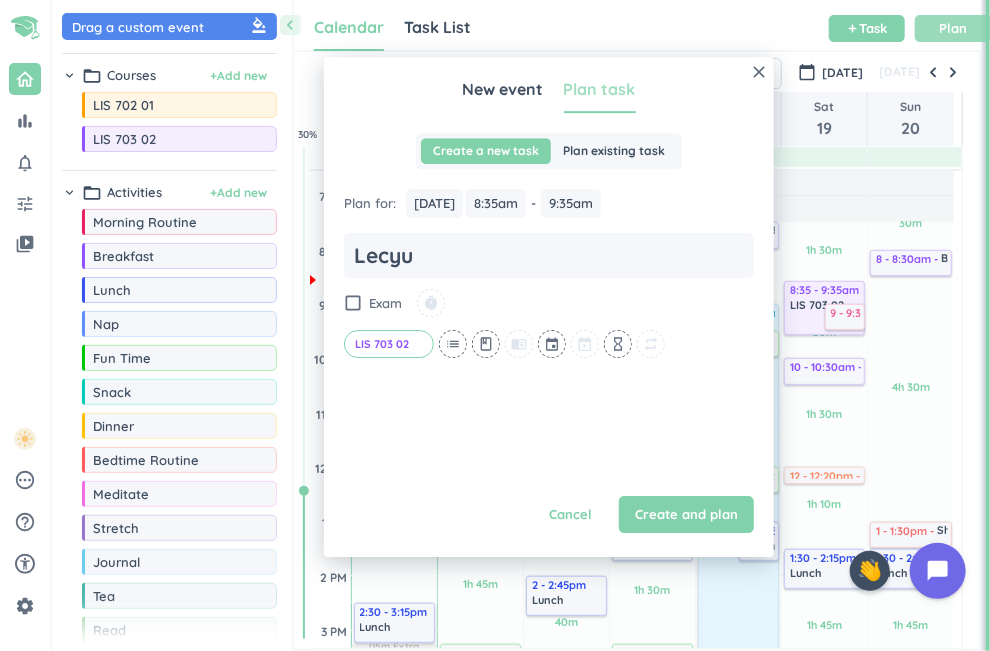 type on "[PERSON_NAME]" 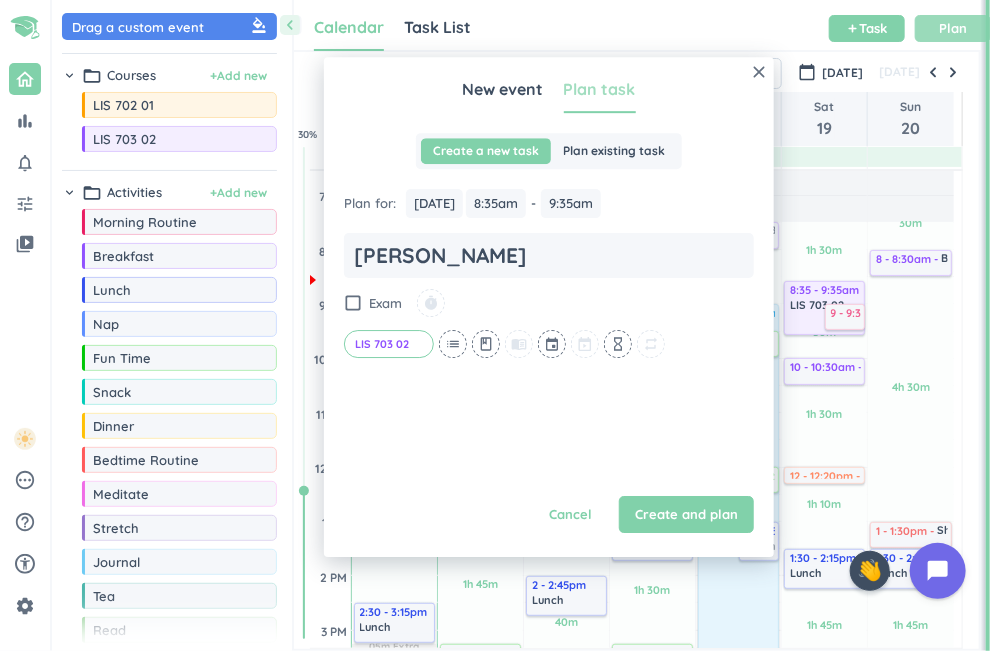 type on "x" 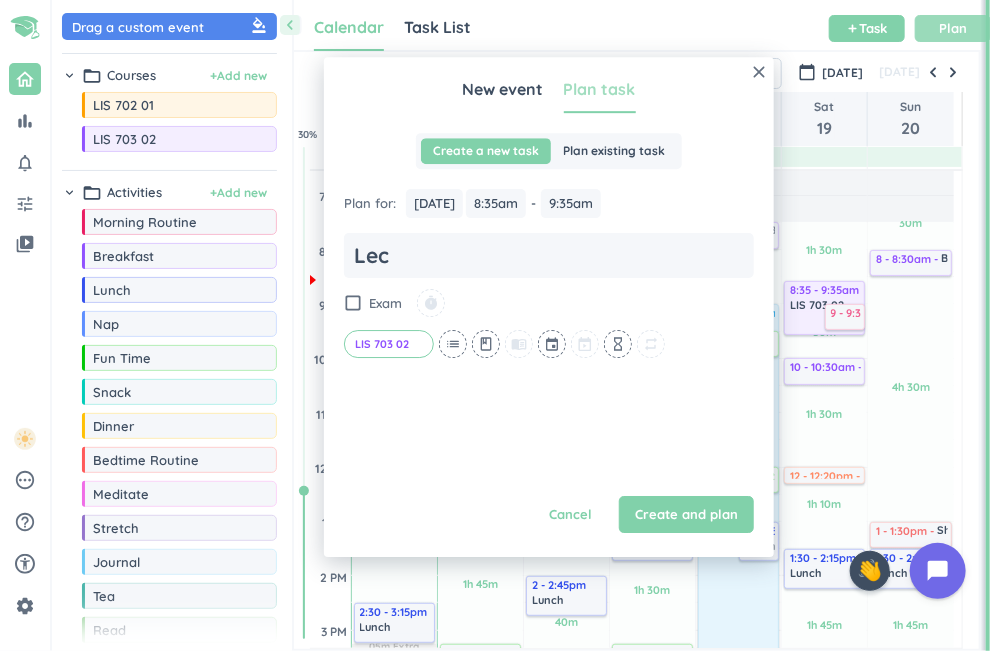 type on "x" 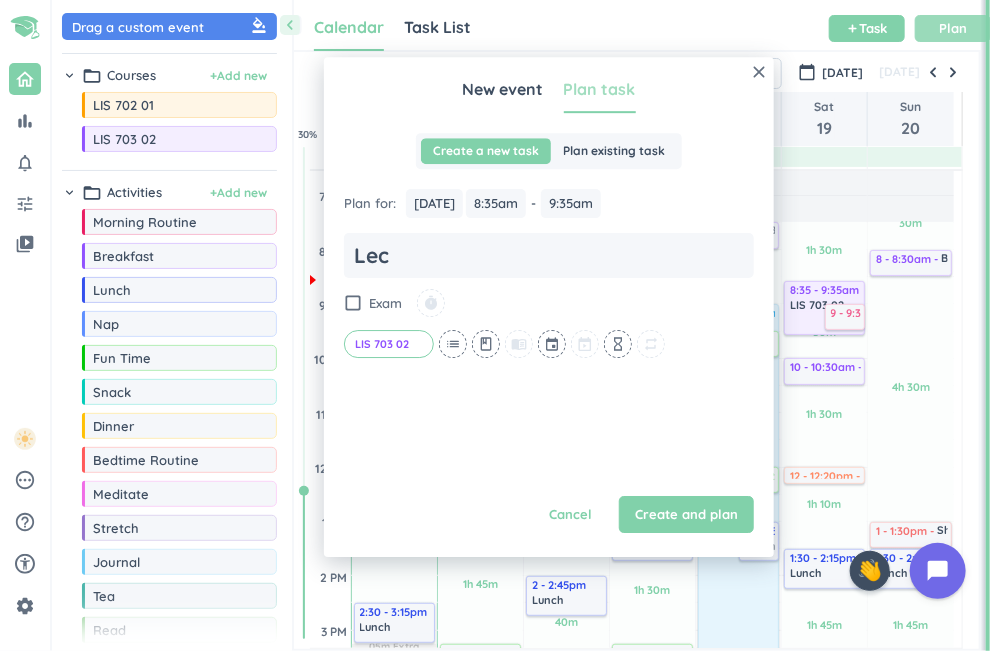 type on "Lect" 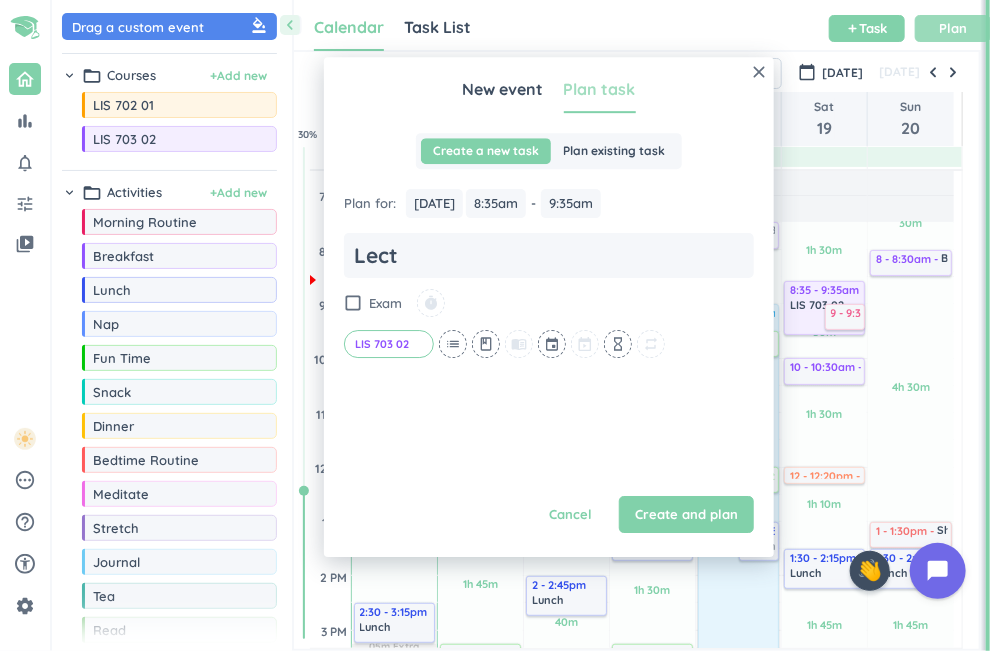 type on "x" 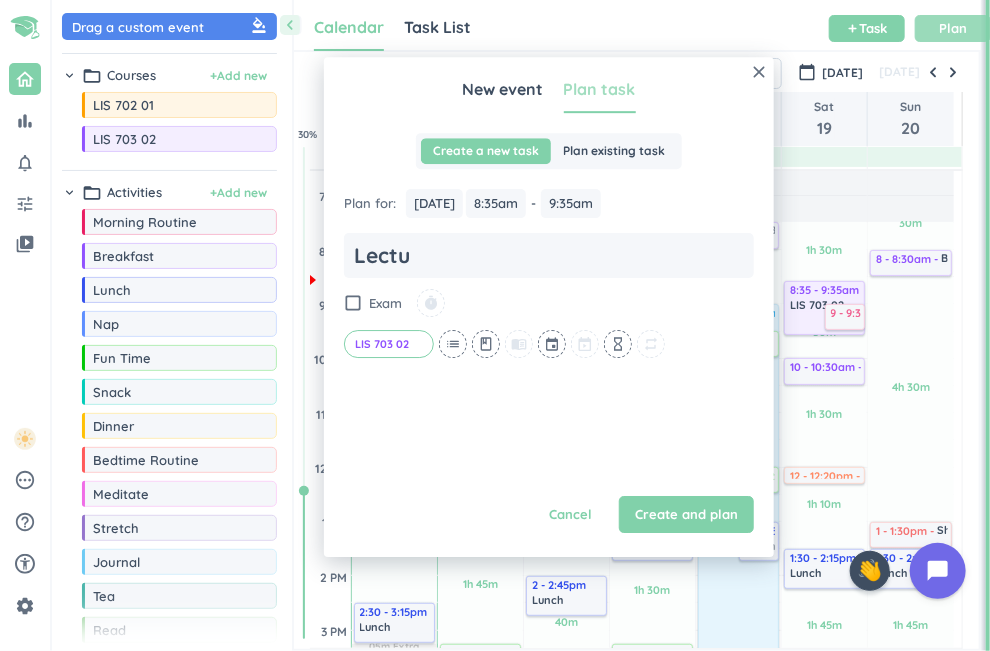 type on "x" 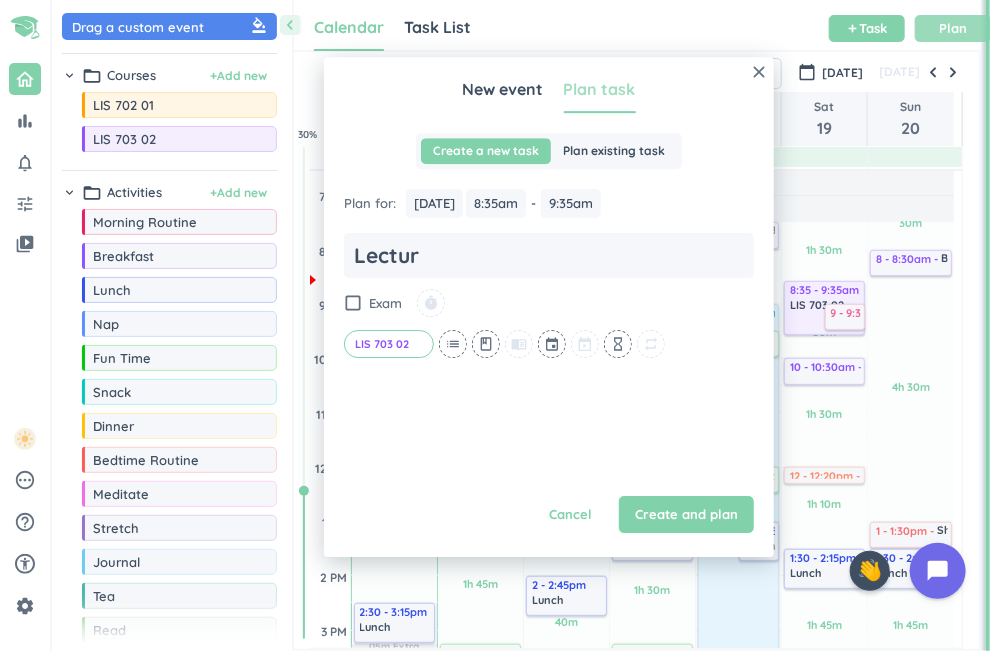 type on "x" 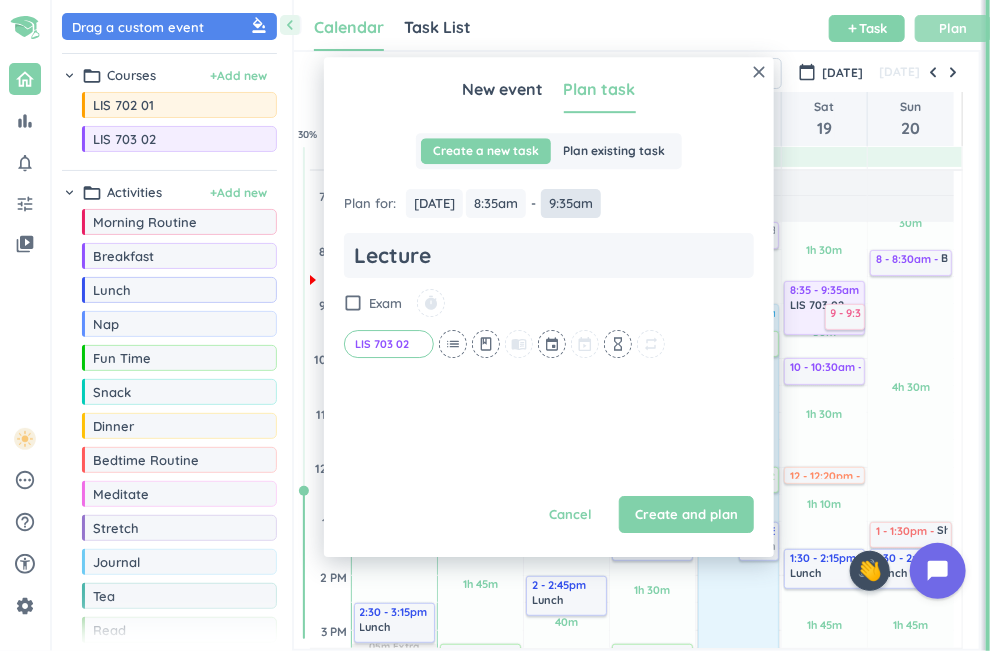 type on "Lecture" 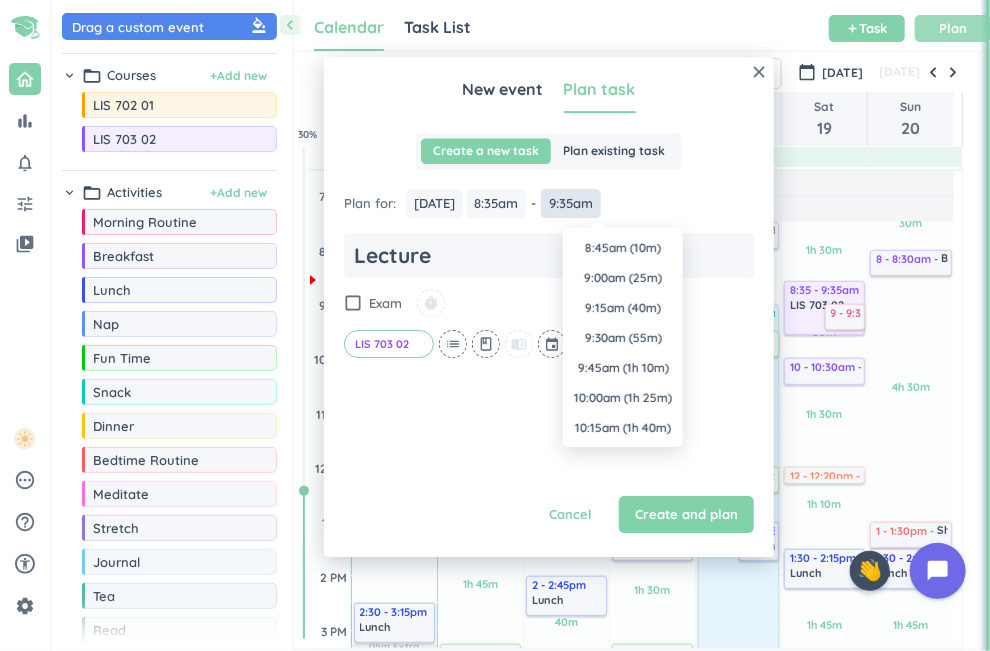 scroll, scrollTop: 0, scrollLeft: 0, axis: both 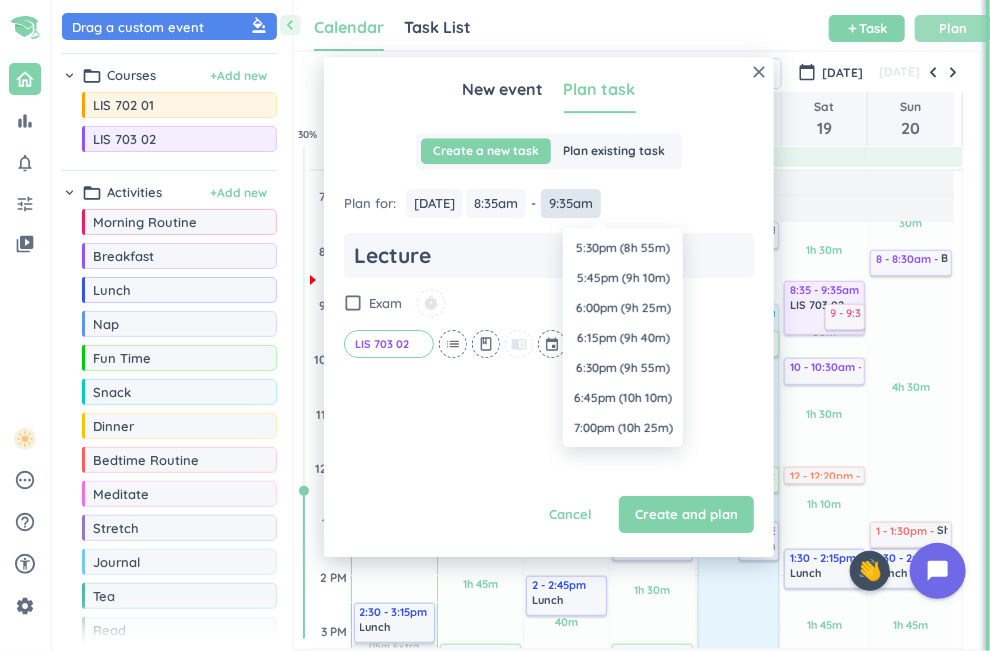 click on "9:35am" at bounding box center [571, 203] 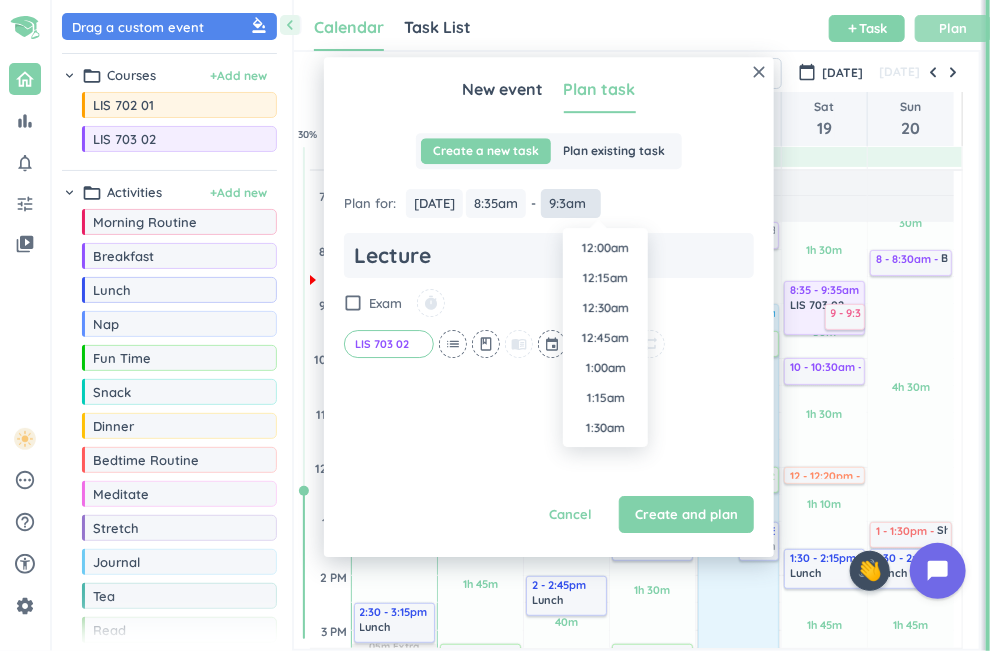 scroll, scrollTop: 990, scrollLeft: 0, axis: vertical 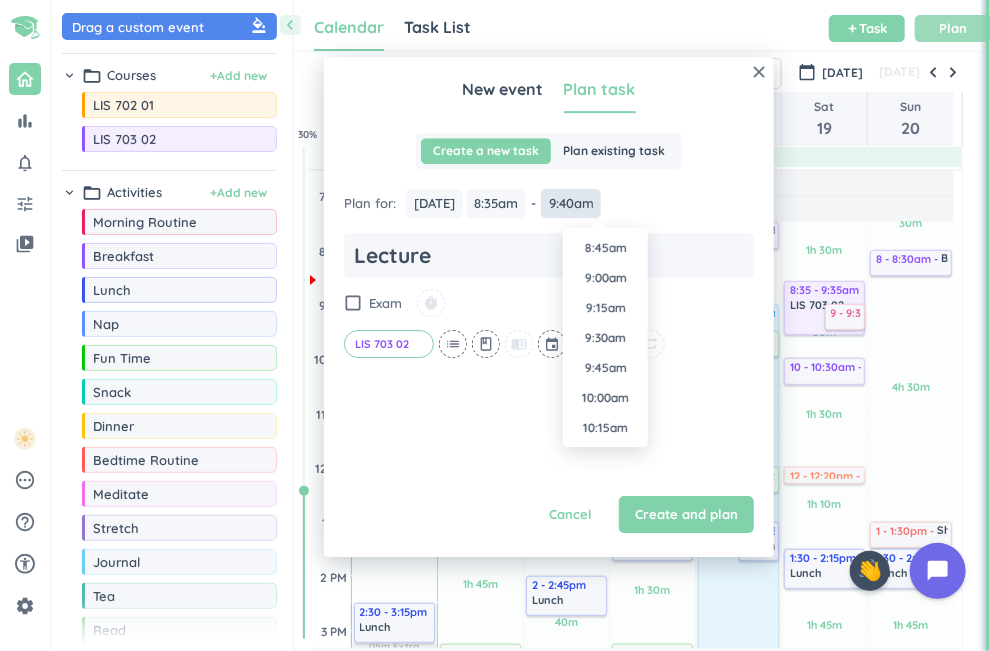 type on "9:40am" 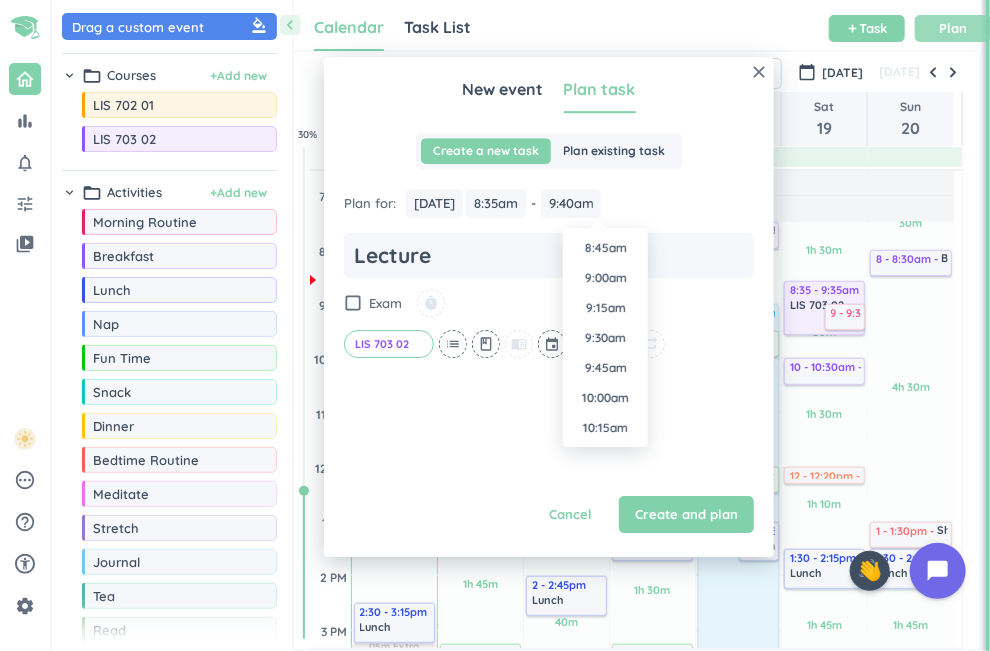 click on "Plan for : [DATE] [DATE]   8:35am 8:35am - 9:35am 9:40am Lecture check_box_outline_blank Exam timer LIS  703  02 cancel list class menu_book event hourglass_empty repeat Cancel Create and plan" at bounding box center (549, 333) 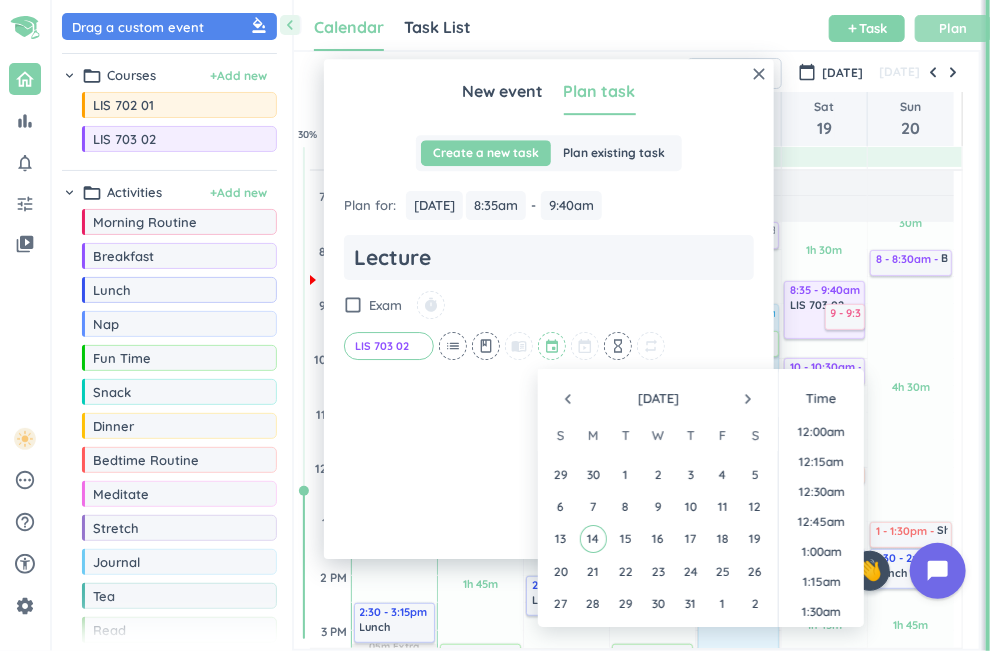 click at bounding box center [553, 346] 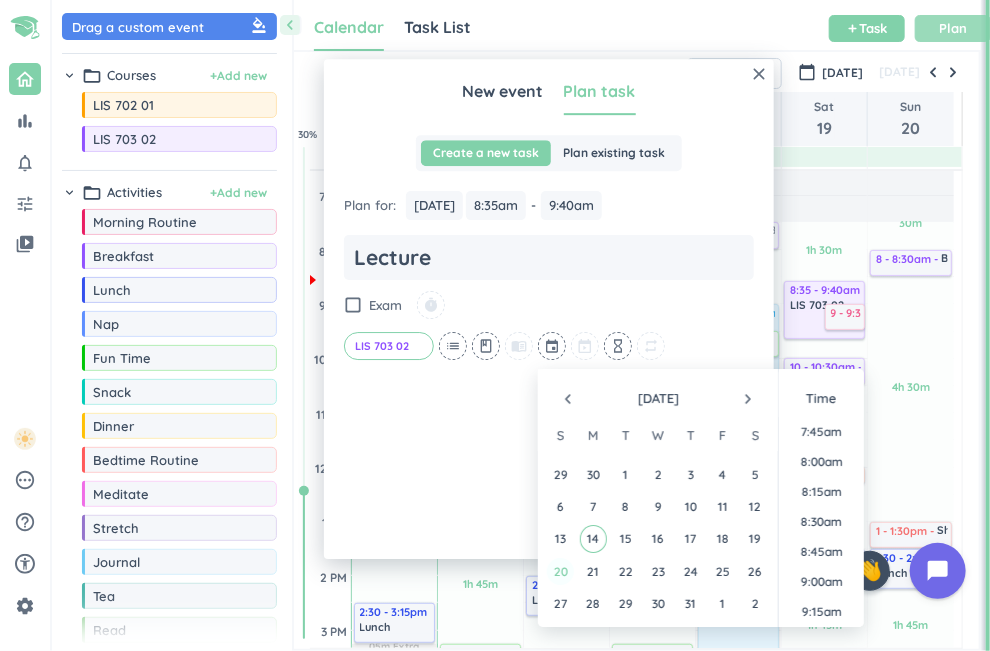 click on "20" at bounding box center (560, 571) 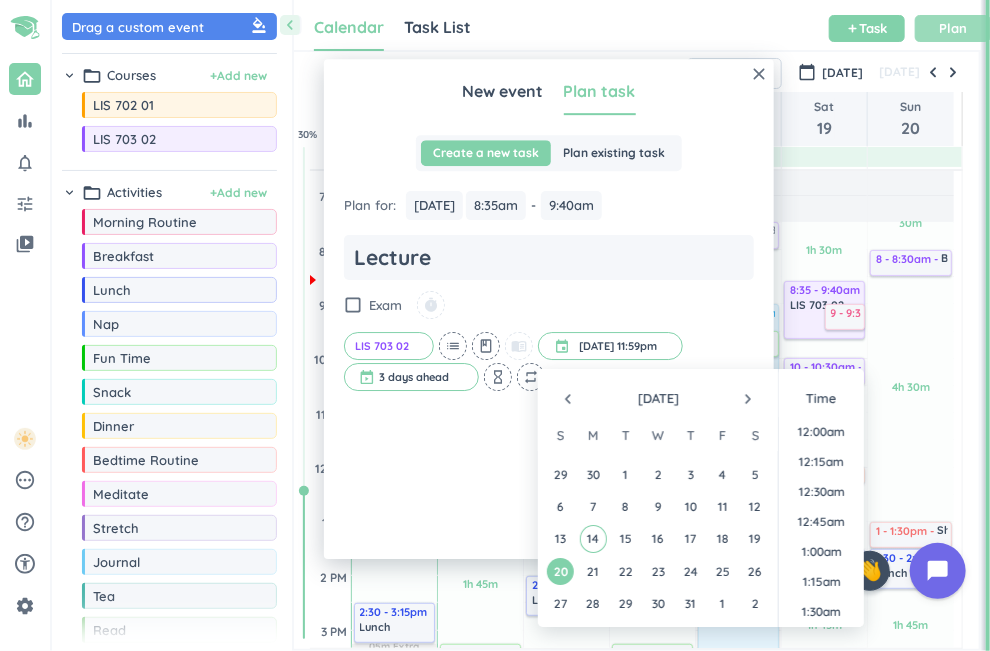 scroll, scrollTop: 2700, scrollLeft: 0, axis: vertical 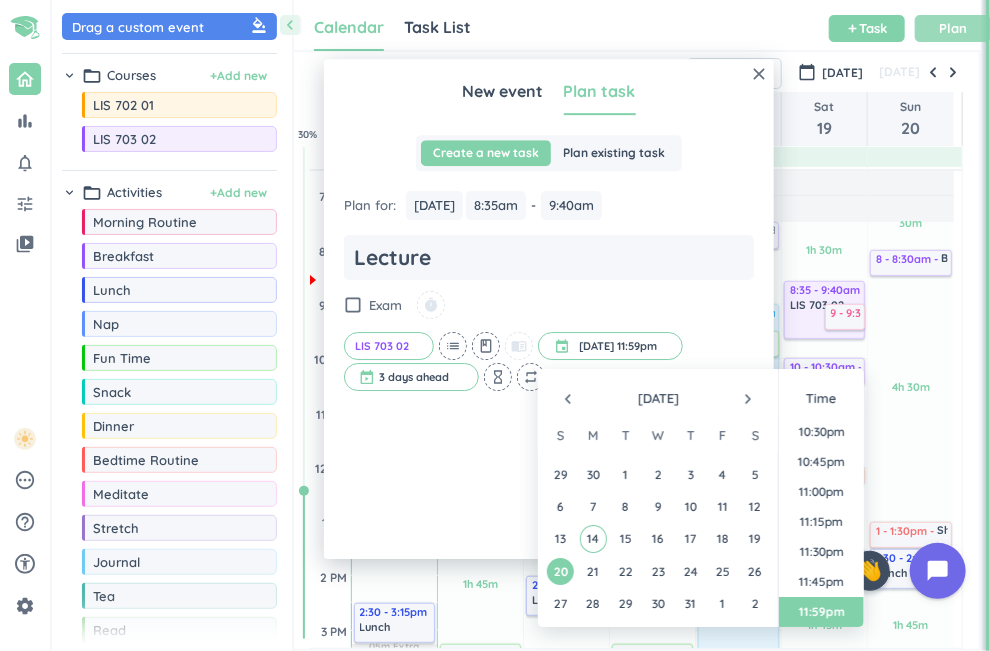 click on "Plan for : [DATE] [DATE]   8:35am 8:35am - 9:40am 9:40am Lecture check_box_outline_blank Exam timer LIS  703  02 cancel list class menu_book event [DATE] 11:59pm [DATE] 11:59pm cancel 3 days ahead cancel hourglass_empty repeat Cancel Create and plan" at bounding box center (549, 335) 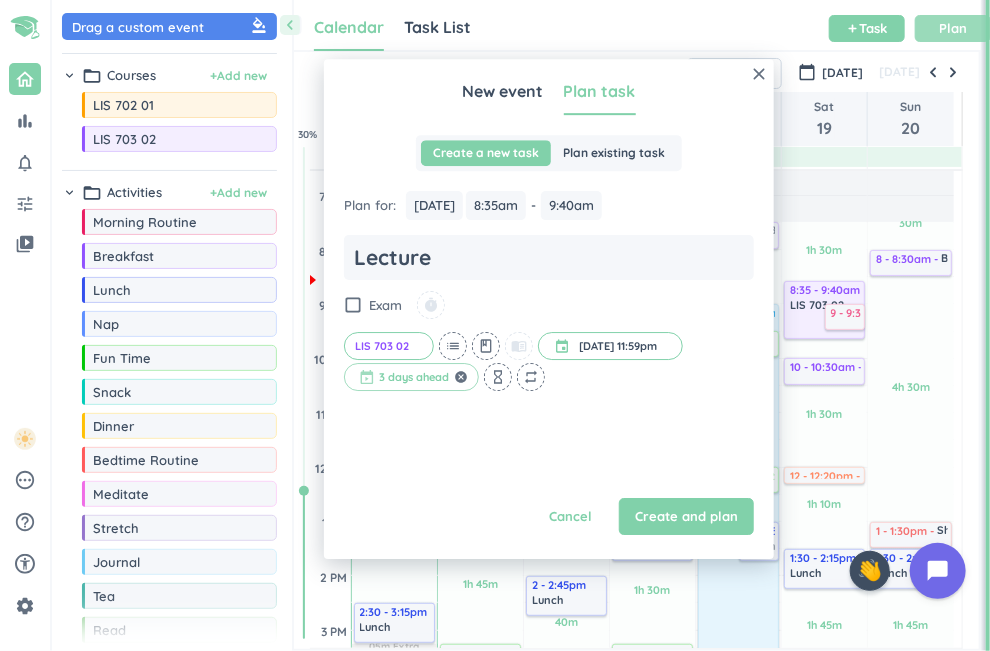 click at bounding box center (411, 377) 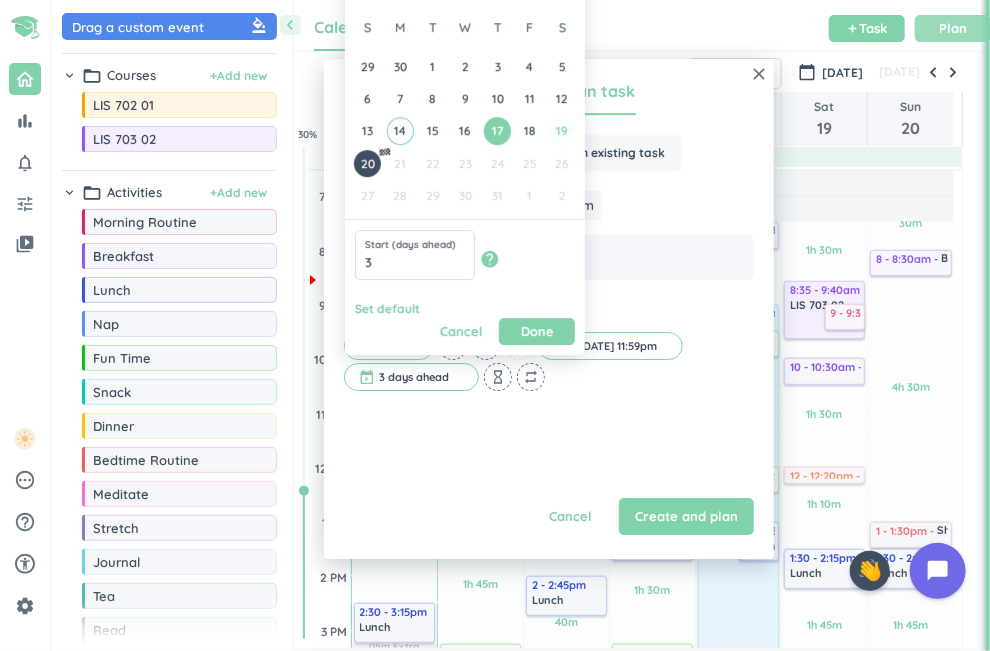 click on "19" at bounding box center (562, 131) 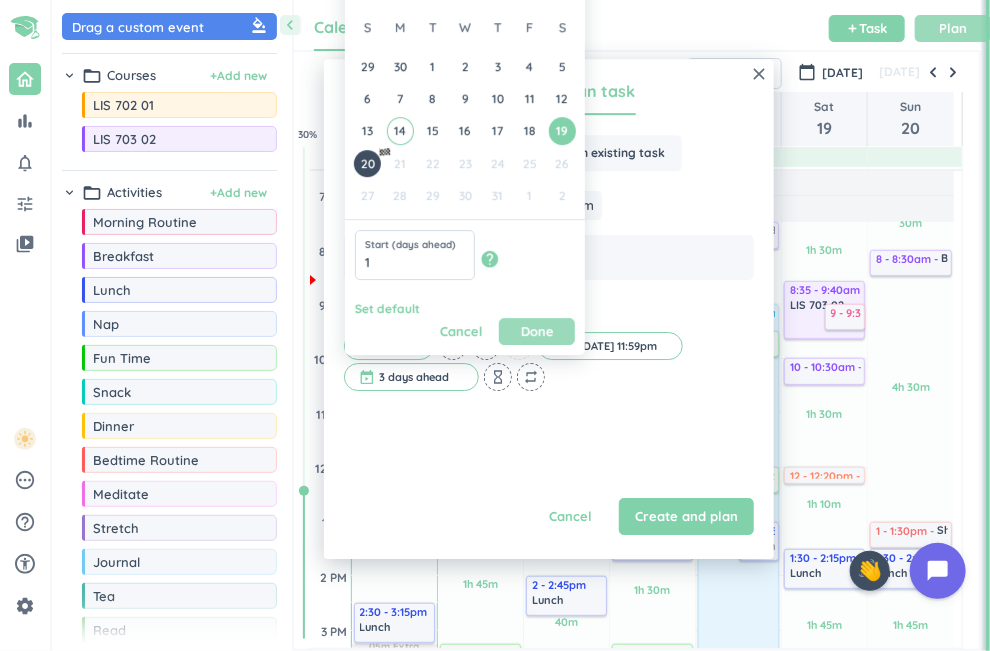 click on "Done" at bounding box center (537, 331) 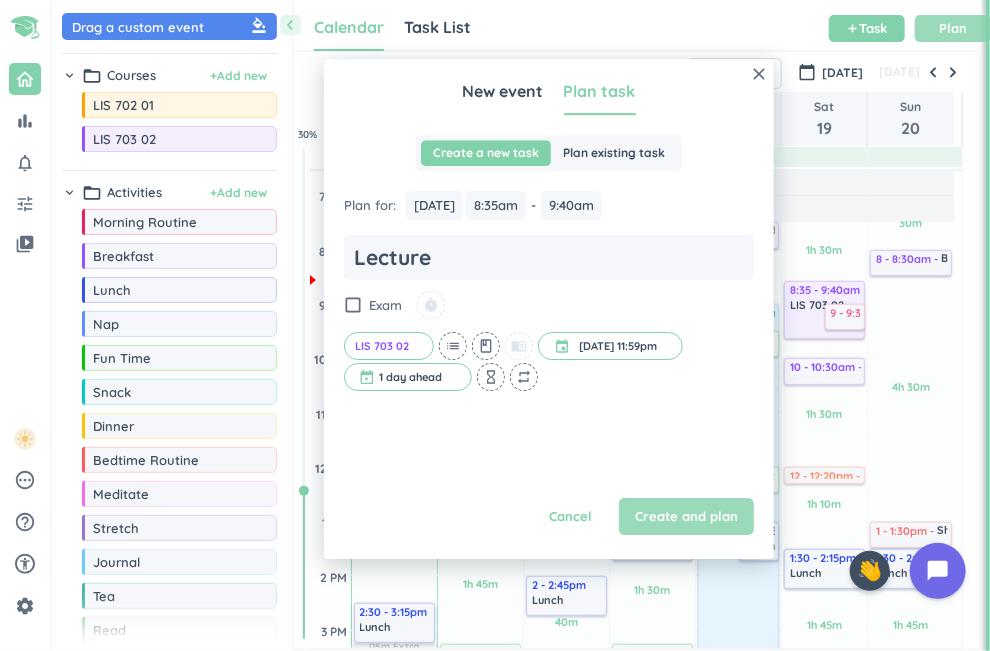 click on "Create and plan" at bounding box center (686, 517) 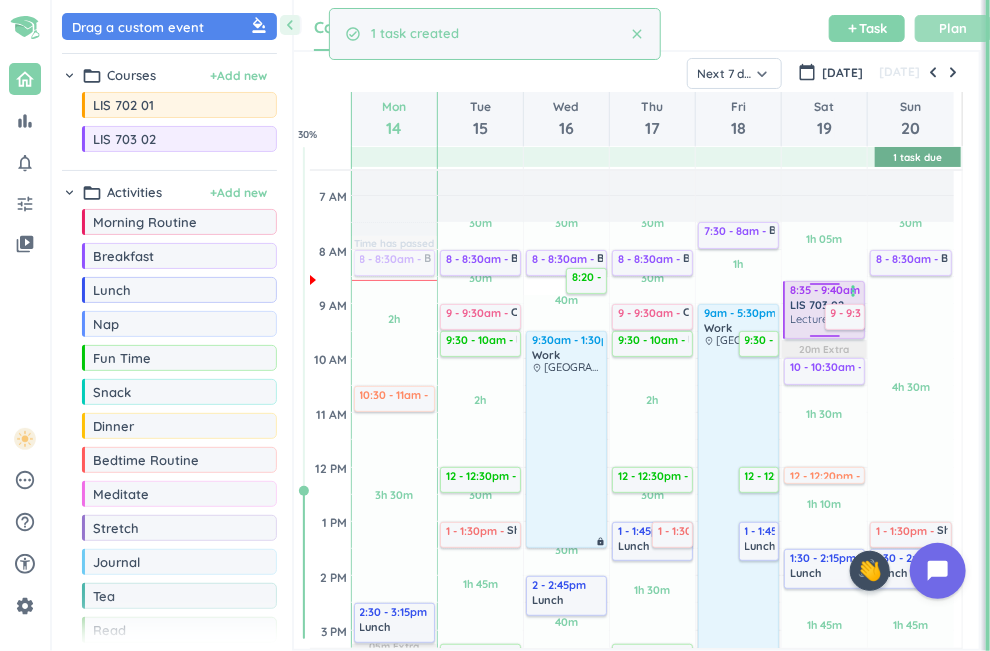 click on "LIS  703  02" at bounding box center [825, 305] 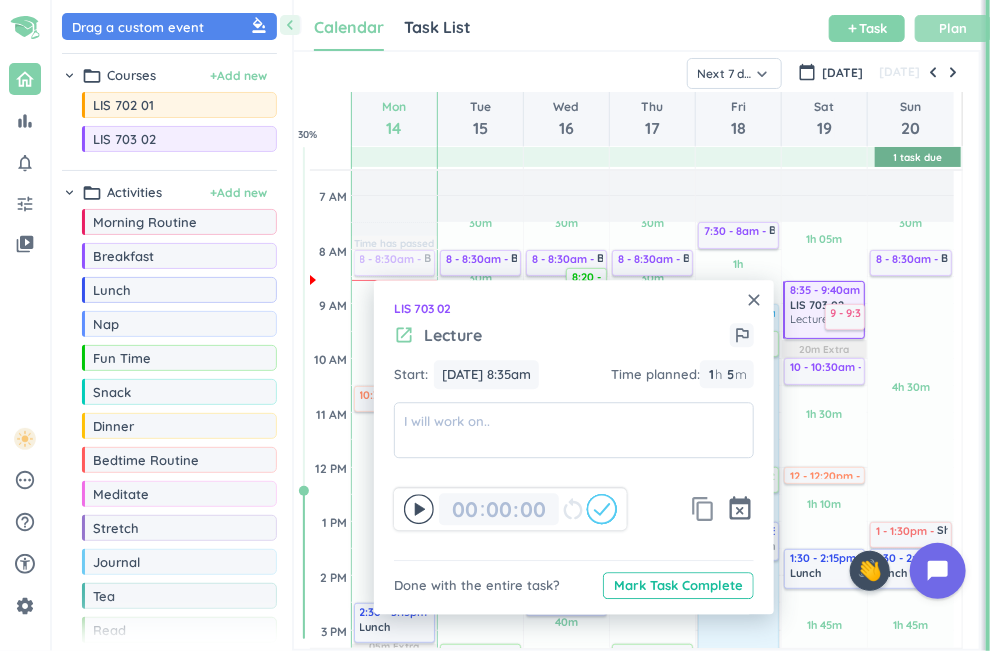 click on "content_copy" at bounding box center [703, 510] 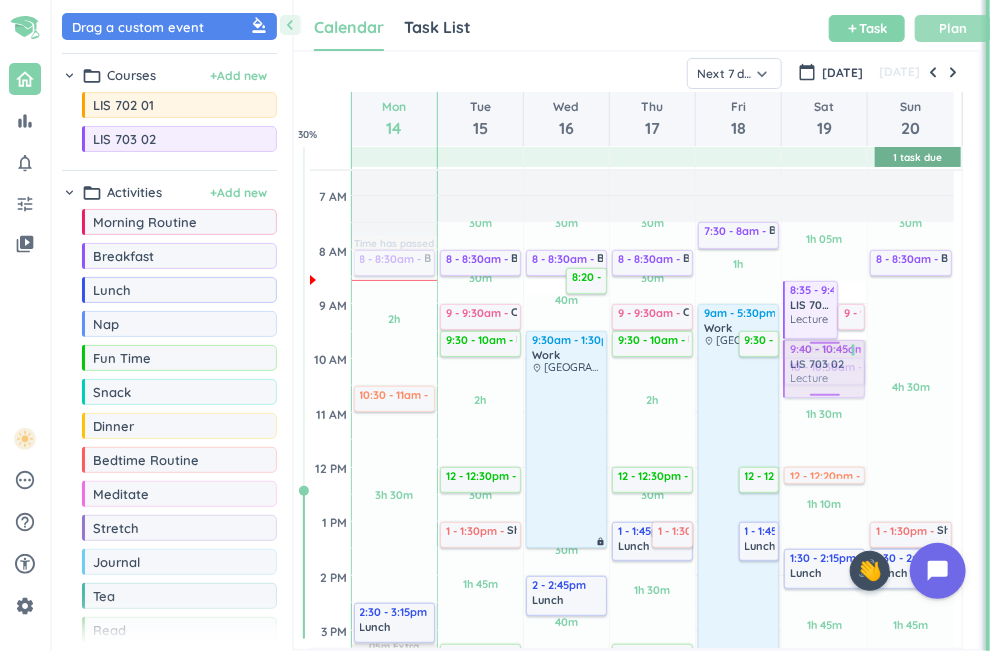 drag, startPoint x: 822, startPoint y: 299, endPoint x: 834, endPoint y: 368, distance: 70.035706 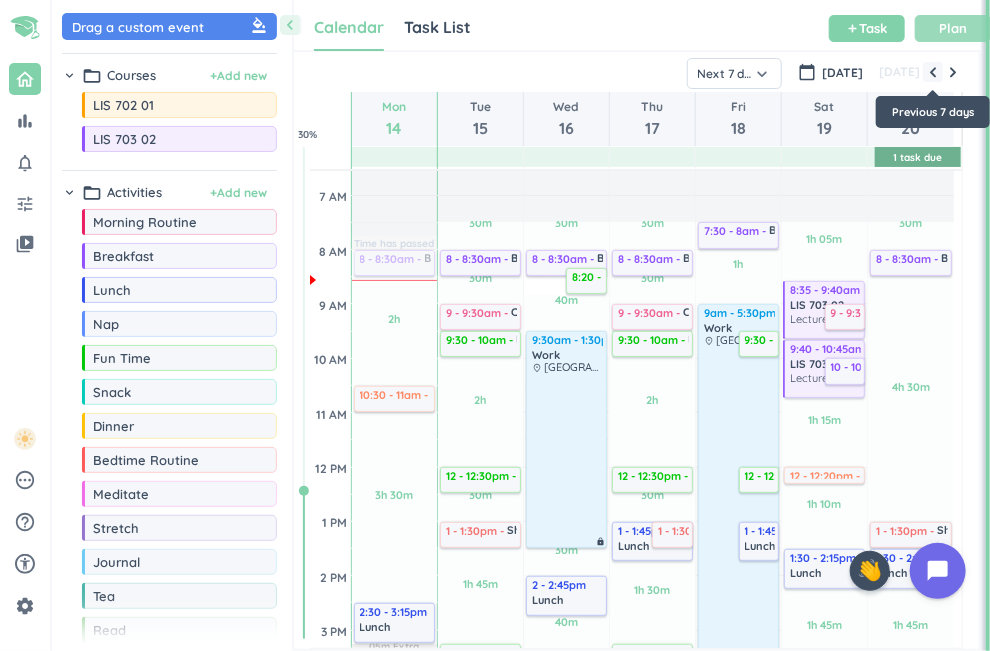 click at bounding box center [933, 72] 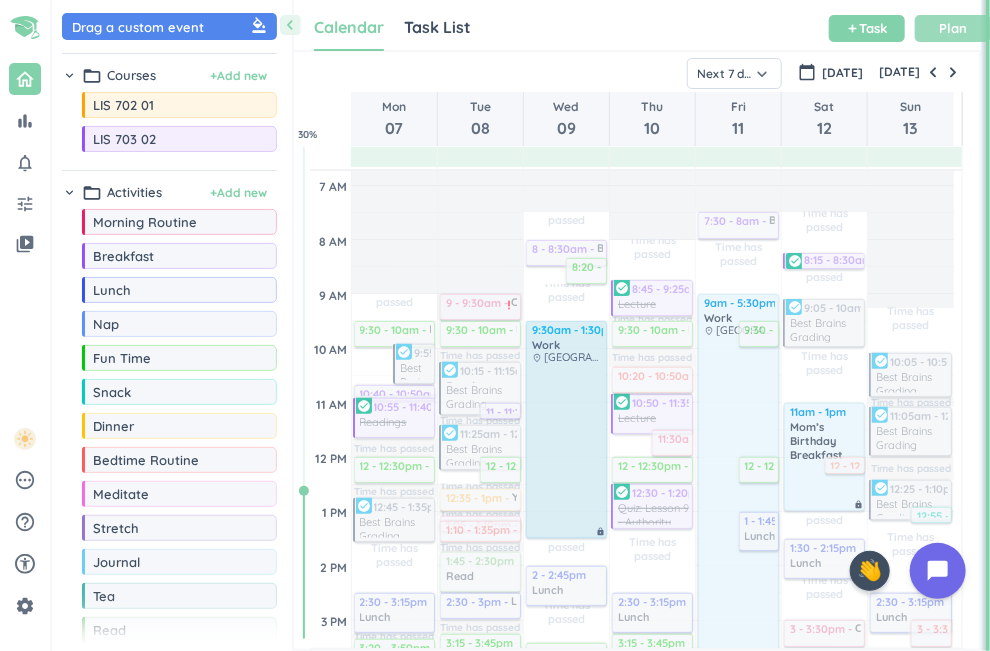 scroll, scrollTop: 150, scrollLeft: 0, axis: vertical 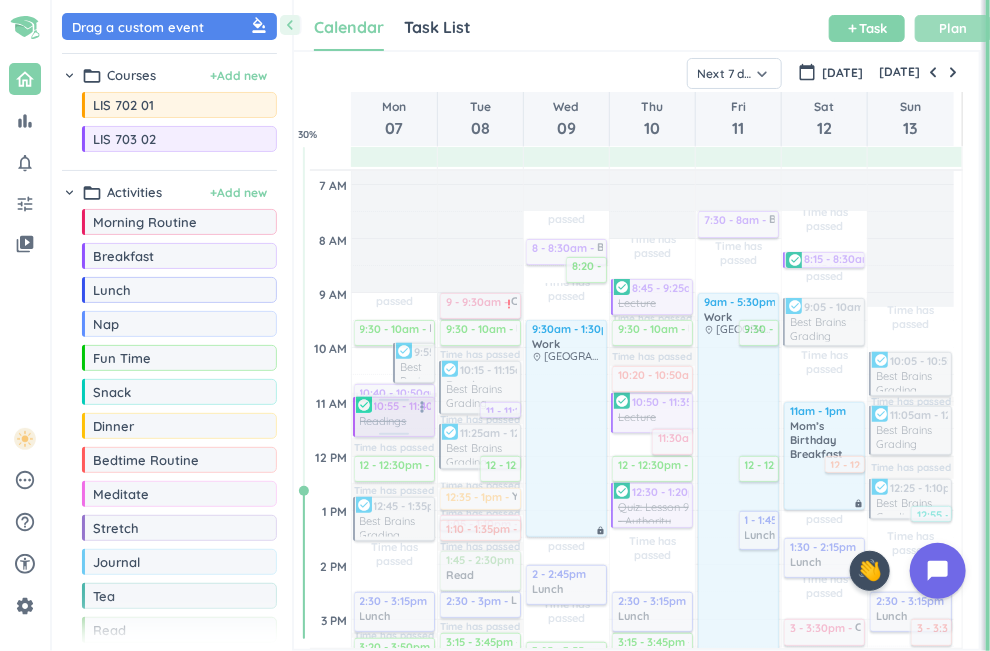 click at bounding box center [393, 417] 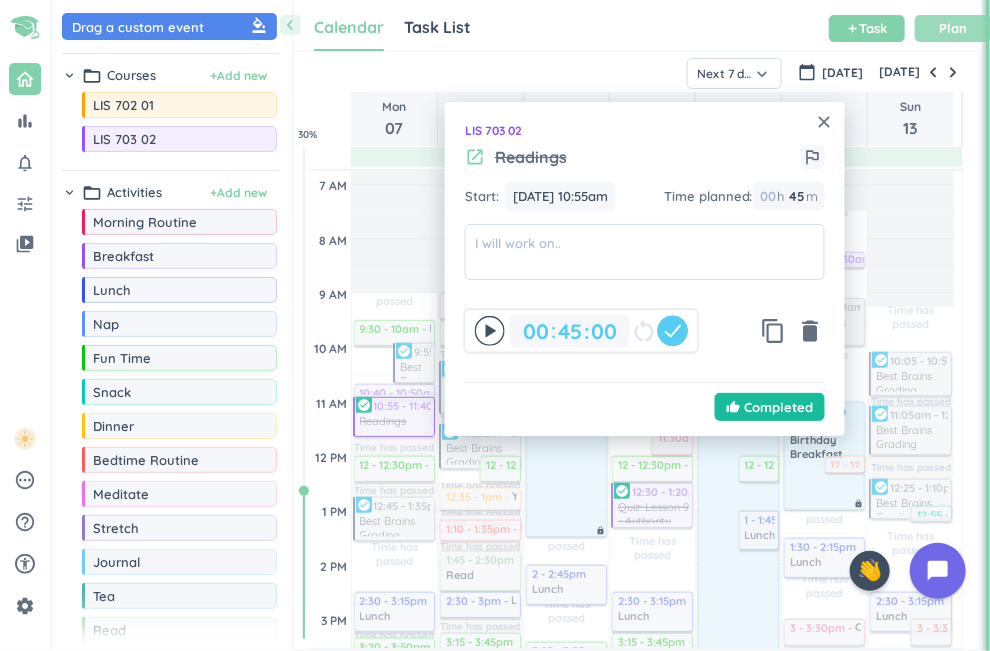 click on "Readings" at bounding box center (531, 157) 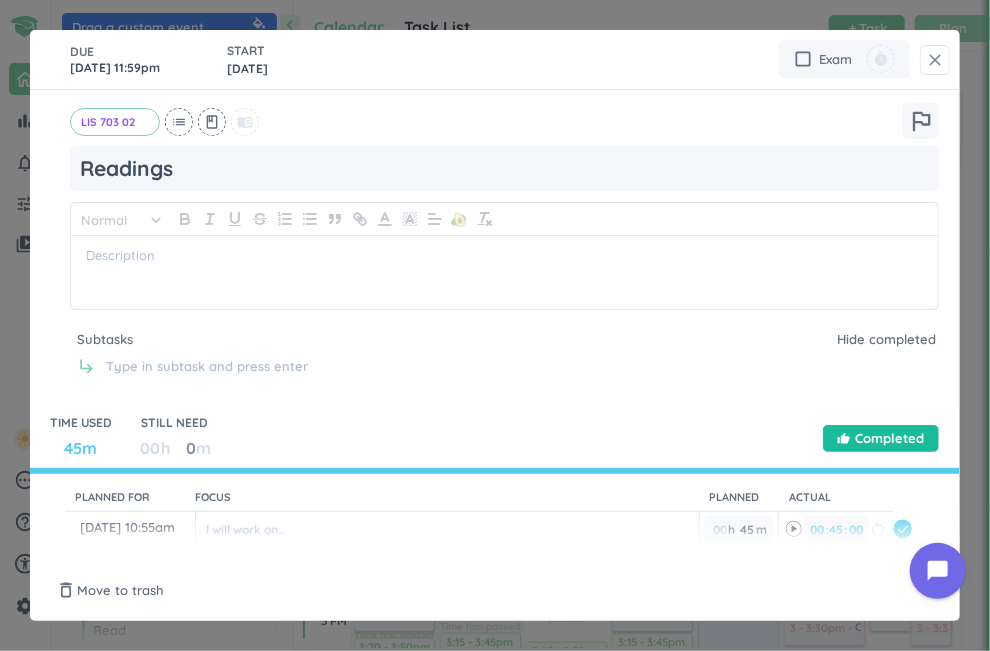 click on "close" at bounding box center [935, 60] 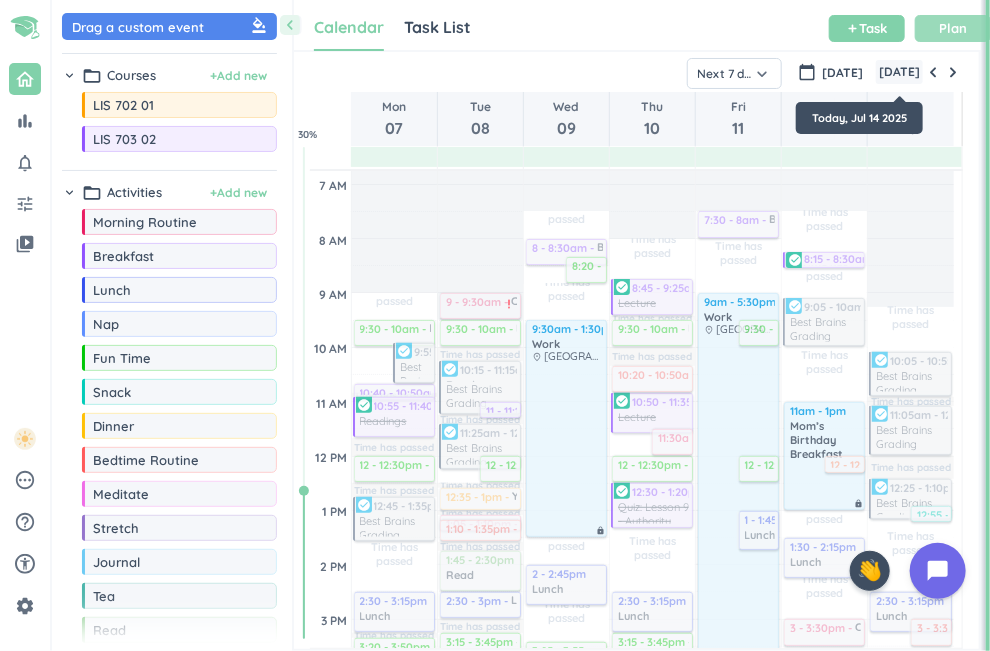 click on "[DATE]" at bounding box center [899, 72] 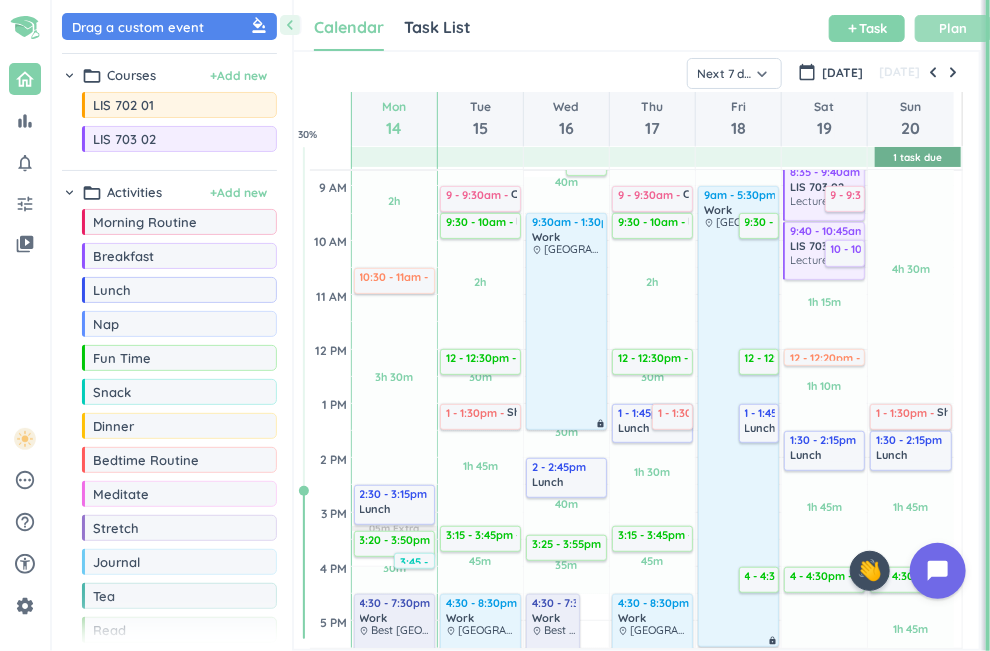 scroll, scrollTop: 258, scrollLeft: 0, axis: vertical 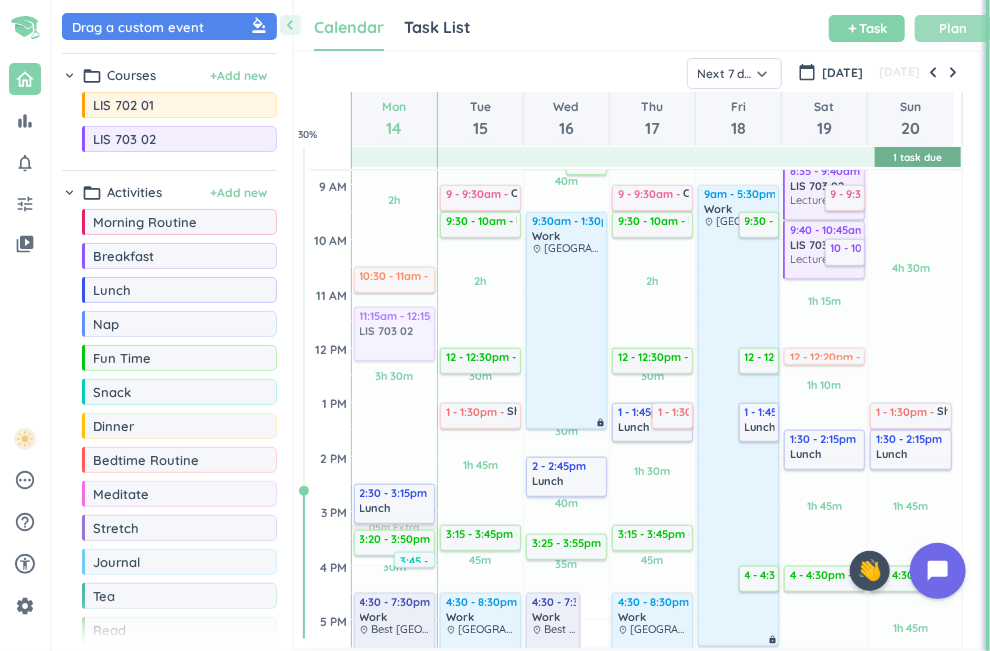 drag, startPoint x: 157, startPoint y: 140, endPoint x: 392, endPoint y: 311, distance: 290.63034 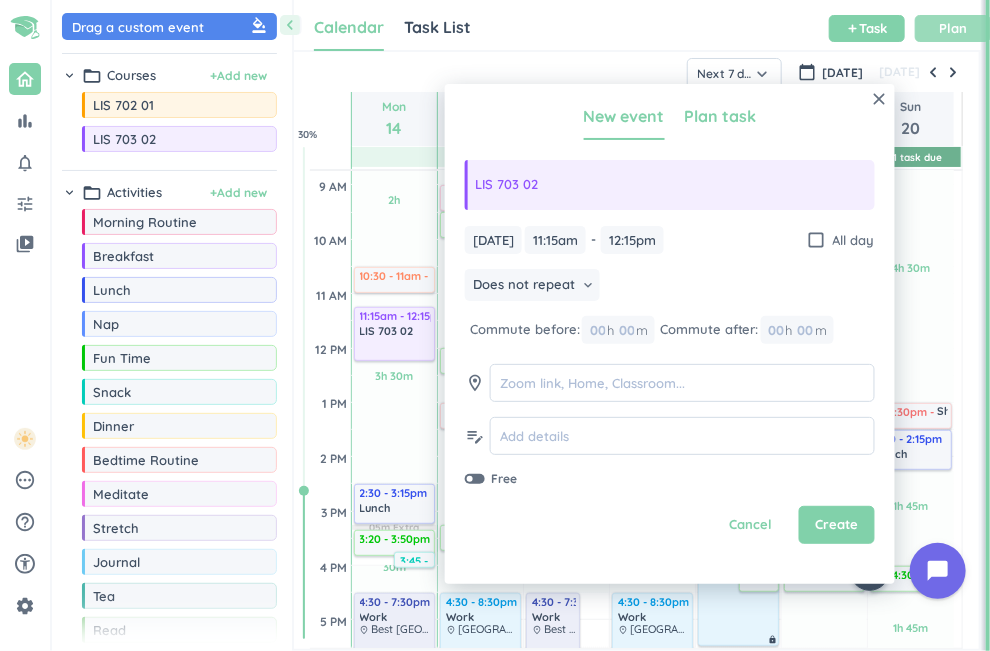 click on "Plan task" at bounding box center (720, 116) 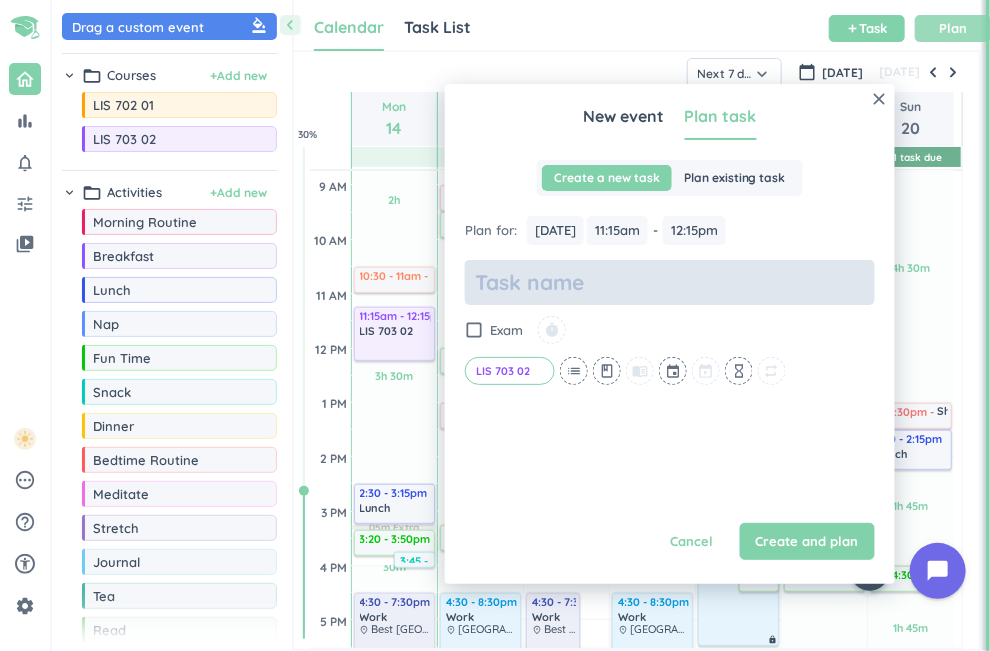 scroll, scrollTop: 0, scrollLeft: 0, axis: both 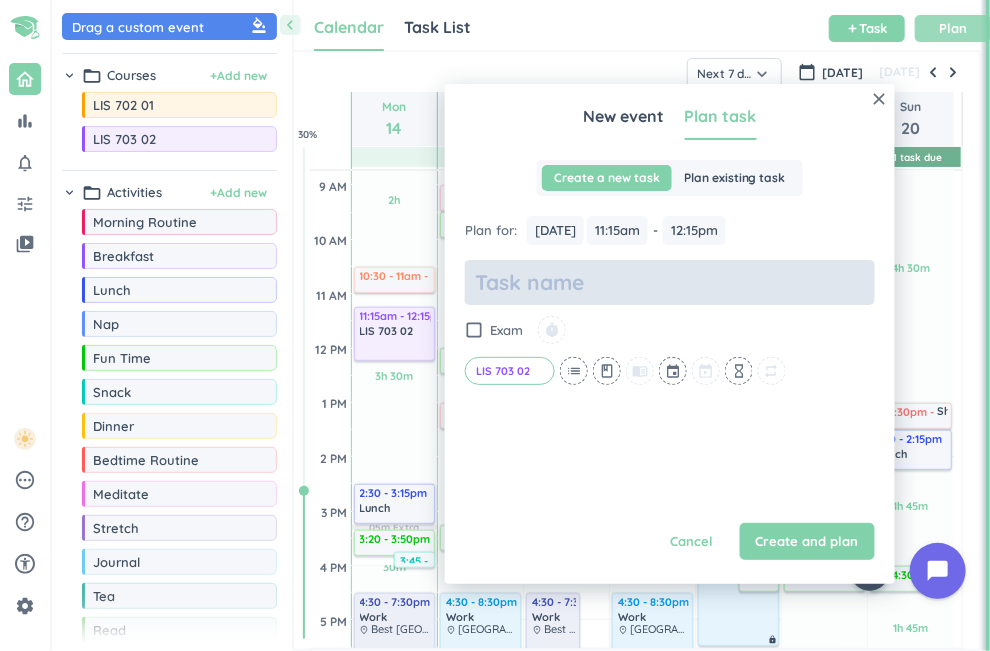 type on "R" 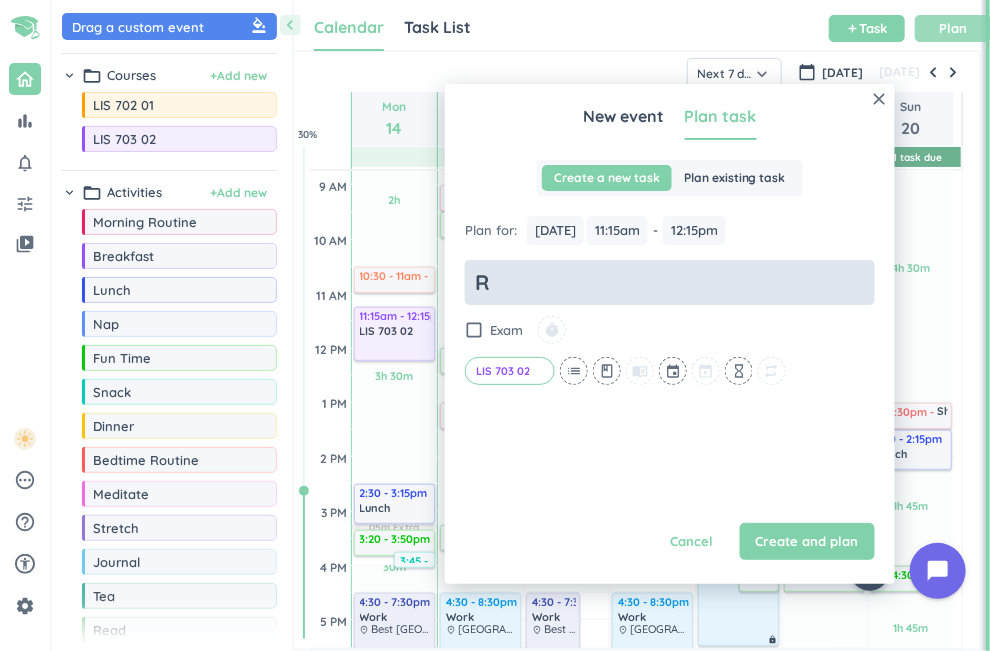 type on "x" 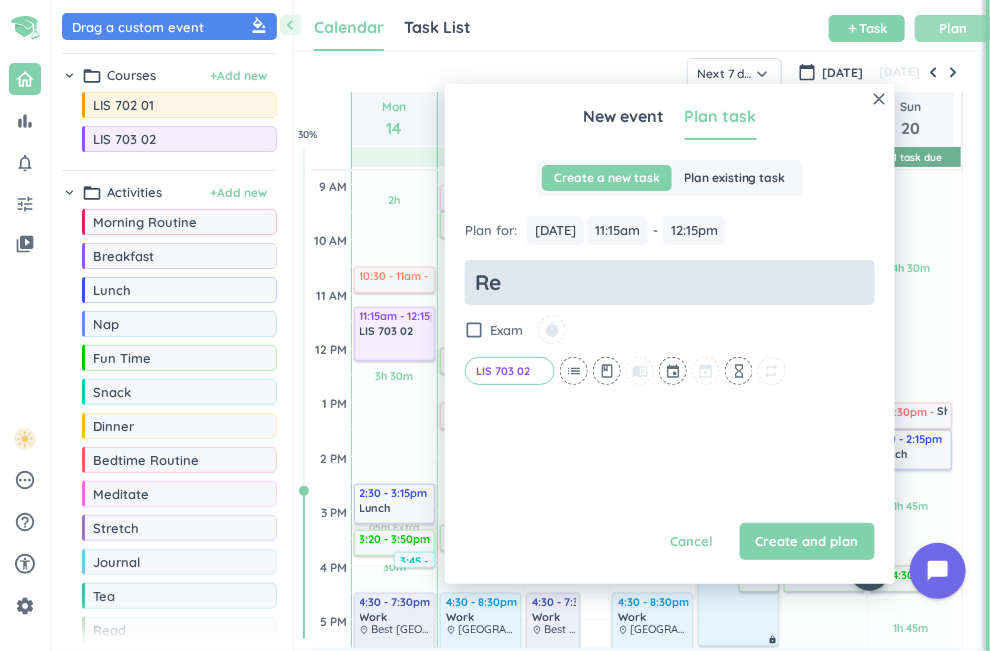 type on "x" 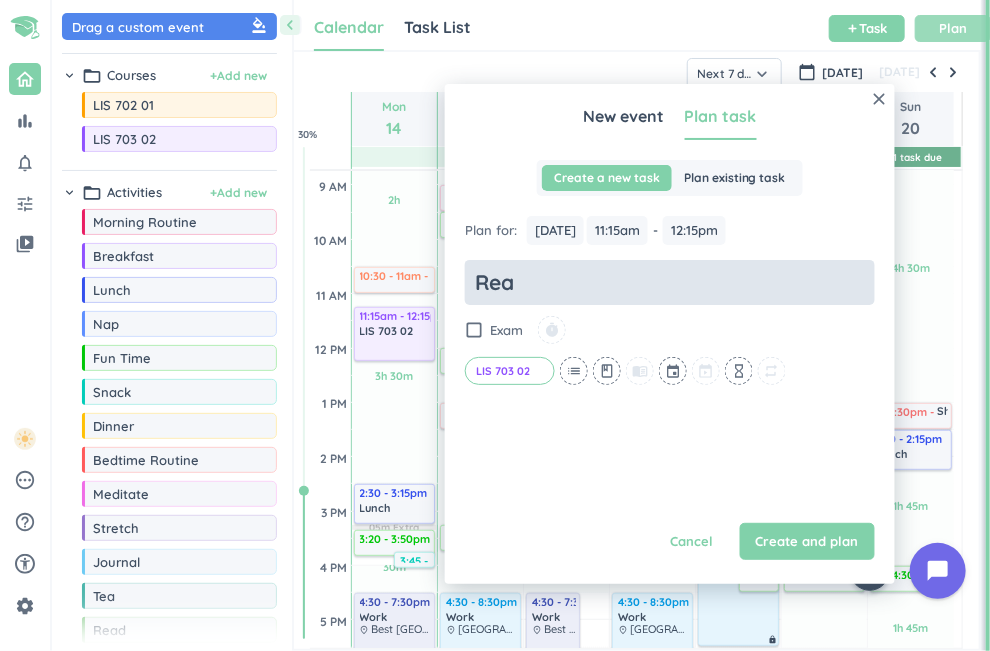 type on "x" 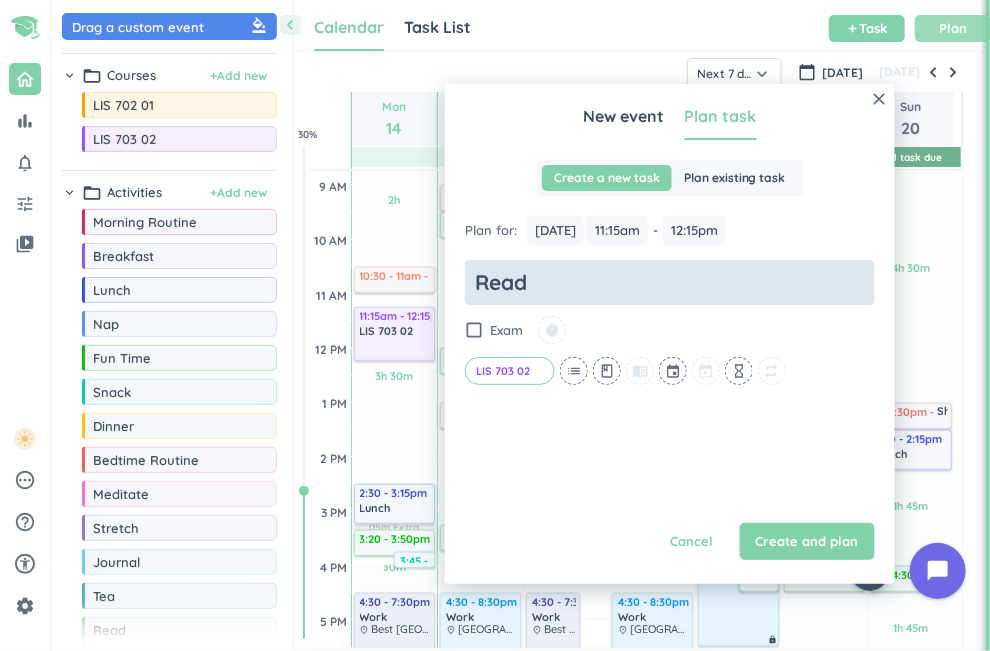 type on "Readi" 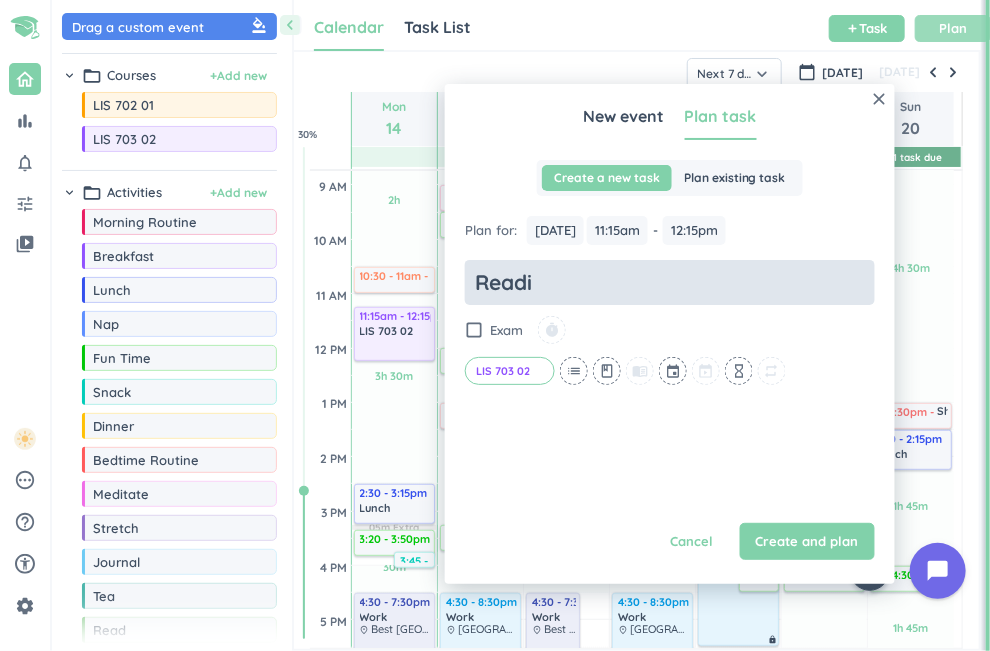 type on "x" 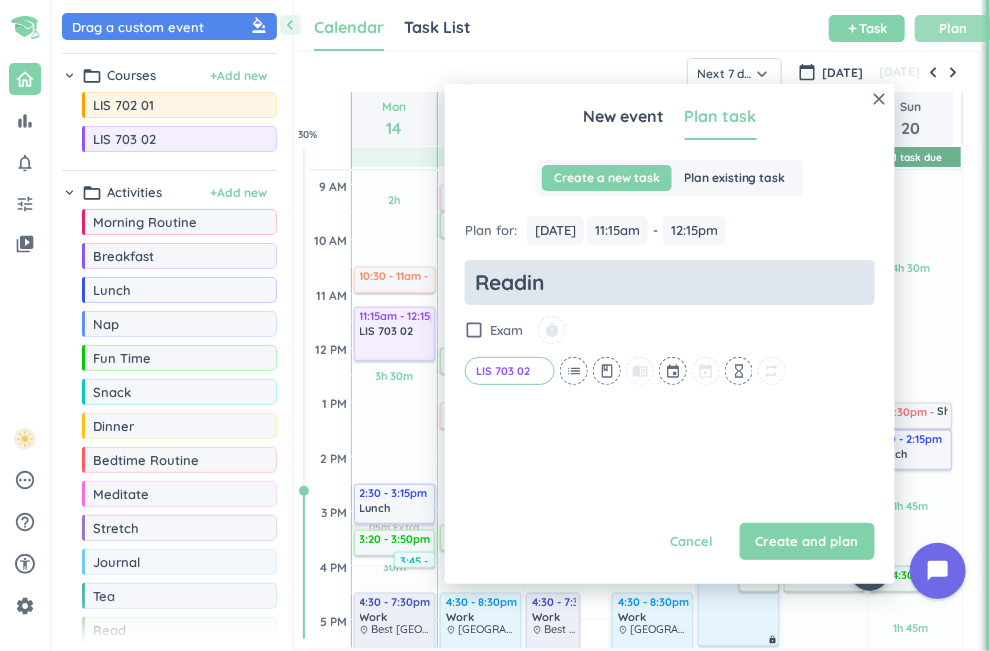 type on "Reading" 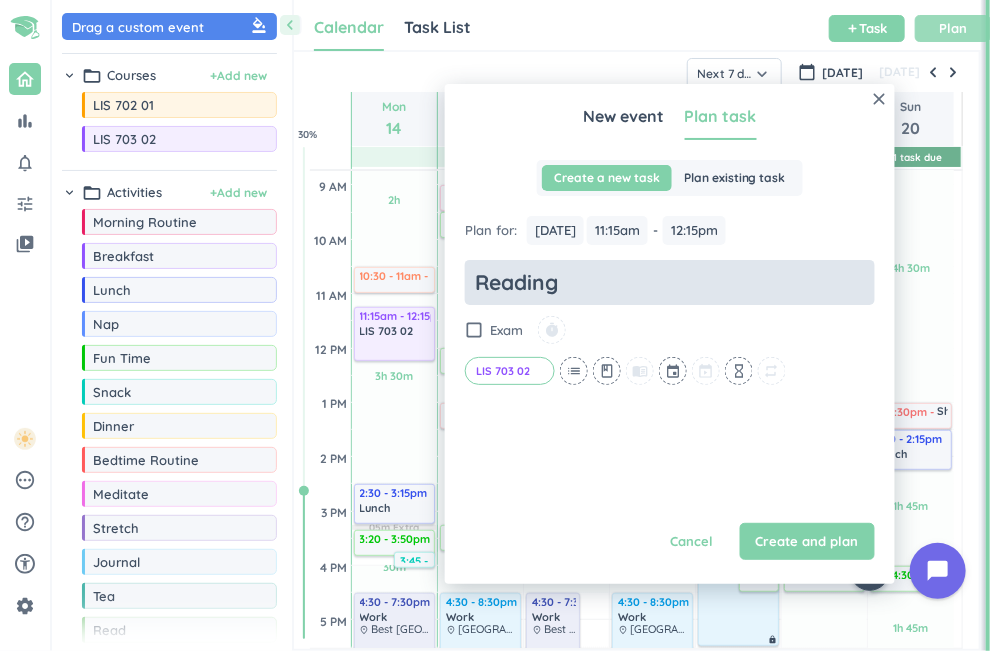 type on "x" 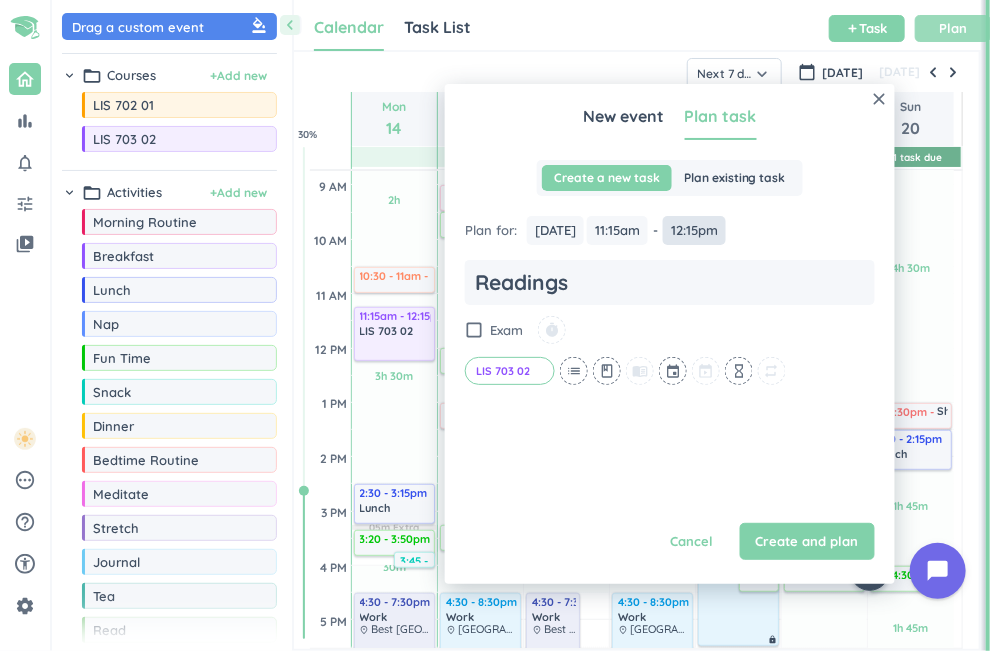 type on "Readings" 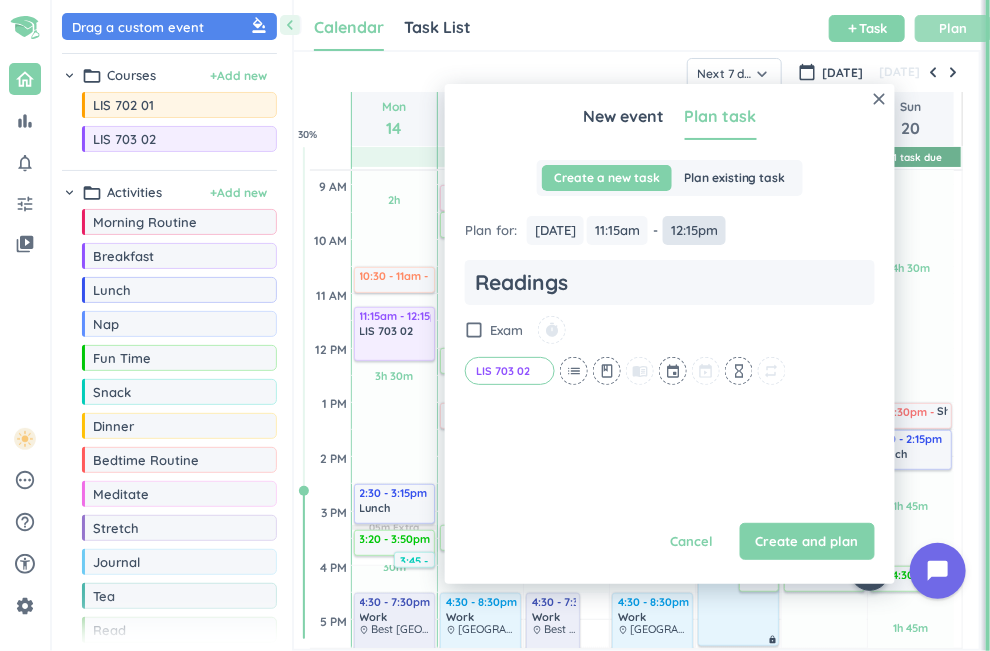 click on "12:15pm" at bounding box center [694, 230] 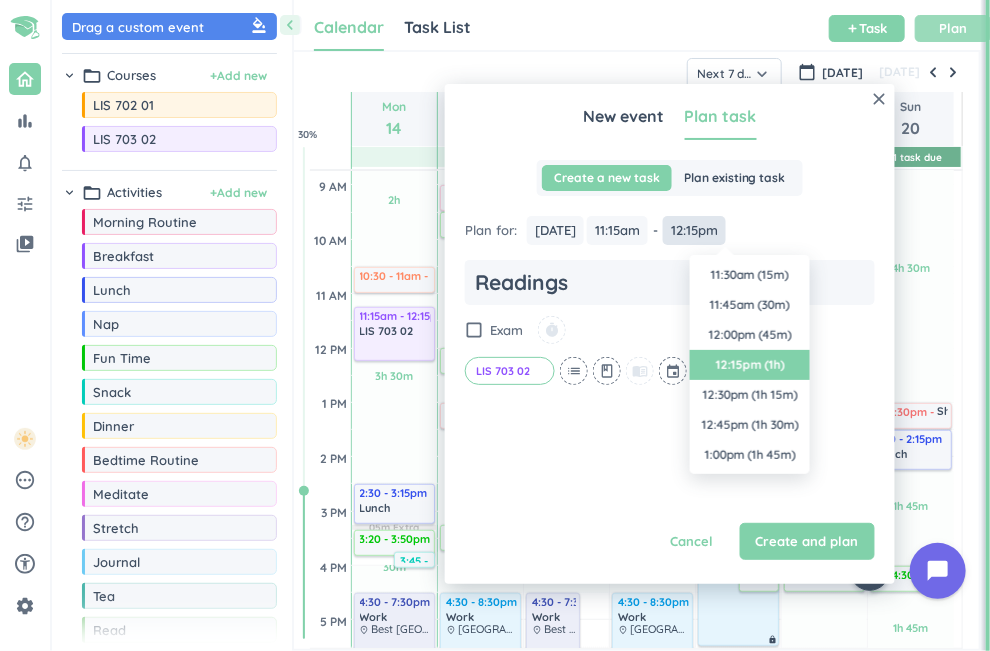 scroll, scrollTop: 0, scrollLeft: 0, axis: both 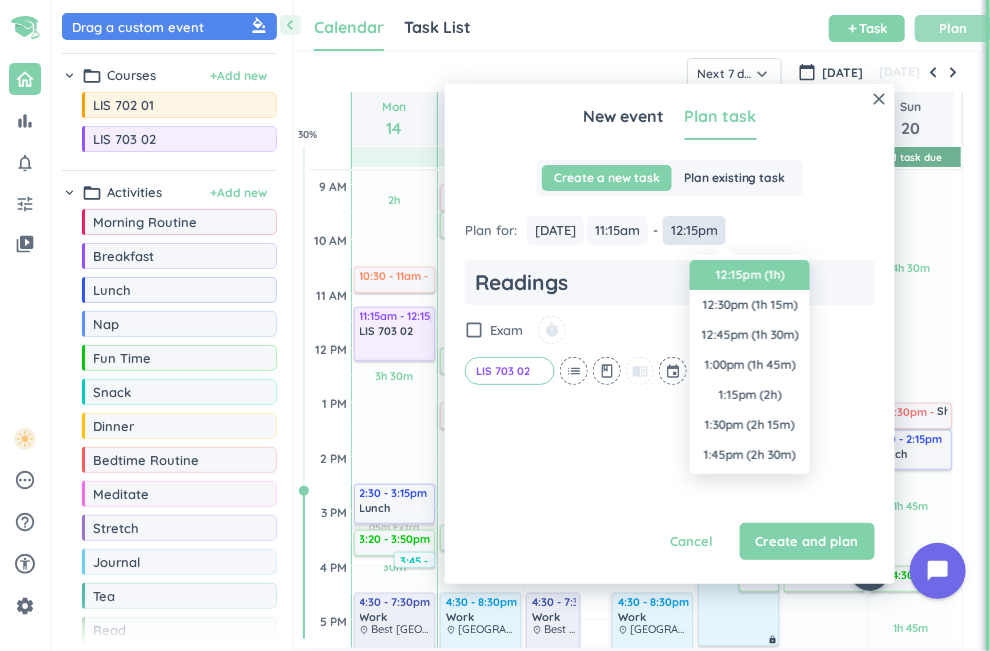click on "12:15pm" at bounding box center (694, 230) 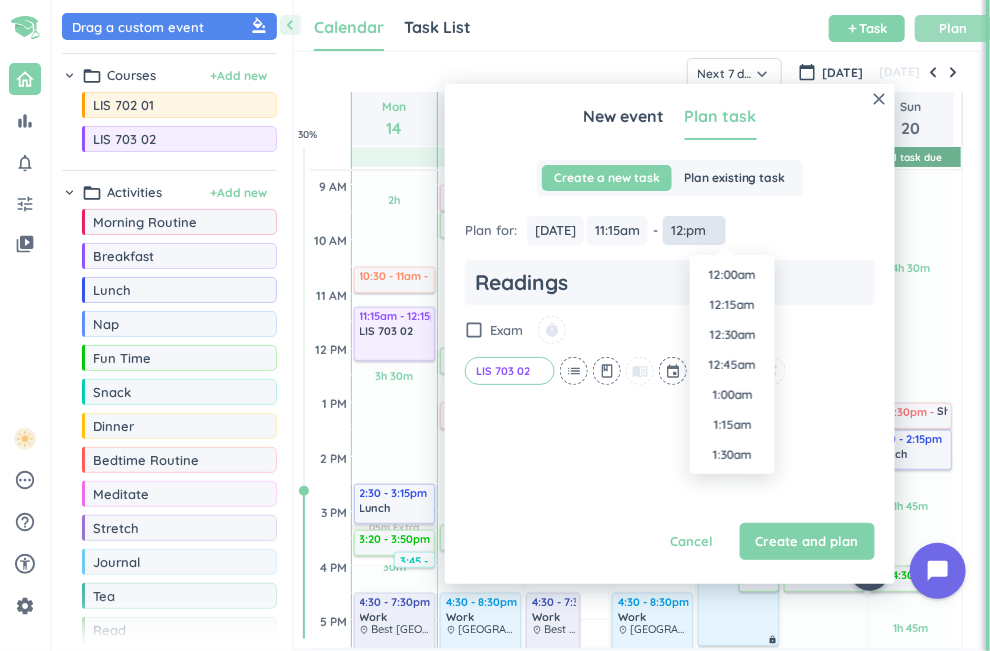 scroll, scrollTop: 1350, scrollLeft: 0, axis: vertical 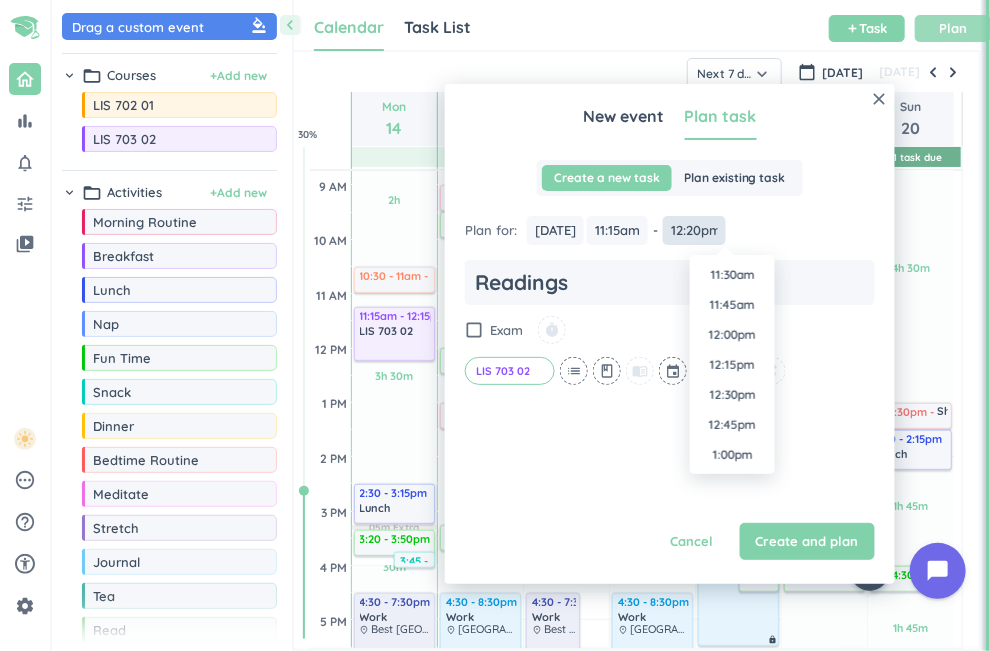 type on "12:20pm" 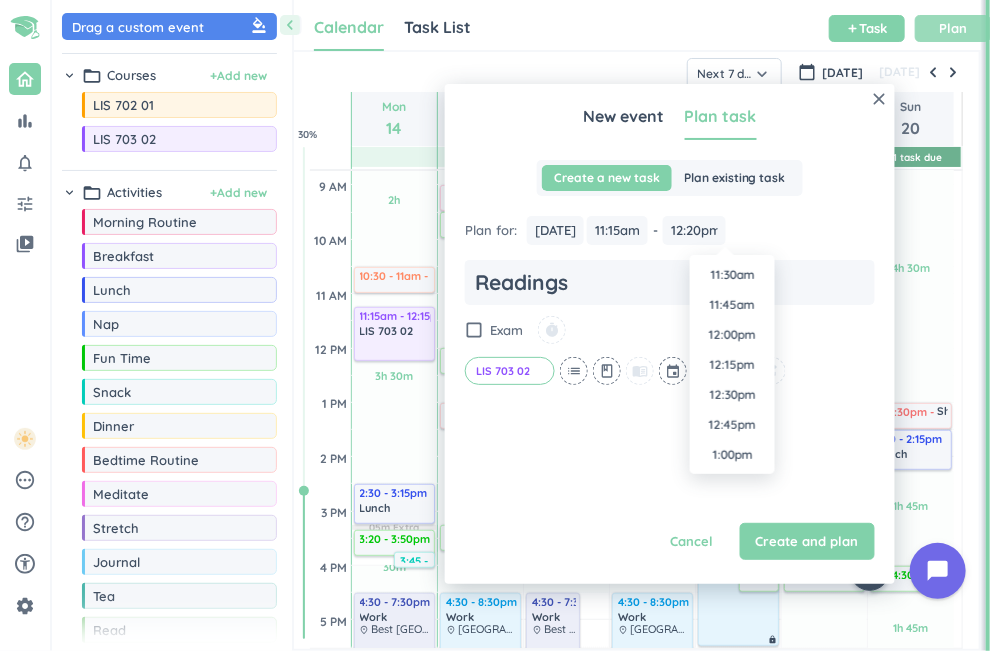 click on "Plan for : [DATE] [DATE]   11:15am 11:15am - 12:15pm 12:20pm" at bounding box center (670, 230) 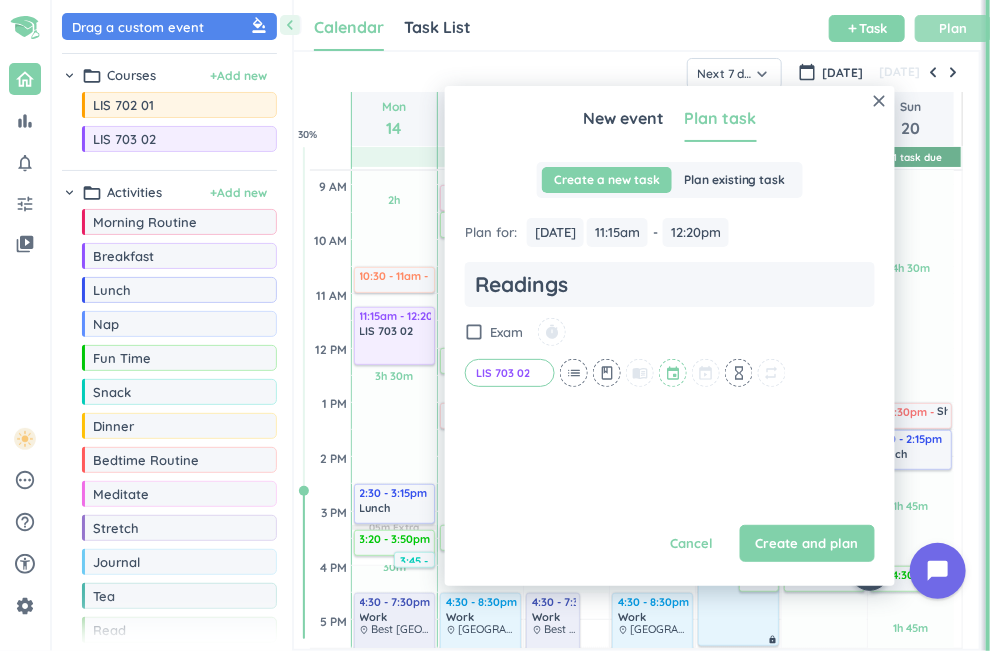 click at bounding box center (674, 373) 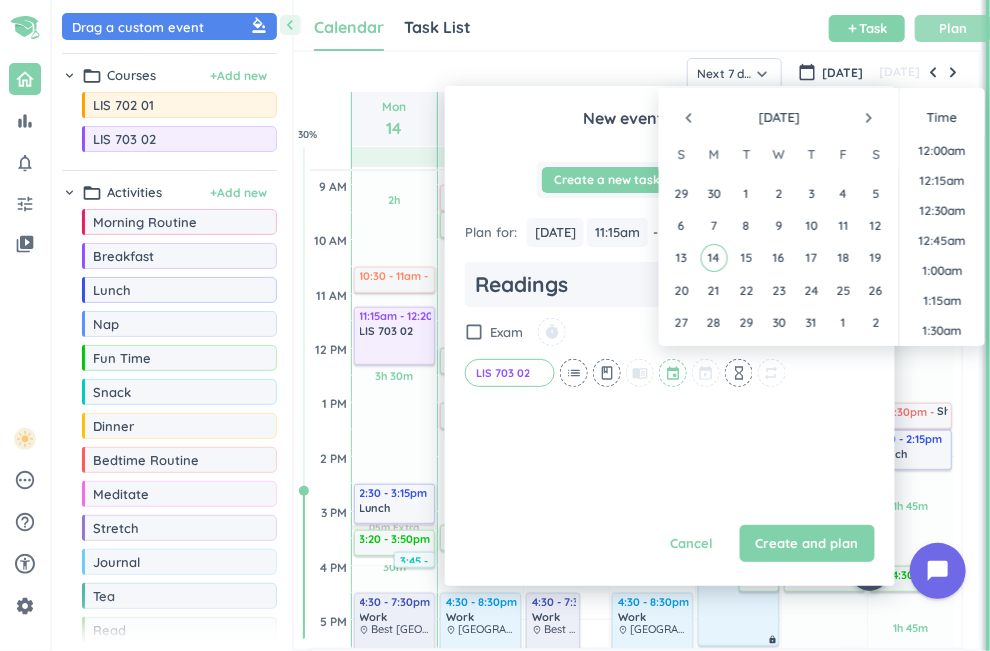 scroll, scrollTop: 930, scrollLeft: 0, axis: vertical 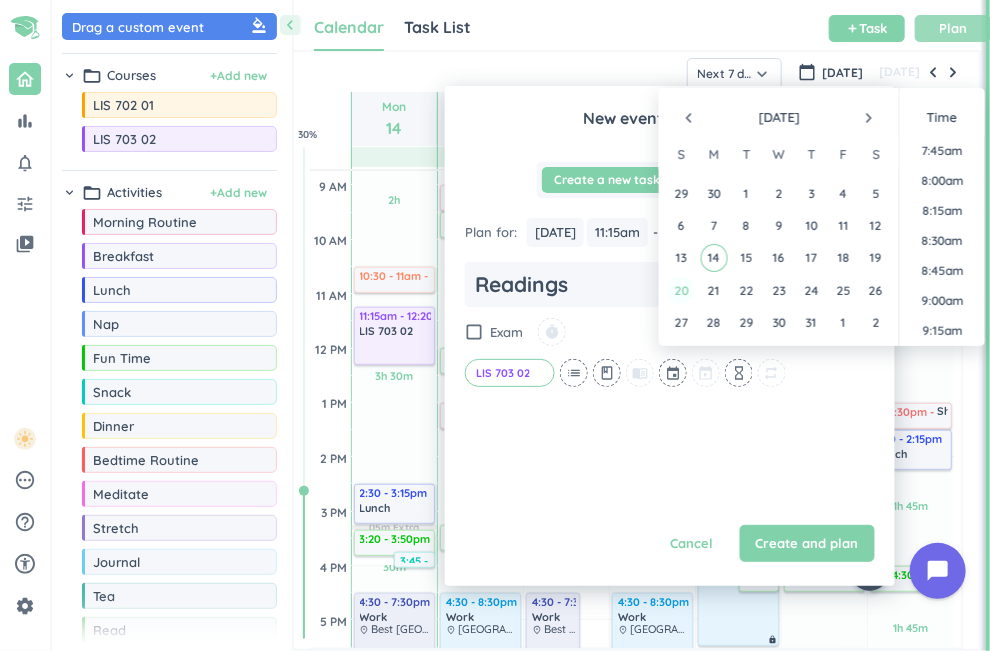 click on "20" at bounding box center [681, 290] 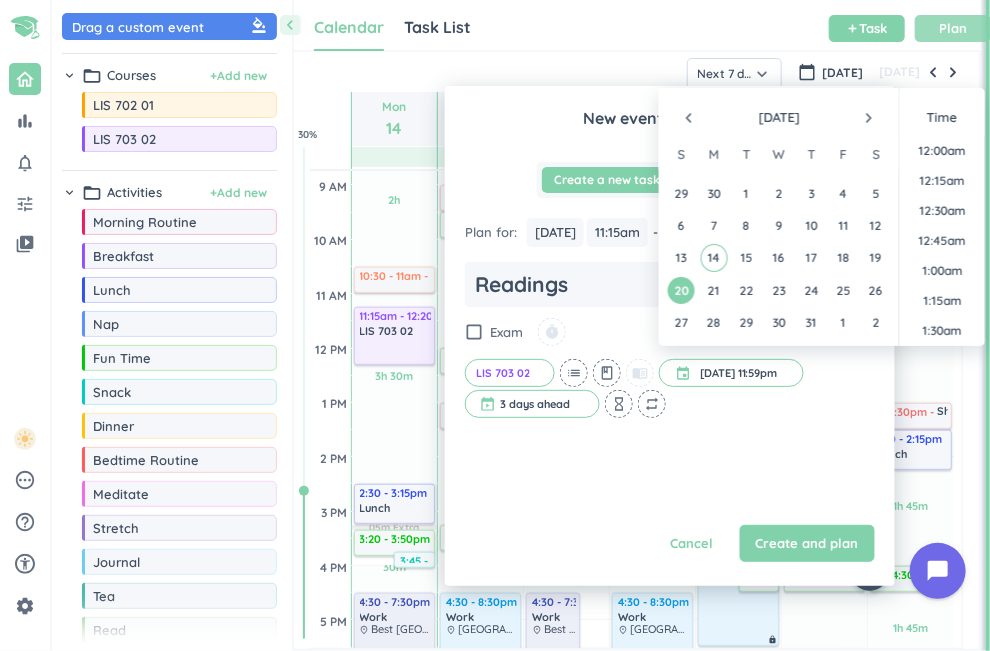 scroll, scrollTop: 2700, scrollLeft: 0, axis: vertical 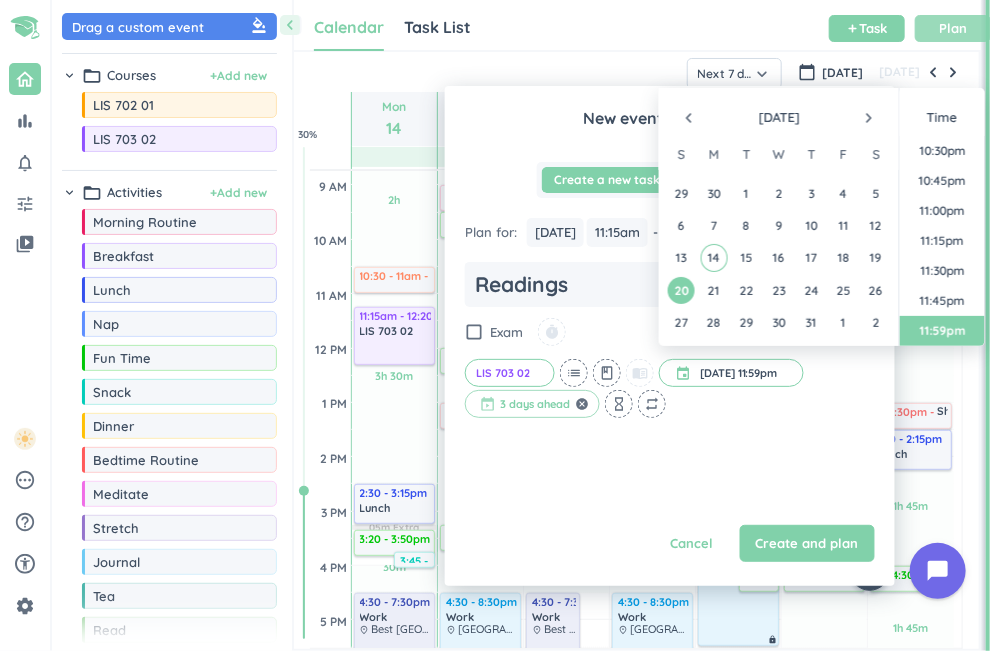 click at bounding box center [532, 404] 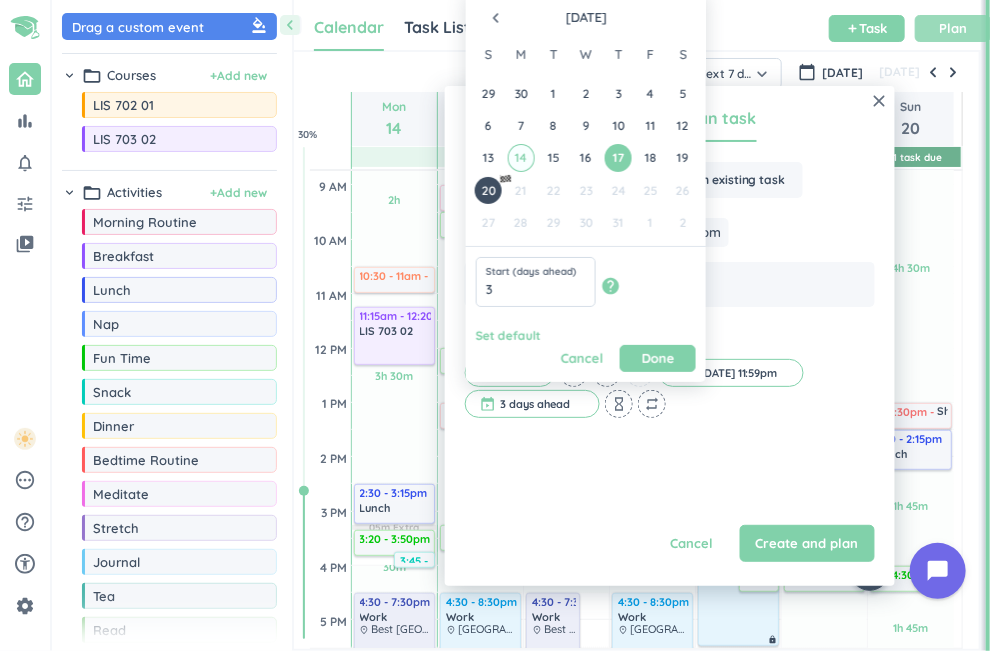 click on "14" at bounding box center (520, 157) 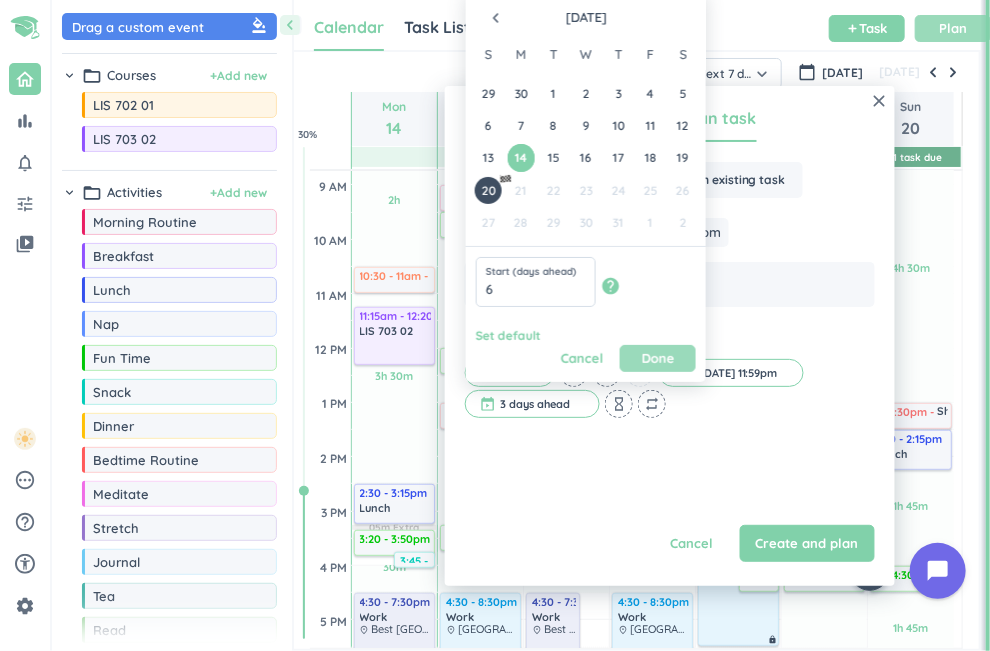 click on "Done" at bounding box center [657, 358] 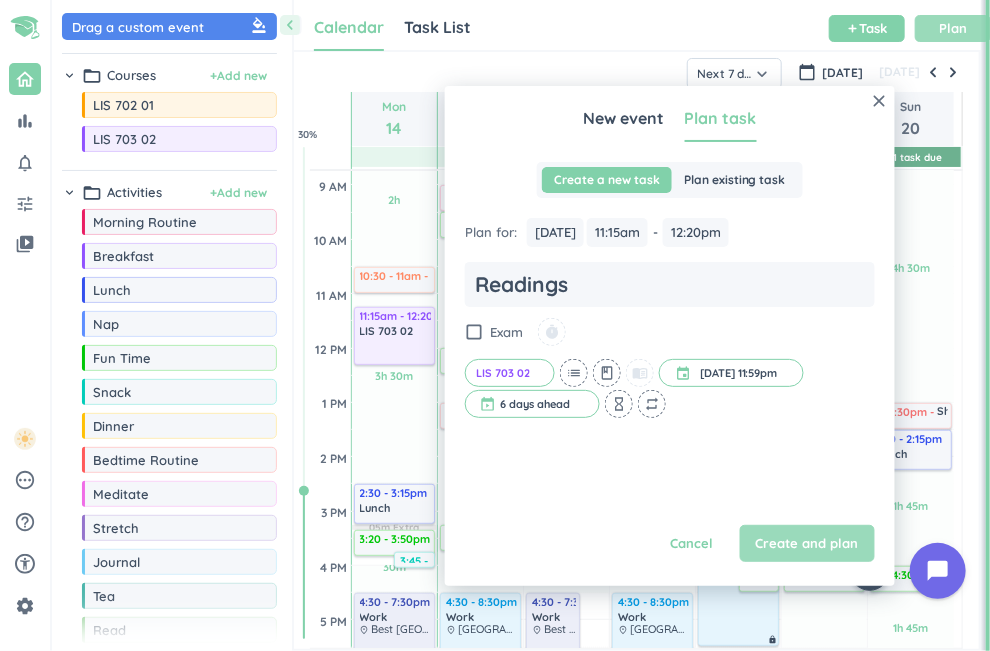 click on "Create and plan" at bounding box center [807, 544] 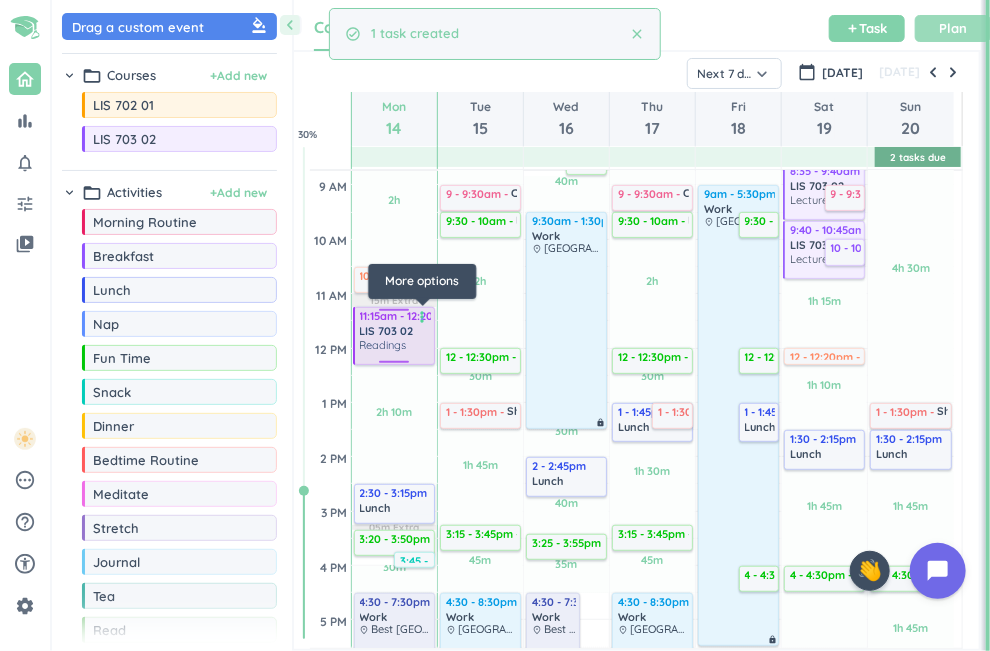 click on "more_vert" at bounding box center (423, 317) 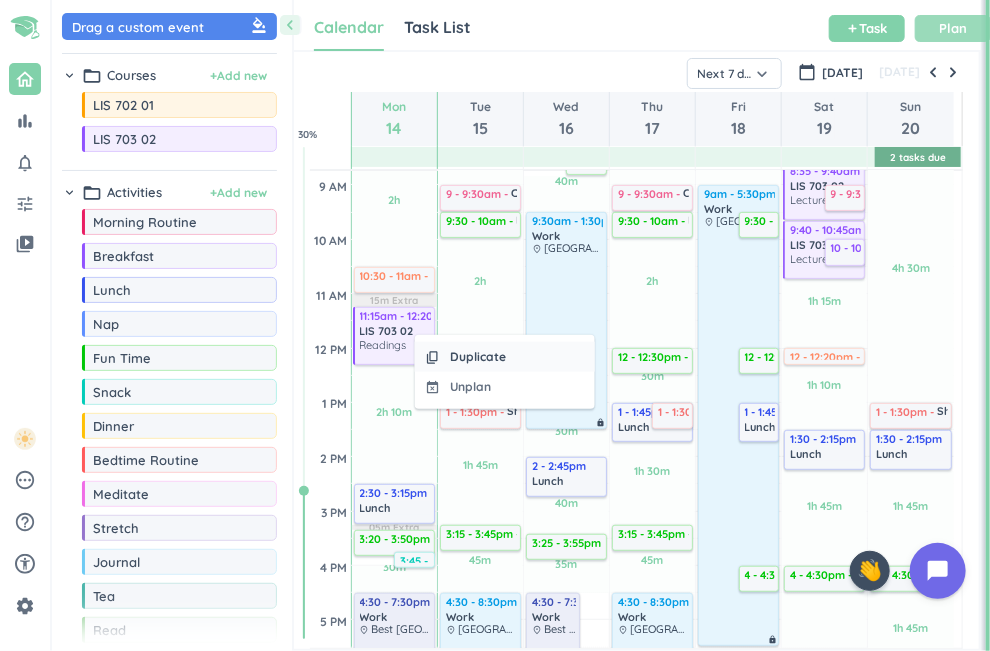 click on "Duplicate" at bounding box center (478, 357) 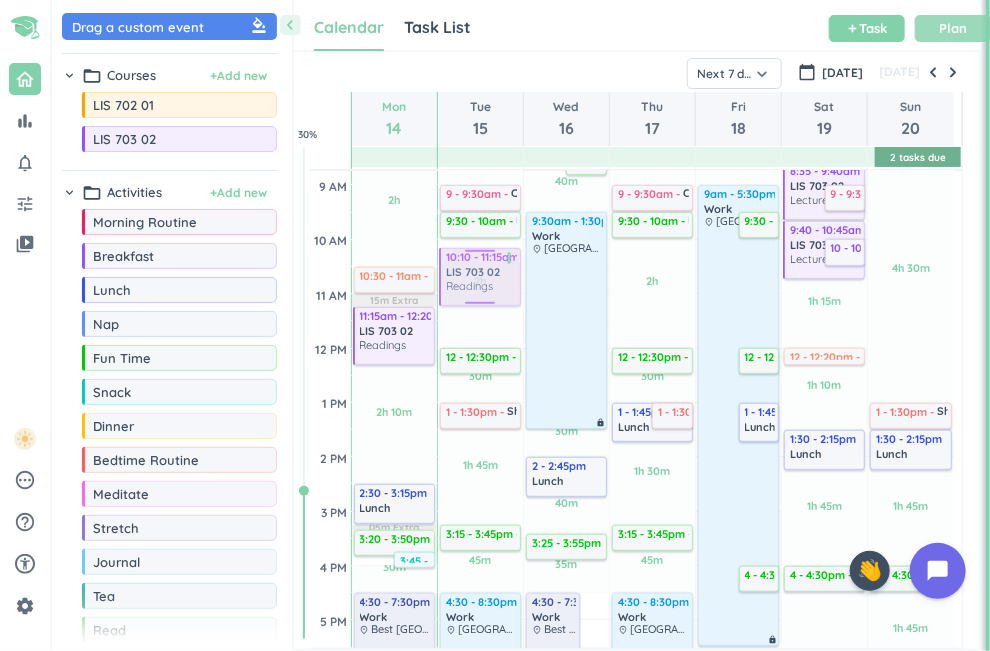 drag, startPoint x: 407, startPoint y: 336, endPoint x: 480, endPoint y: 278, distance: 93.23626 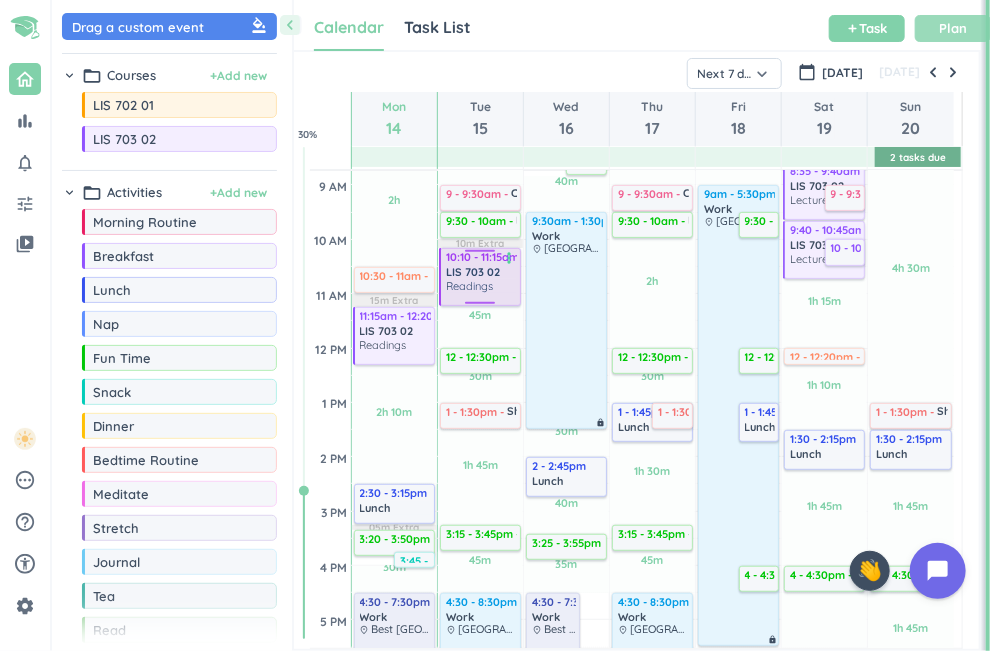 click on "more_vert" at bounding box center (509, 258) 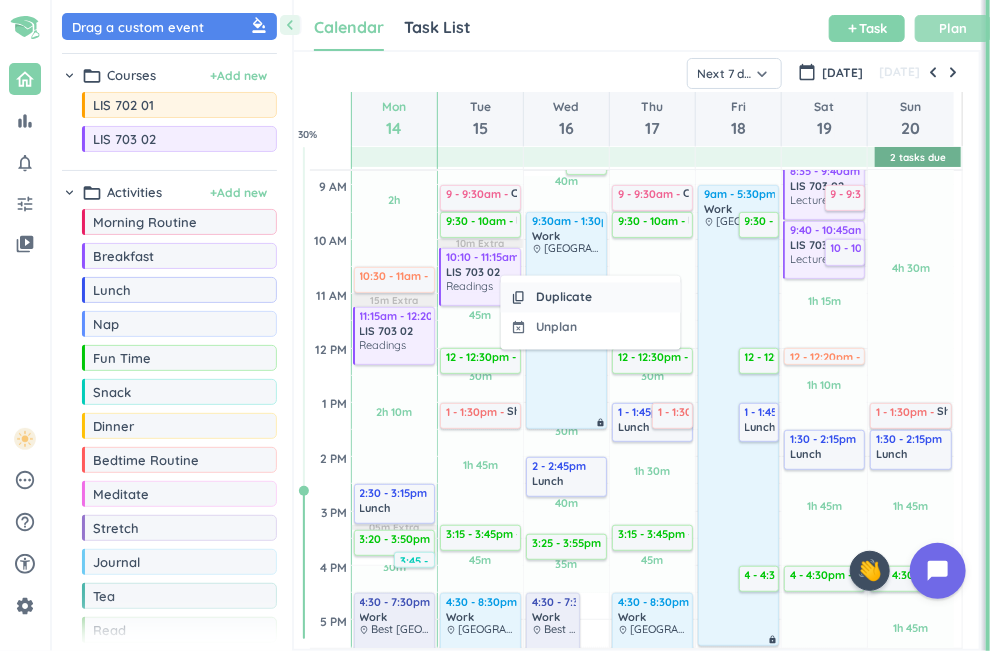 click on "Duplicate" at bounding box center (564, 298) 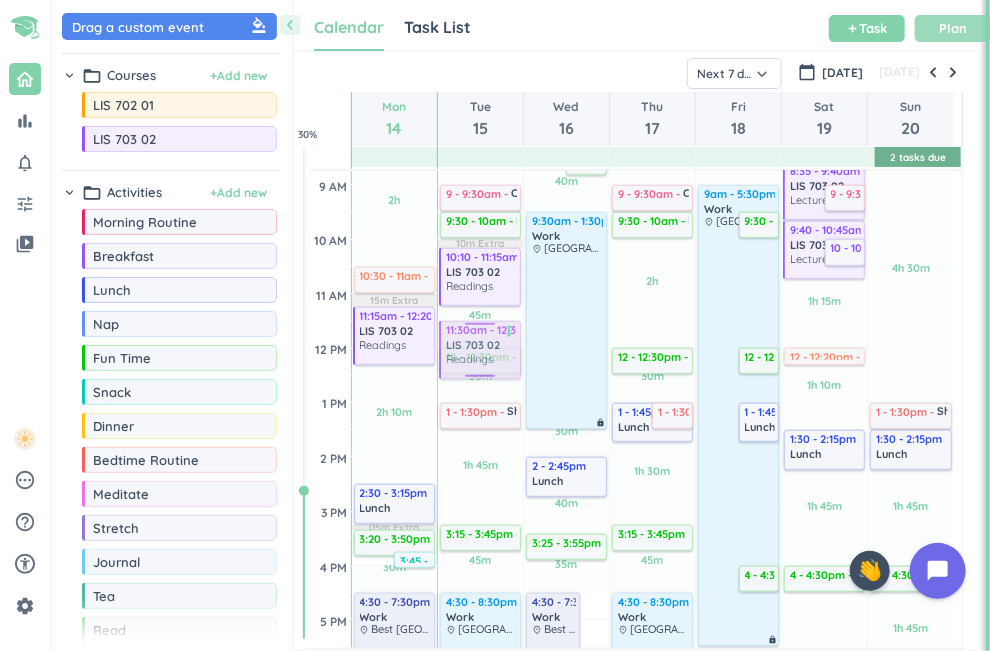 drag, startPoint x: 498, startPoint y: 278, endPoint x: 492, endPoint y: 350, distance: 72.249565 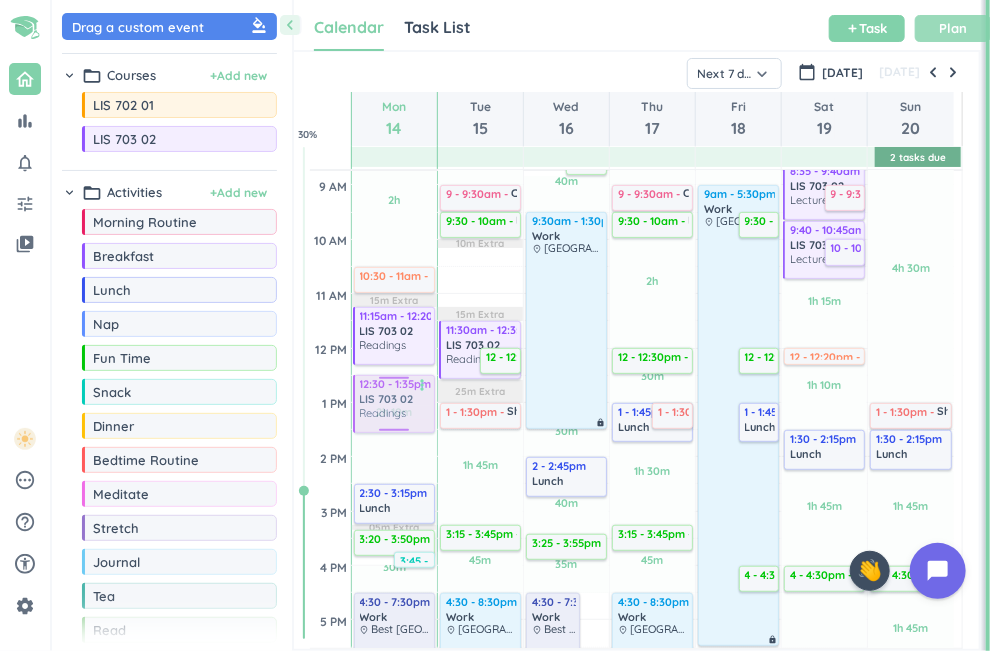 drag, startPoint x: 489, startPoint y: 285, endPoint x: 402, endPoint y: 419, distance: 159.76546 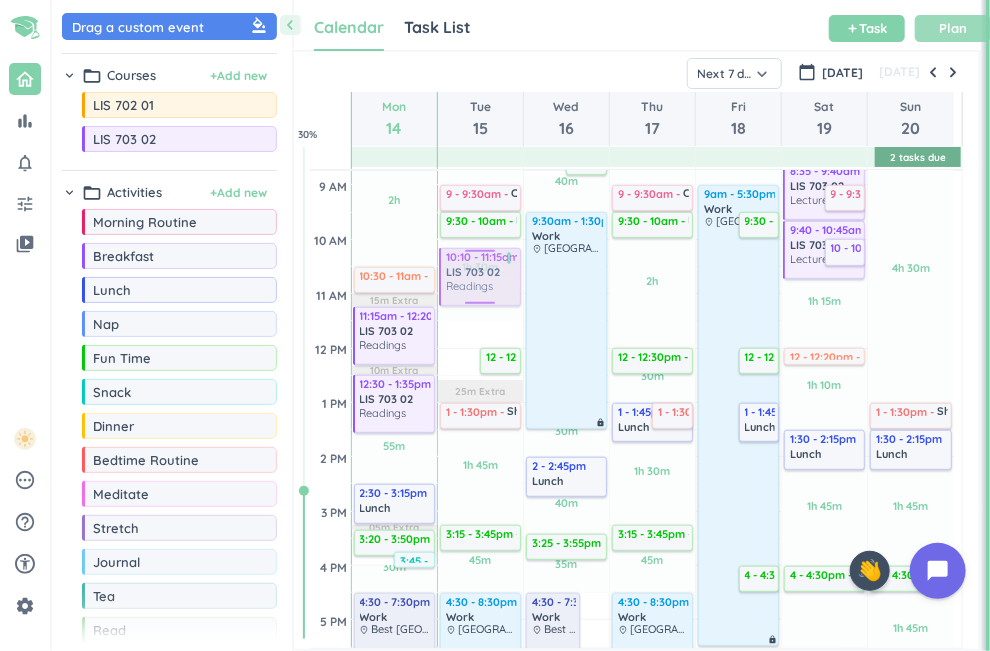 drag, startPoint x: 462, startPoint y: 360, endPoint x: 466, endPoint y: 283, distance: 77.10383 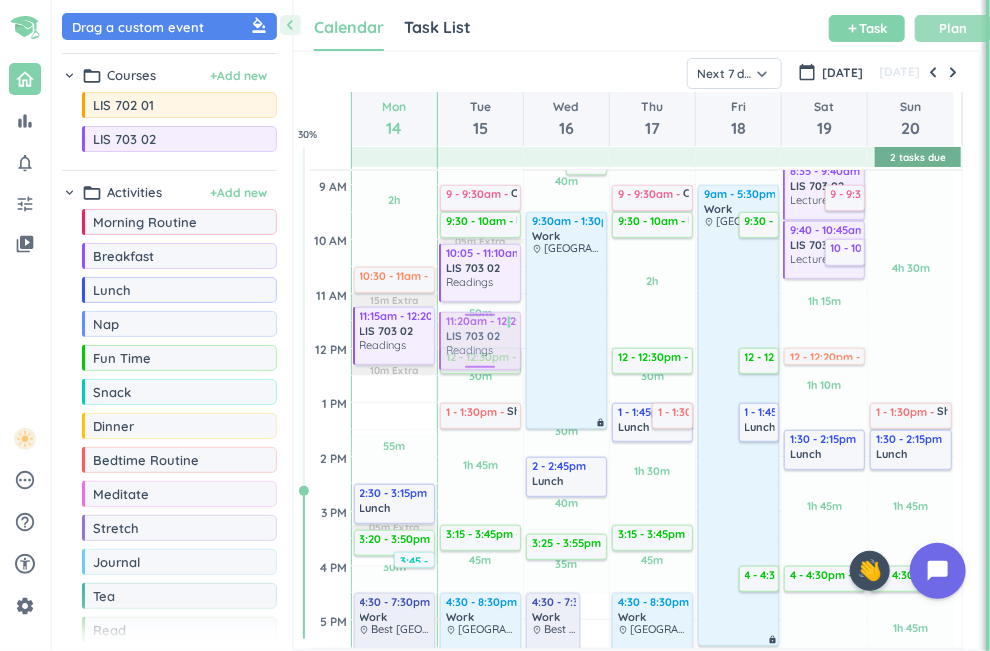 drag, startPoint x: 370, startPoint y: 406, endPoint x: 442, endPoint y: 332, distance: 103.24728 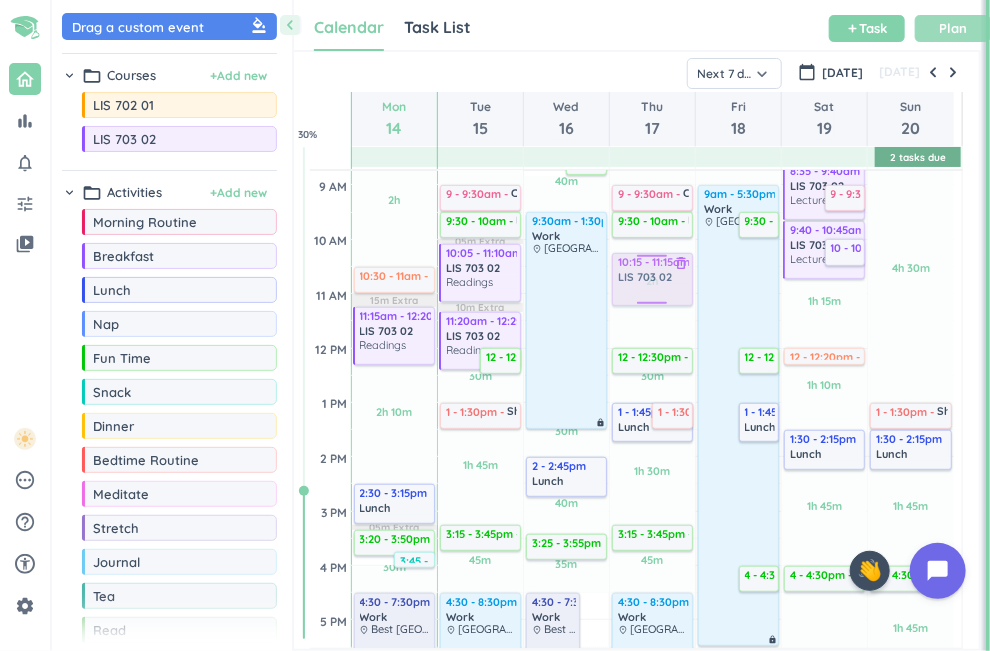 drag, startPoint x: 160, startPoint y: 136, endPoint x: 672, endPoint y: 254, distance: 525.42175 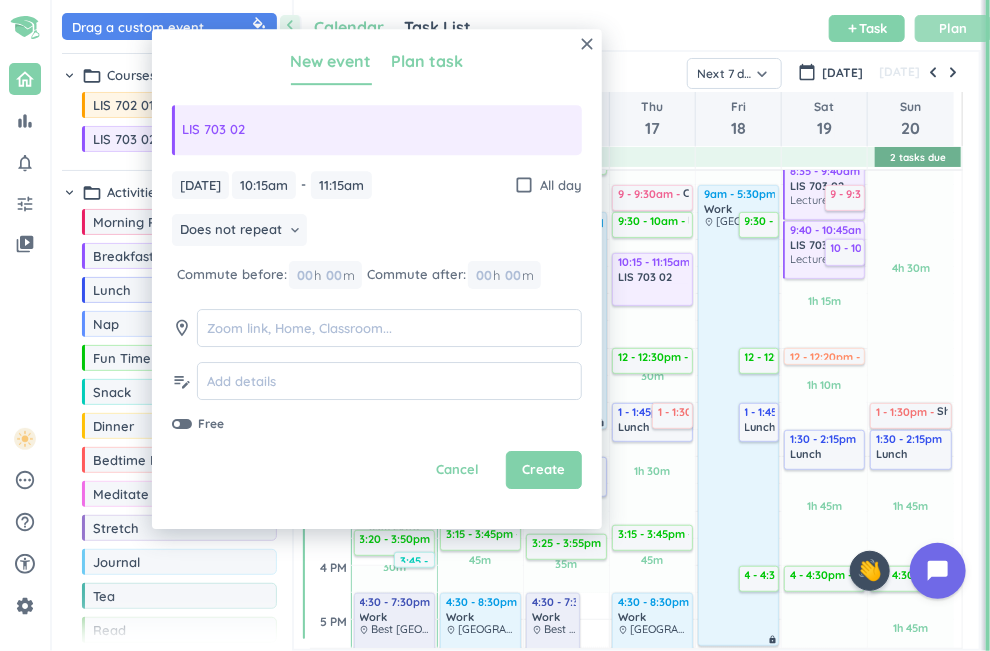 click on "Plan task" at bounding box center (428, 61) 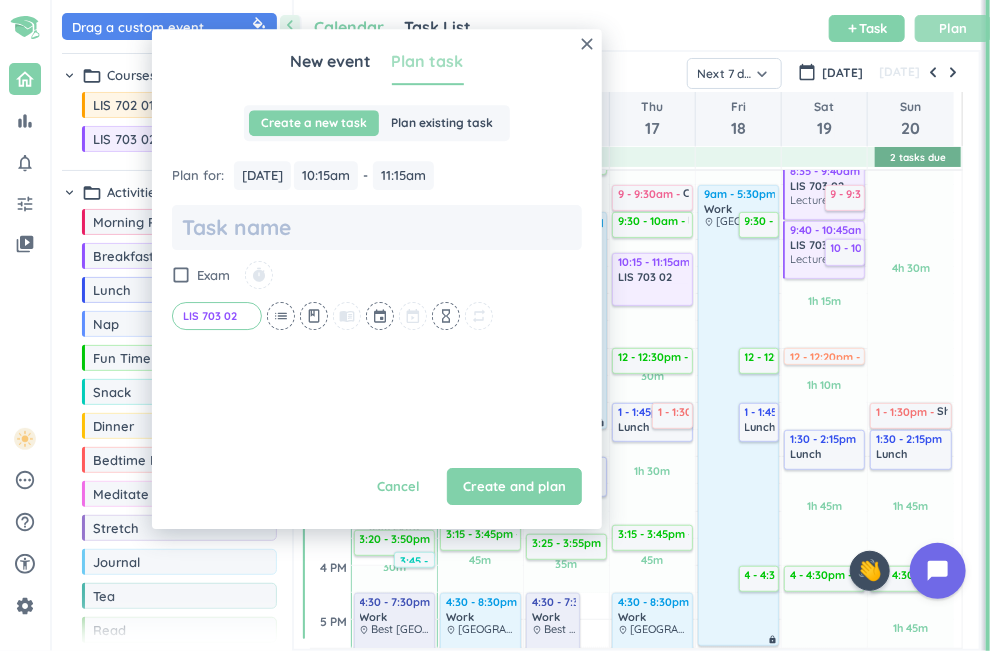 scroll, scrollTop: 0, scrollLeft: 0, axis: both 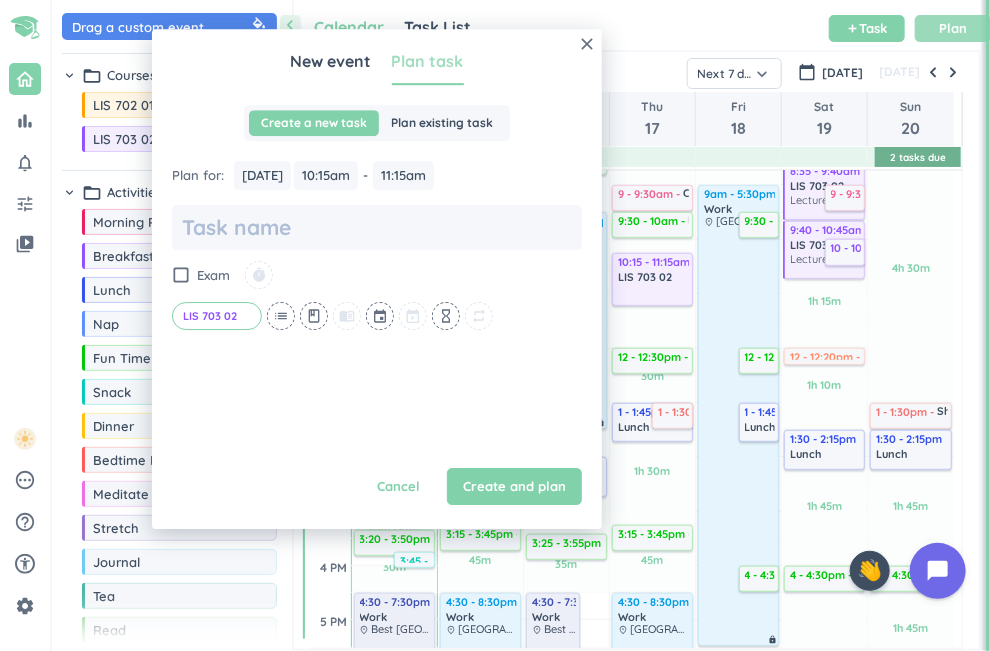 type on "D" 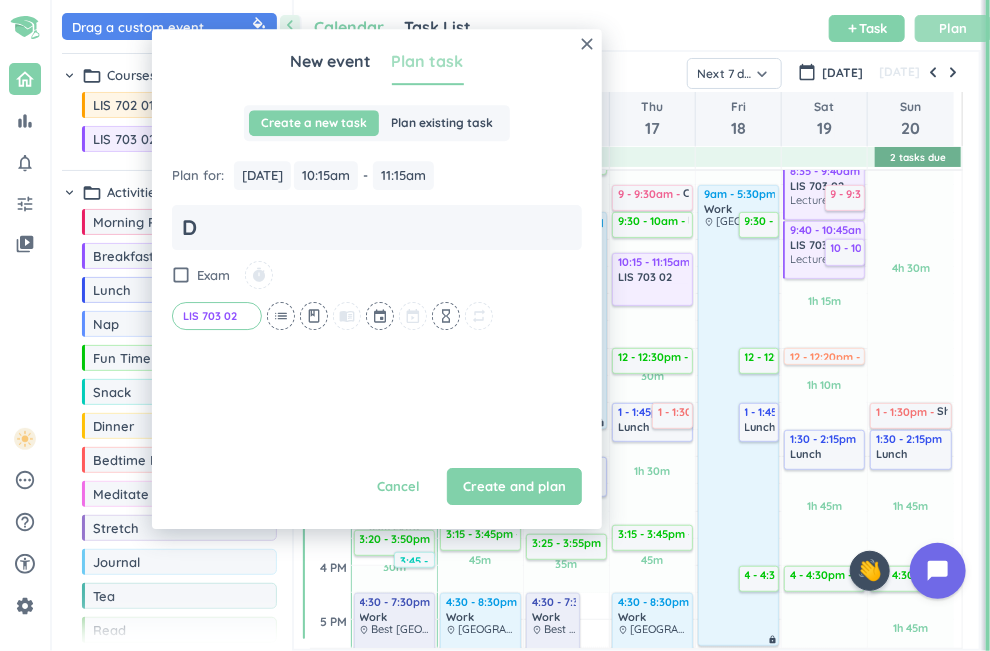 type on "x" 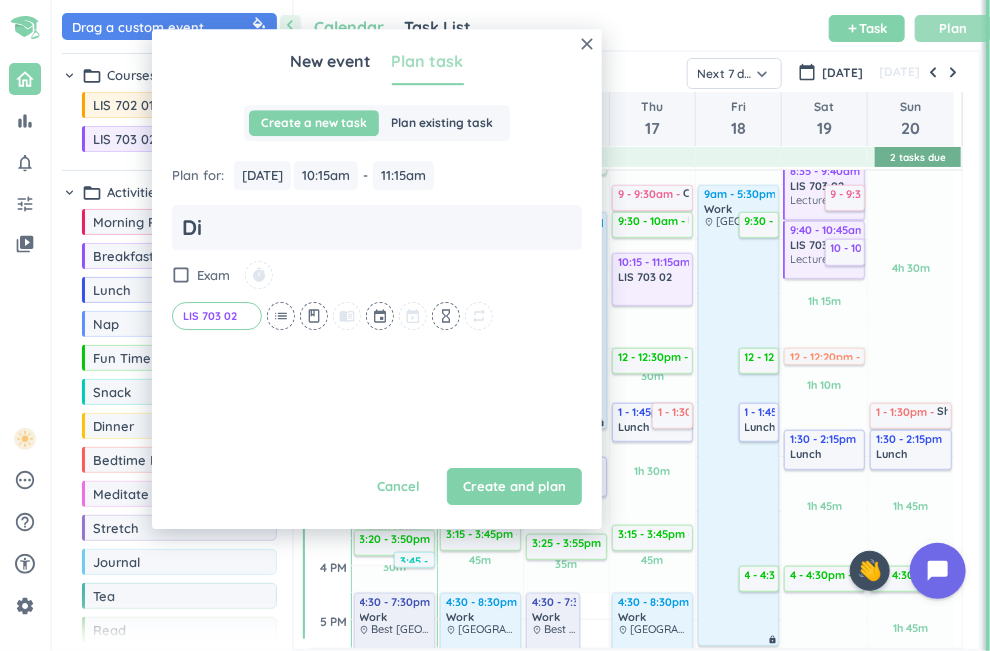 type on "x" 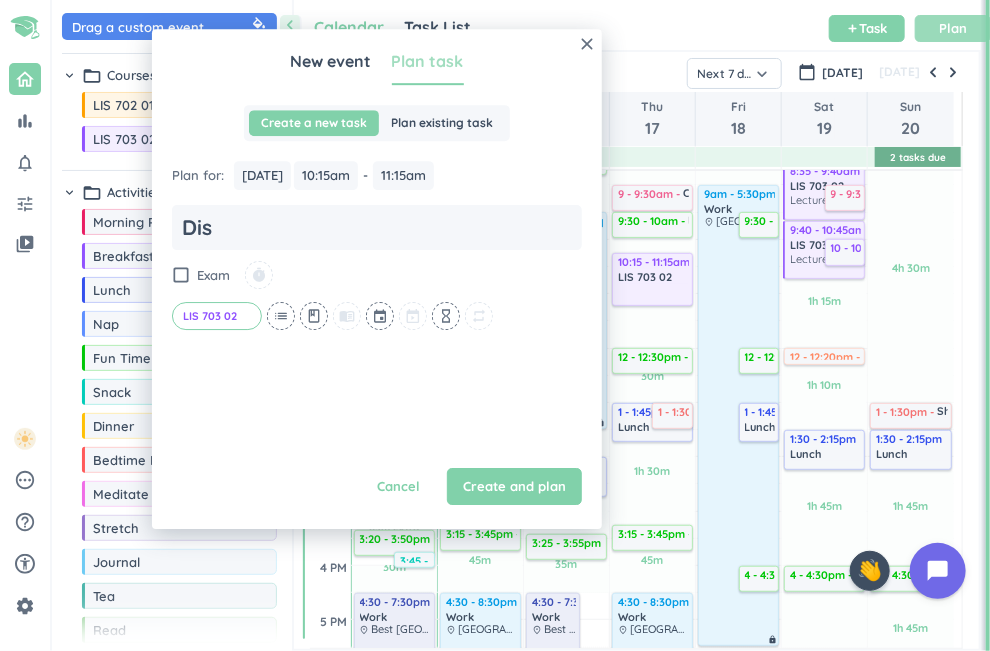 type on "x" 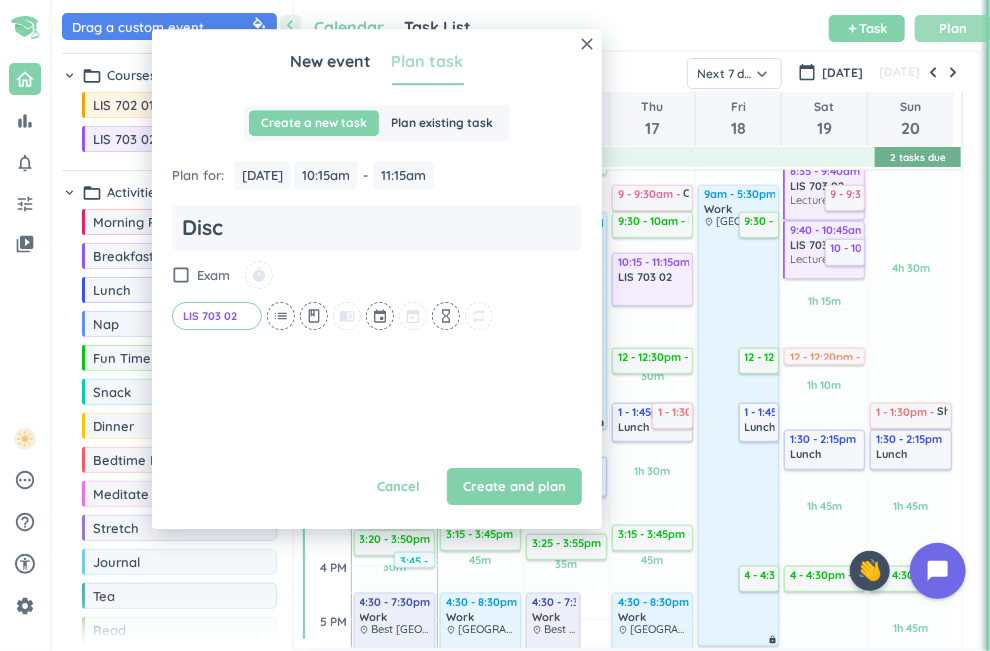 type on "x" 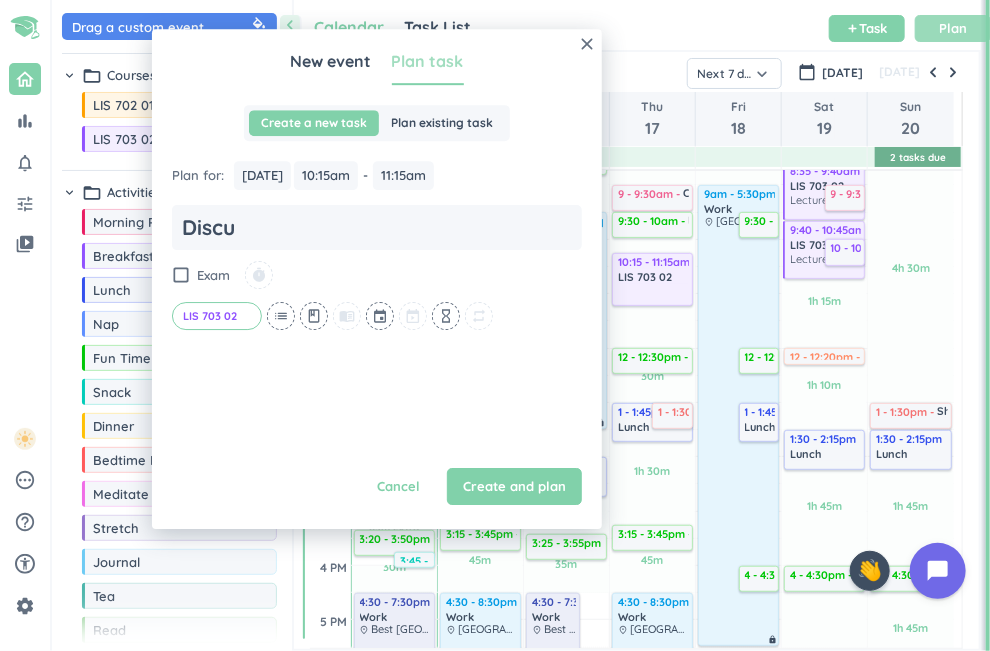 type on "x" 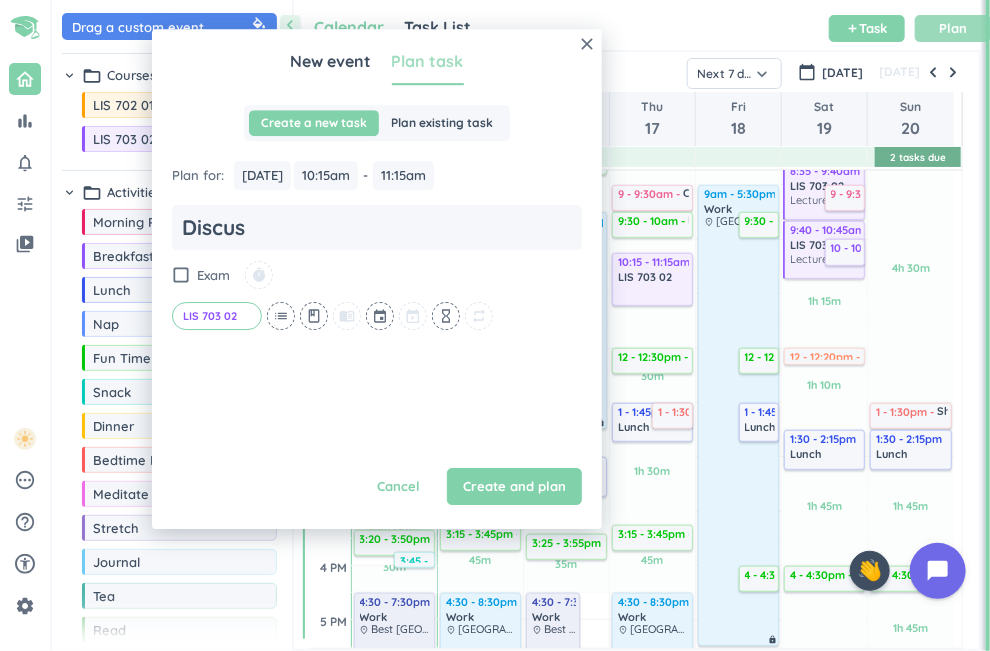 type on "x" 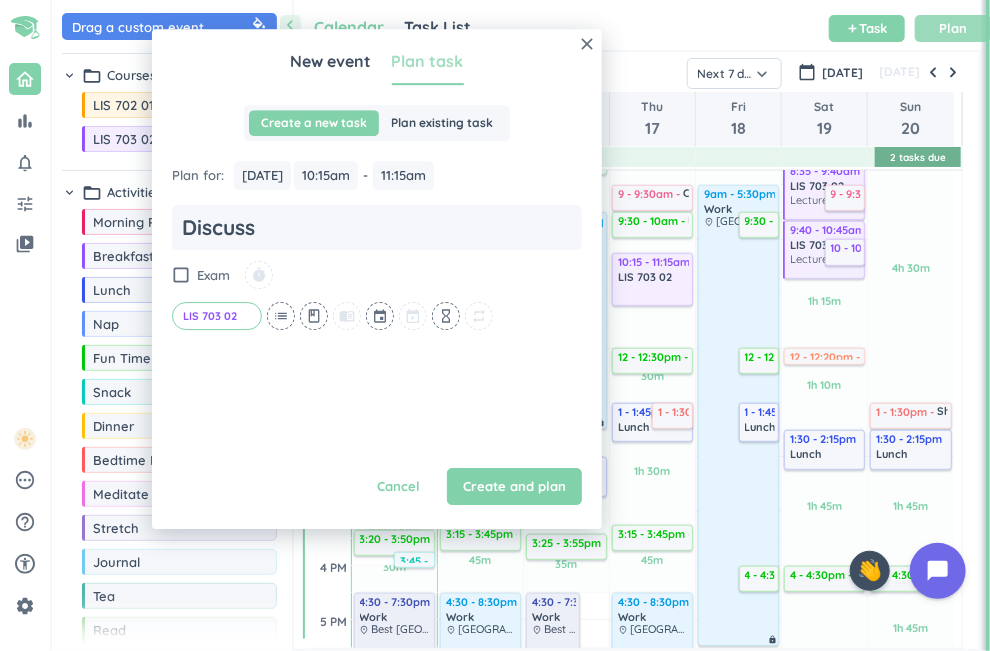 type on "Discussi" 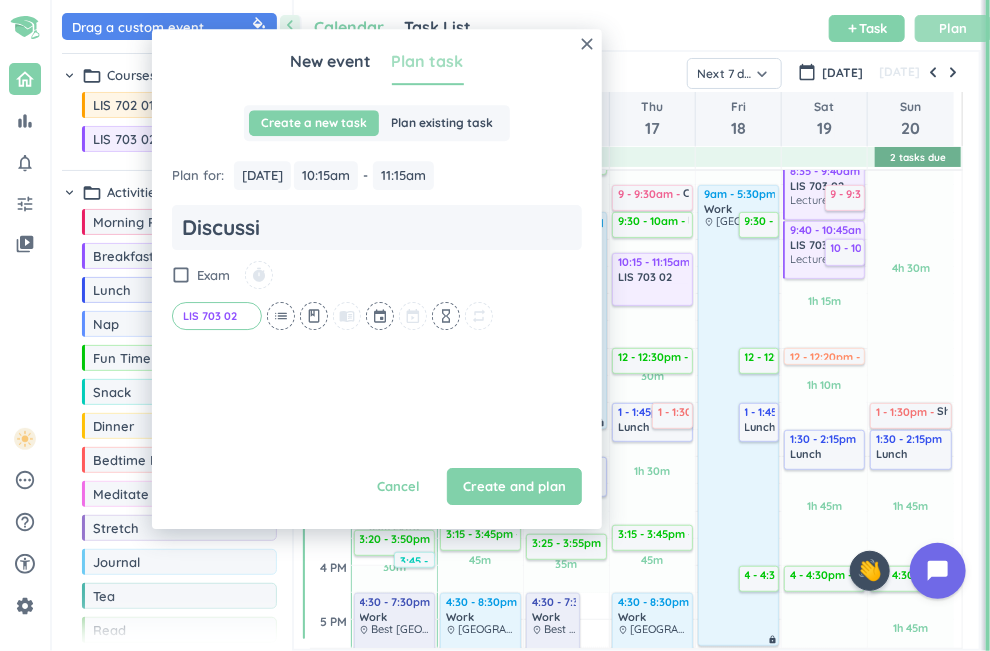 type on "x" 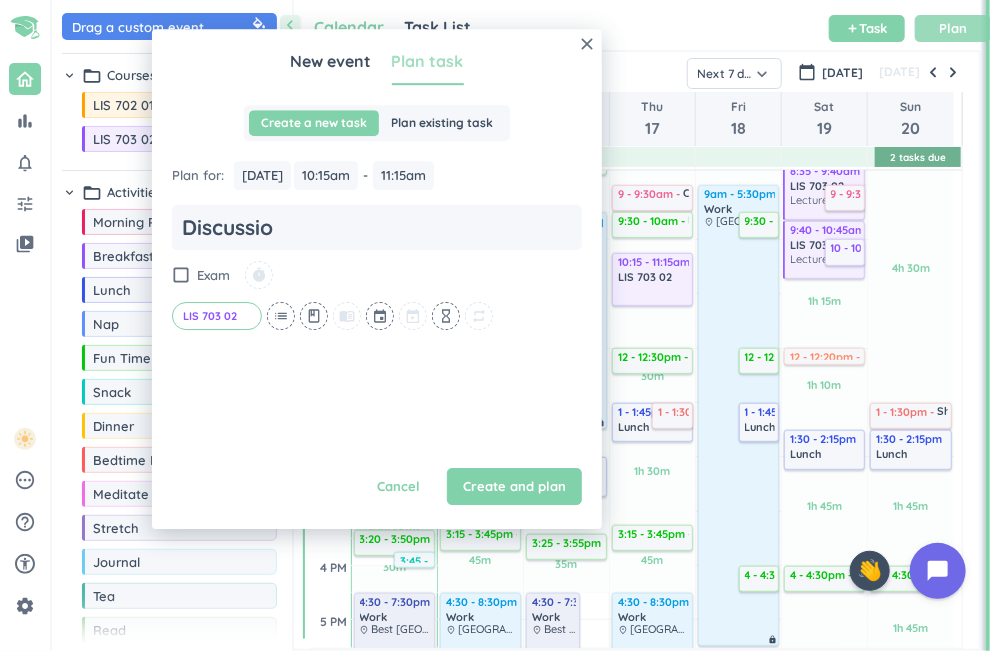 type on "x" 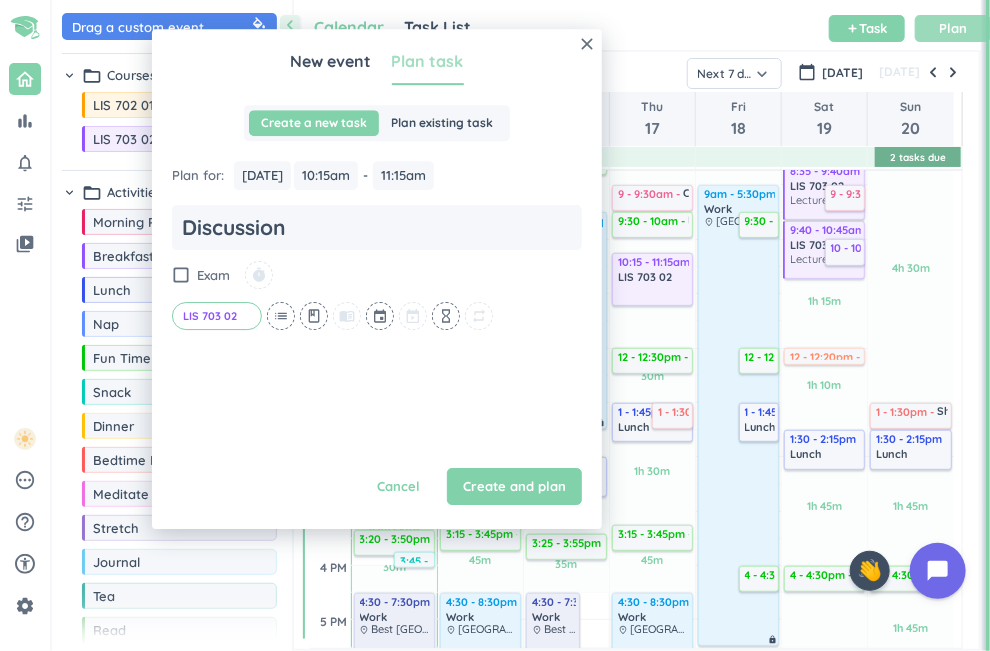 type on "x" 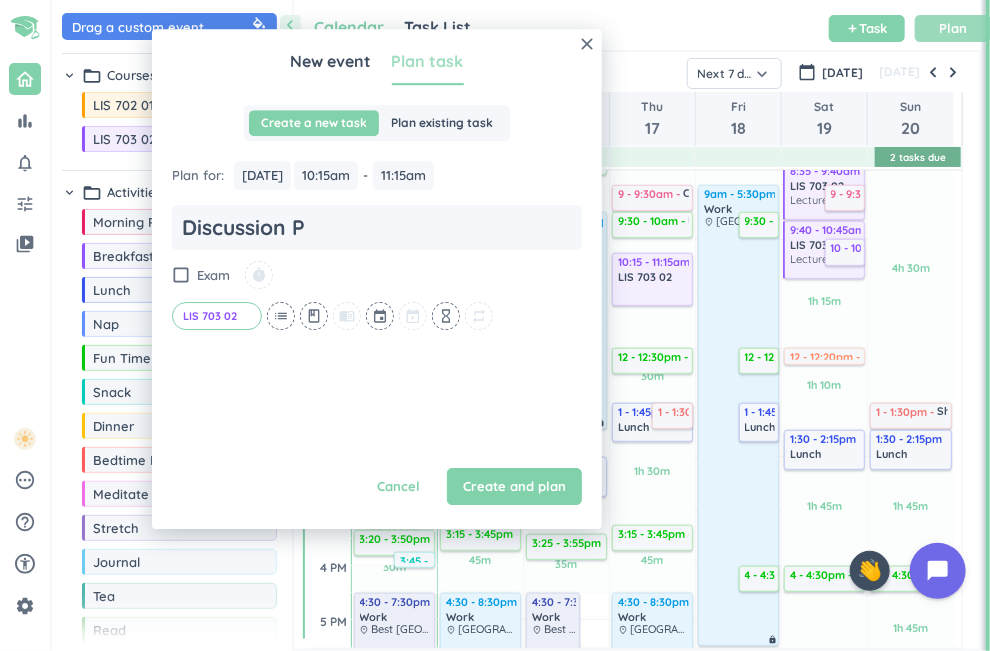 type on "x" 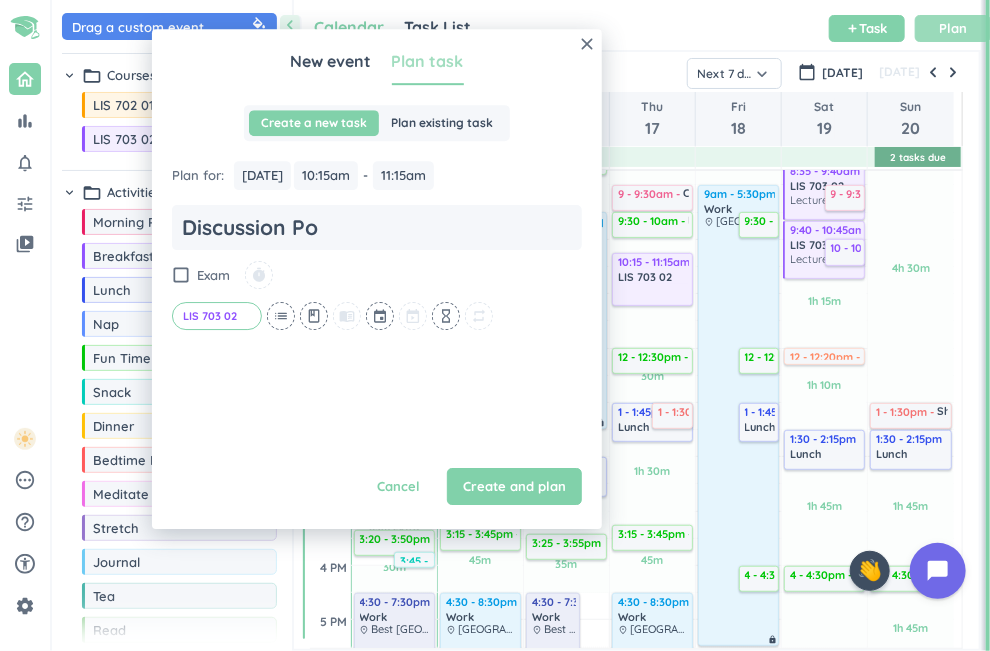 type on "x" 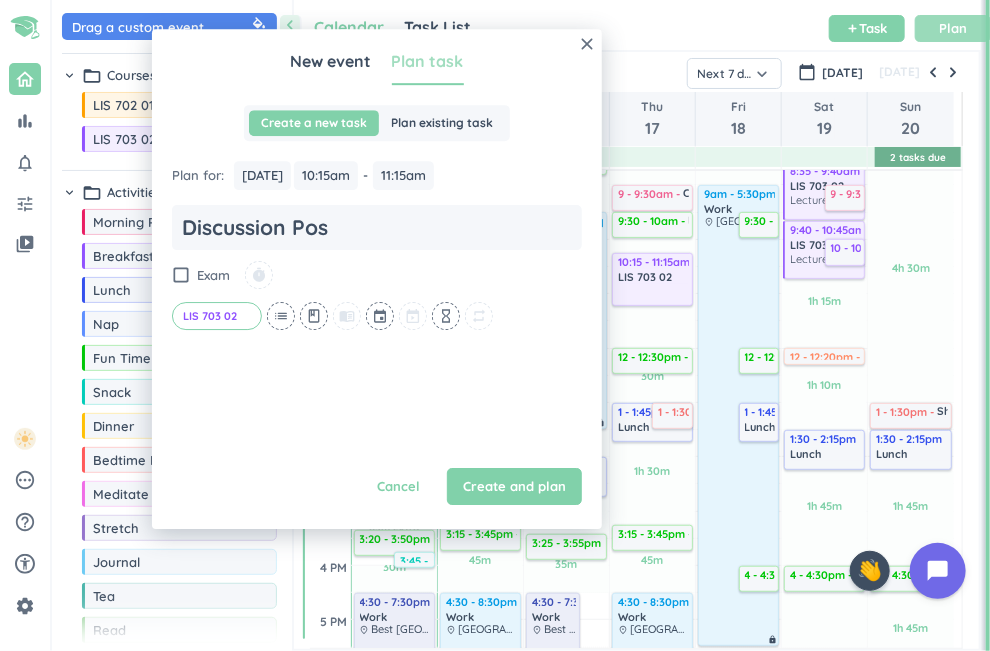 type on "x" 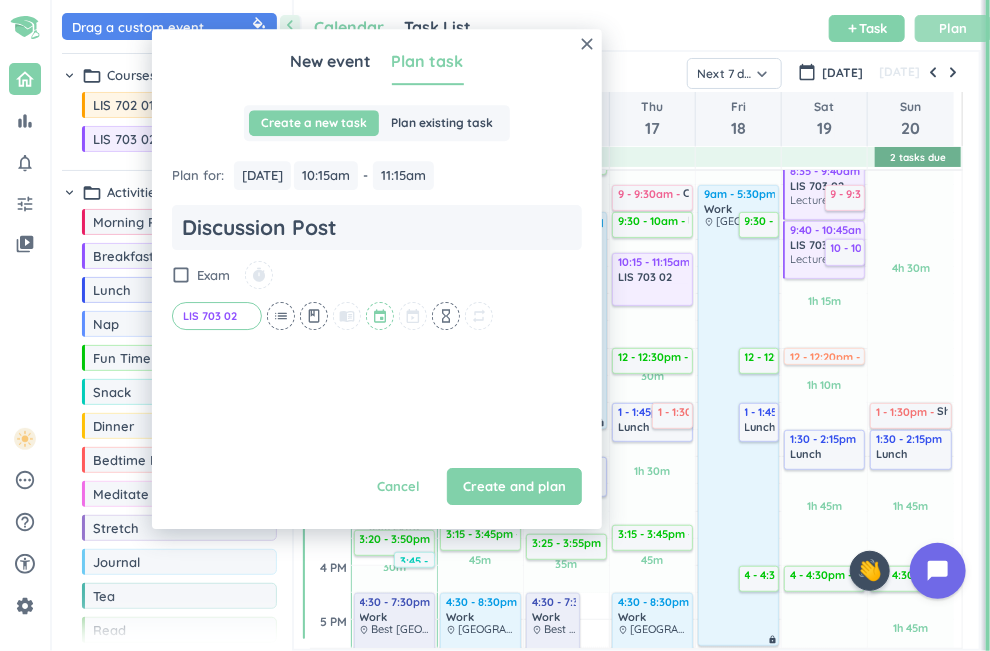 type on "Discussion Post" 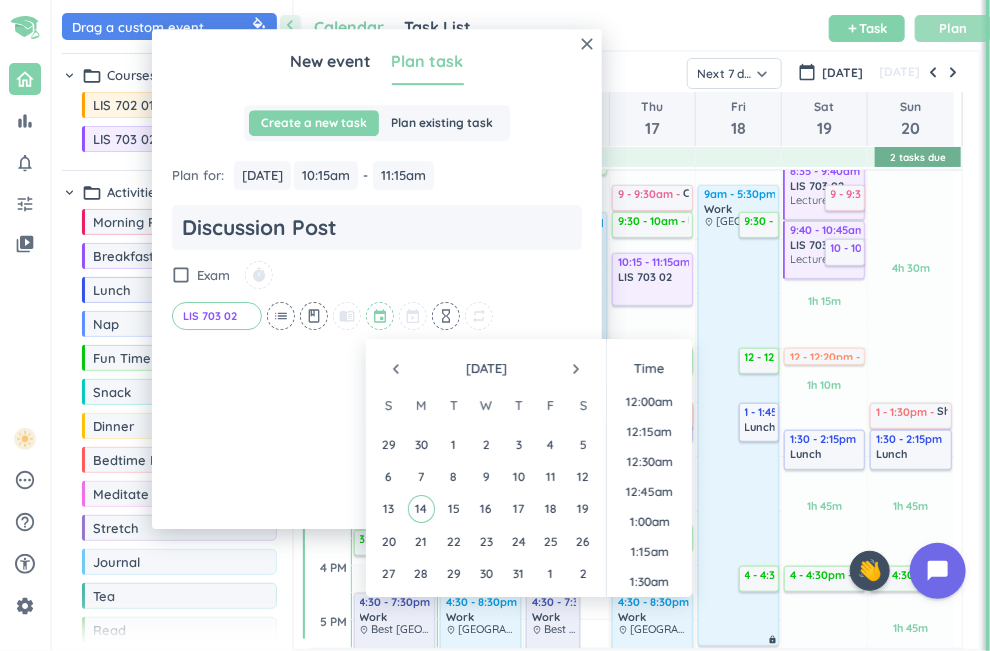 click at bounding box center [381, 316] 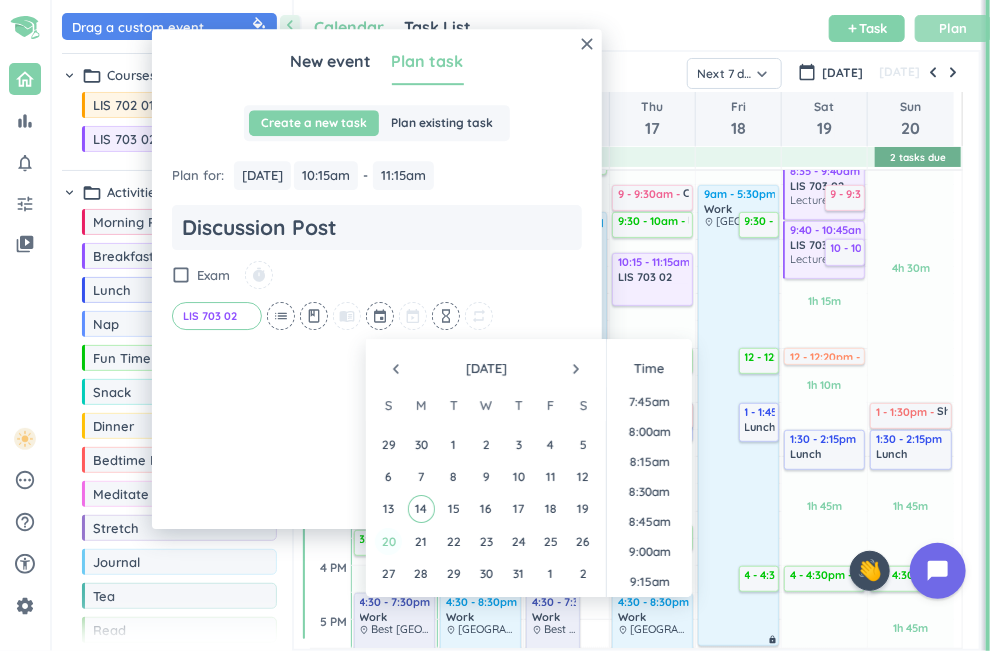 click on "20" at bounding box center (388, 541) 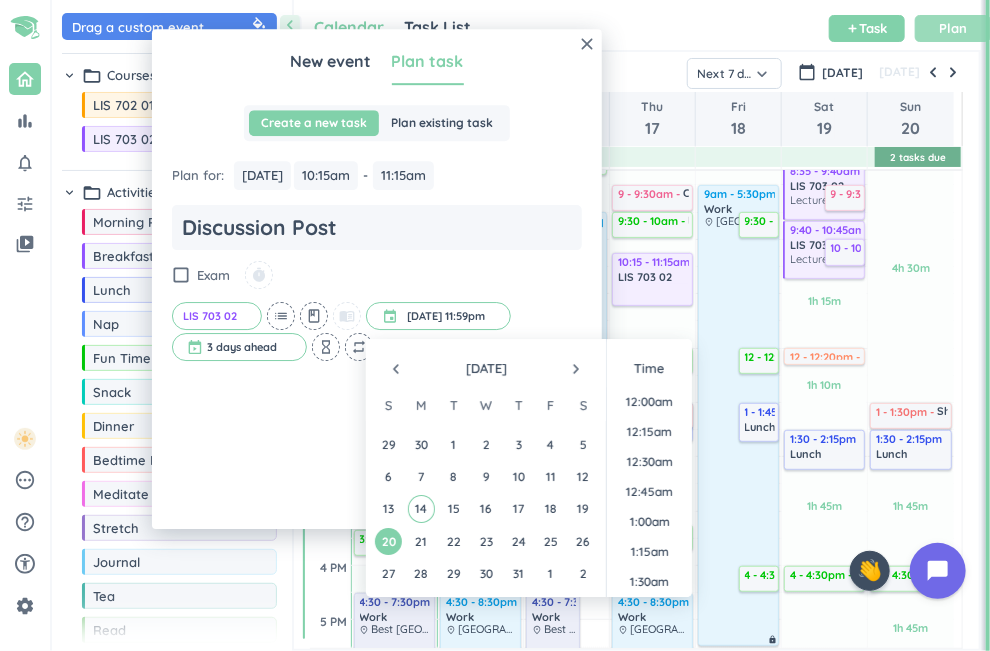 scroll, scrollTop: 2700, scrollLeft: 0, axis: vertical 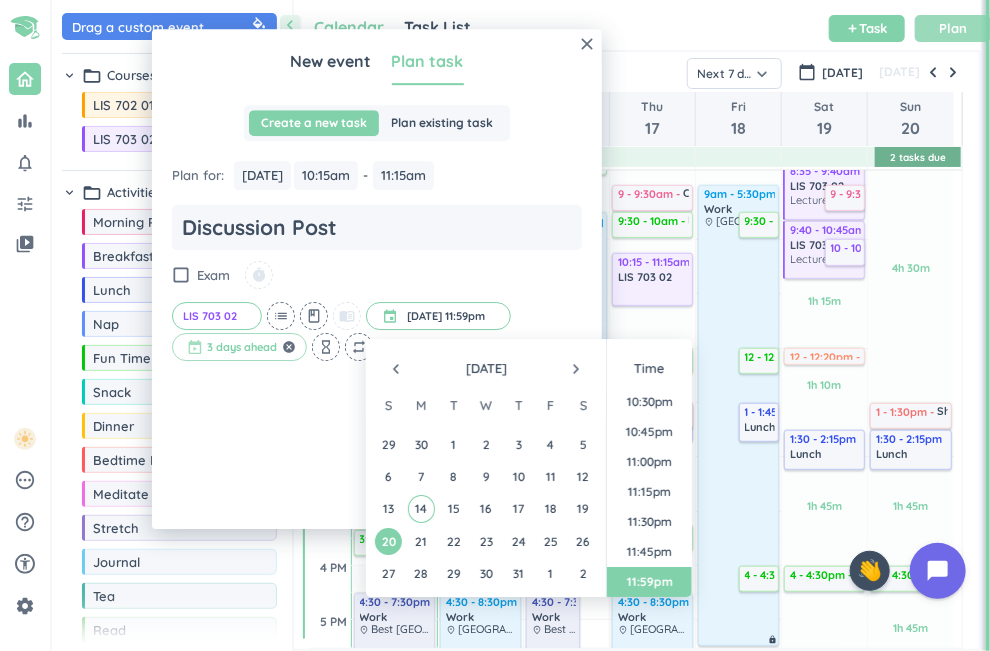 click at bounding box center [239, 347] 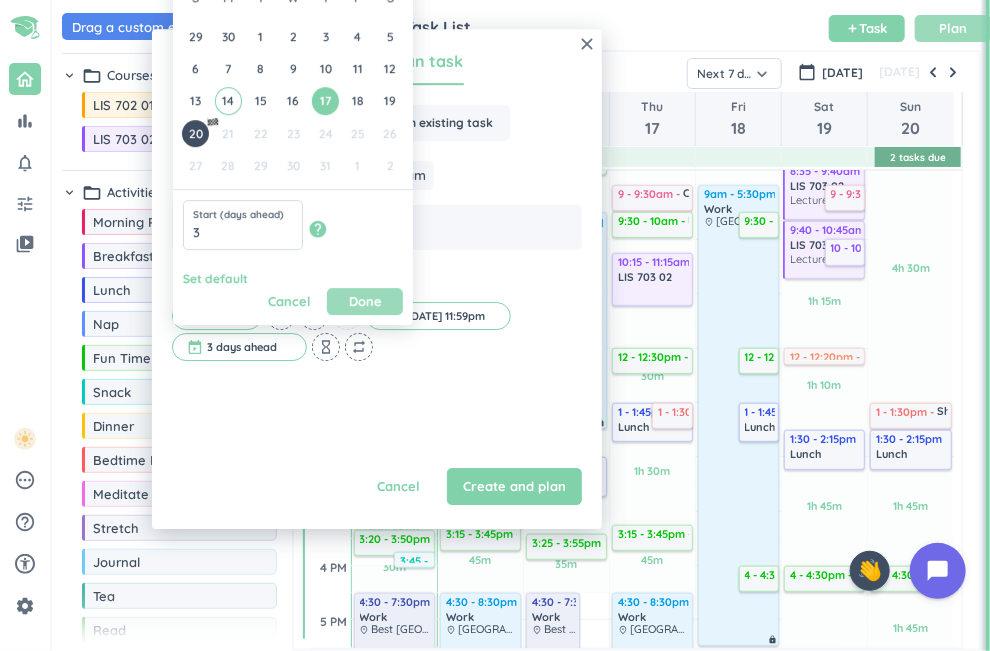 click on "Done" at bounding box center [365, 301] 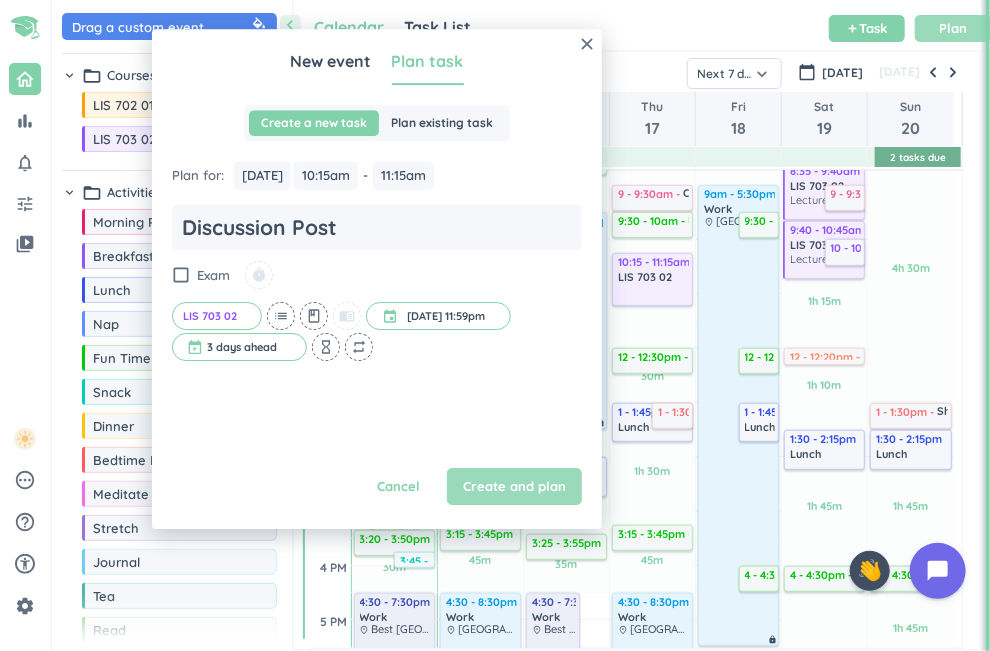 click on "Create and plan" at bounding box center (514, 487) 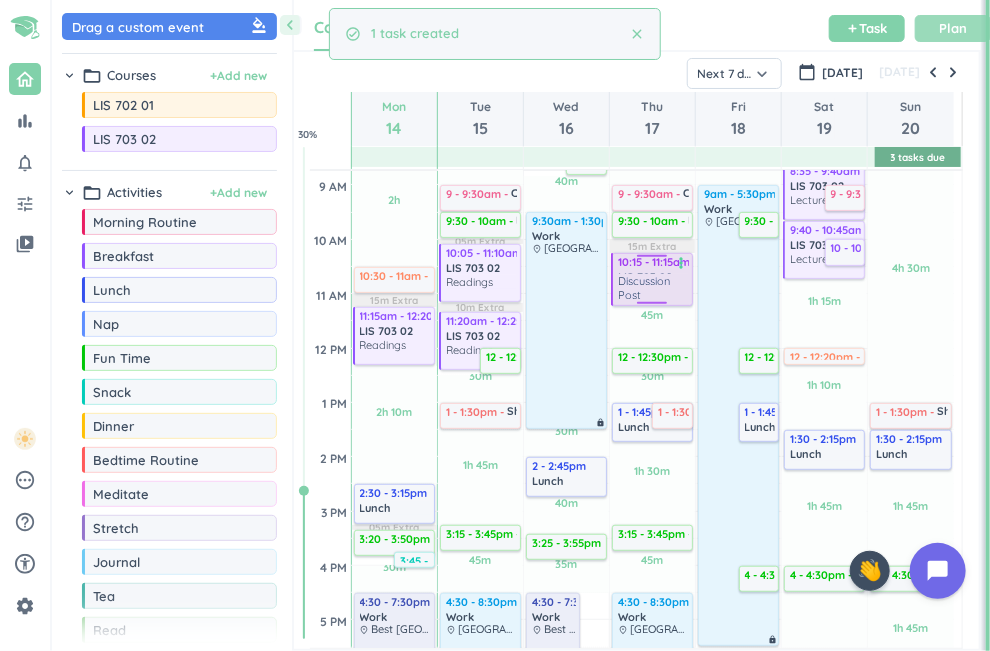 click on "Discussion Post" at bounding box center [653, 288] 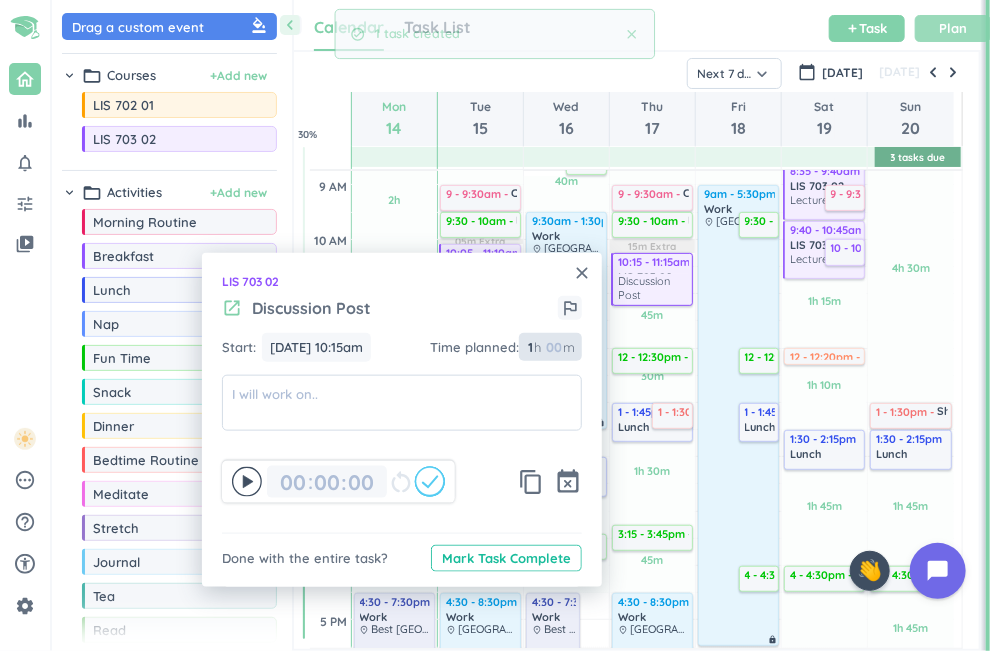 click at bounding box center [553, 347] 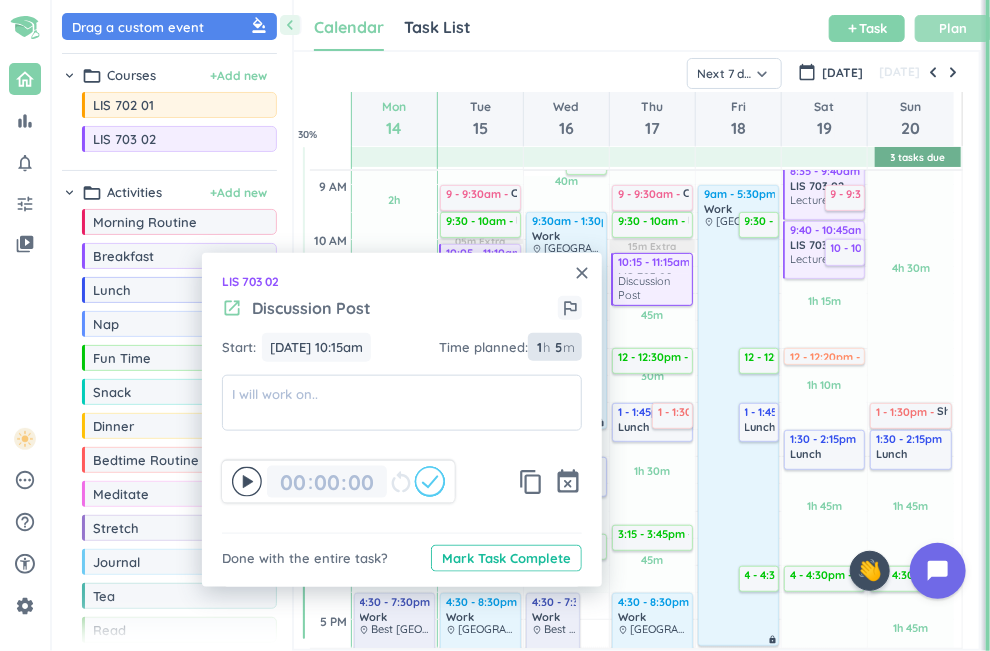 type on "5" 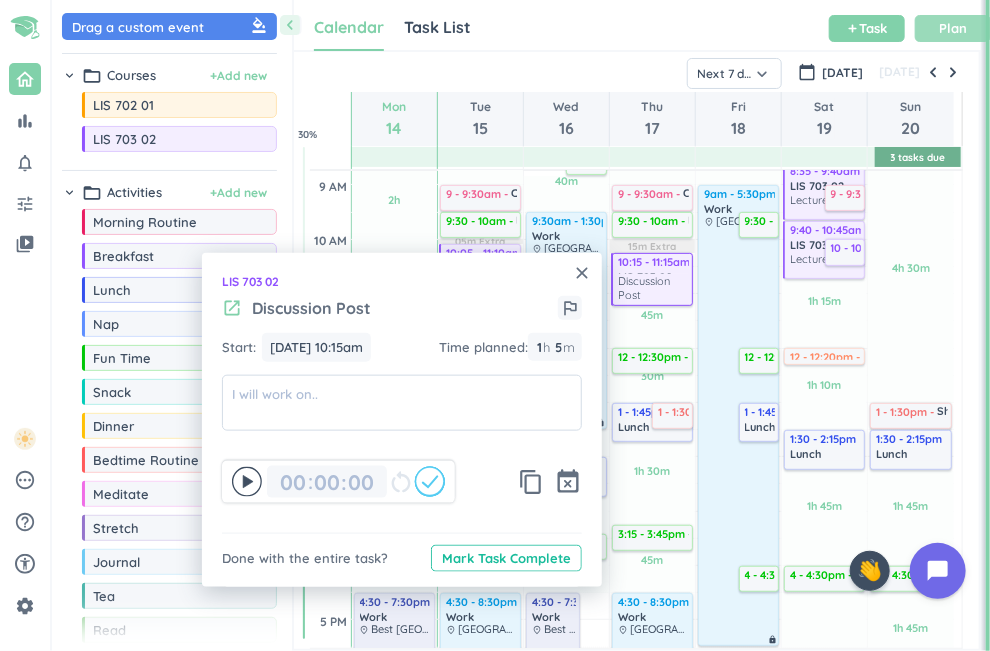 click on "launch Discussion Post outlined_flag" at bounding box center [402, 314] 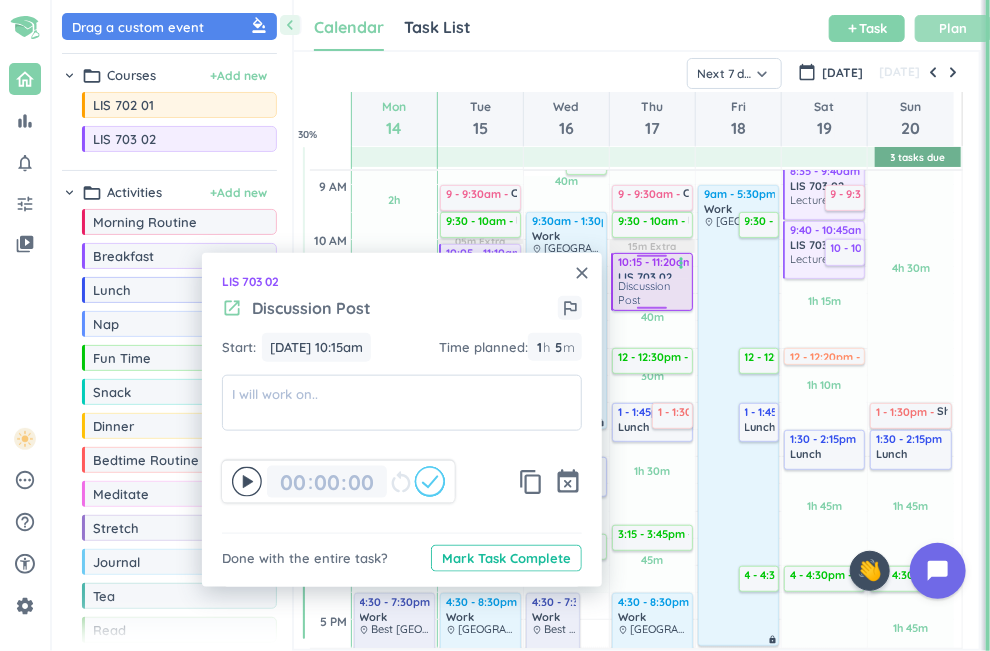 click on "more_vert" at bounding box center (681, 263) 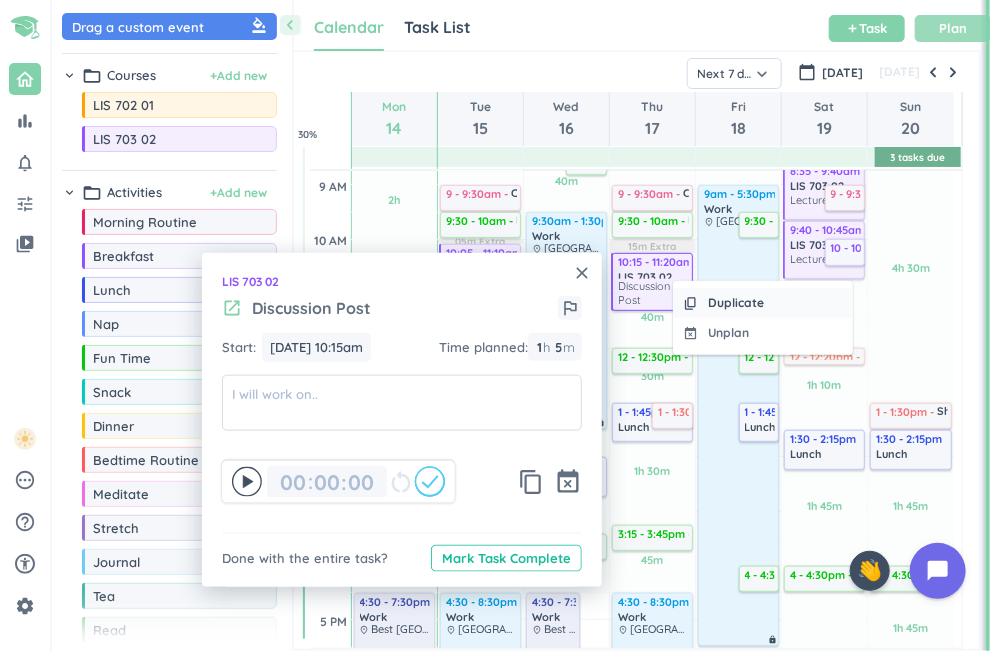 click on "Duplicate" at bounding box center [736, 303] 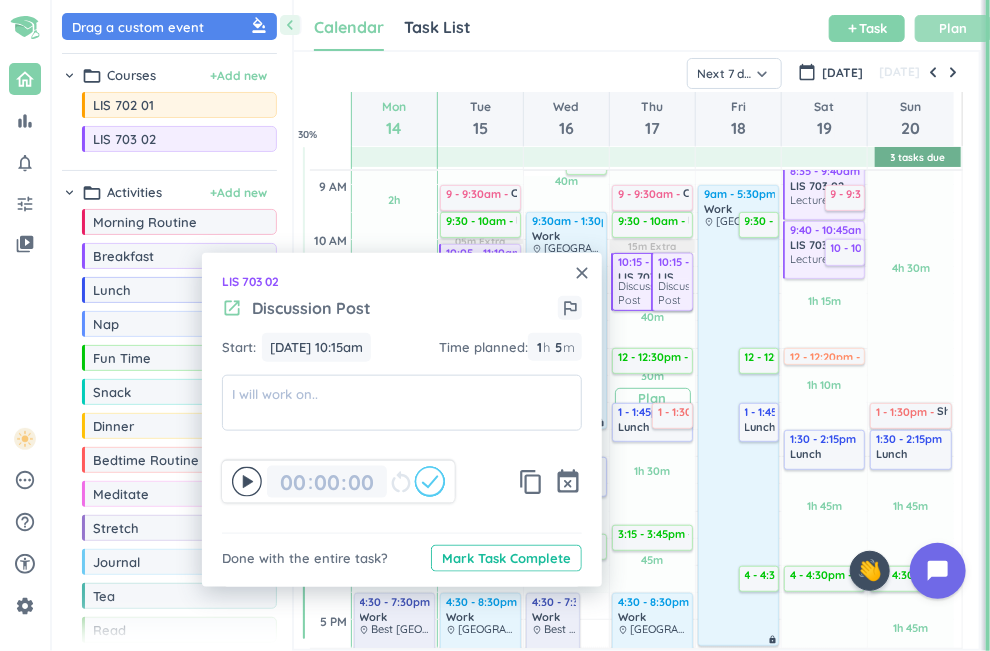drag, startPoint x: 674, startPoint y: 283, endPoint x: 660, endPoint y: 402, distance: 119.8207 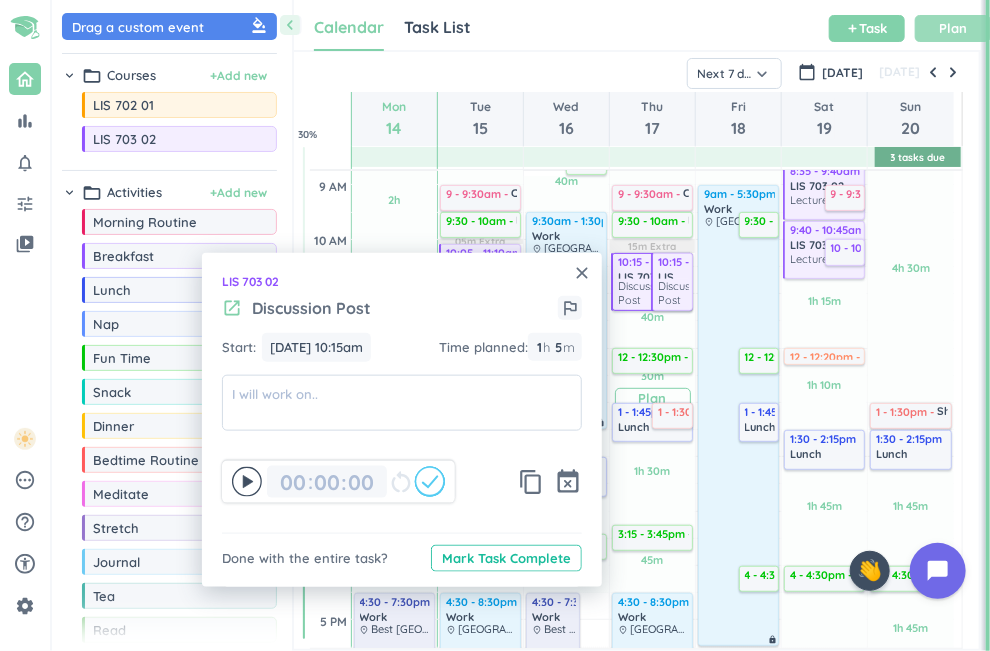 click on "30m Past due Plan 30m Past due Plan 40m Past due Plan 30m Past due Plan 1h 30m Past due Plan 45m Past due Plan 15m Extra 15m Extra 15m Extra Adjust Awake Time Adjust Awake Time 10:15 - 11:20am LIS  703  02 Discussion Post more_vert 10:15 - 11:20am LIS  703  02 Discussion Post more_vert 1 - 1:45pm Lunch delete_outline 1 - 1:30pm Shower delete_outline 4:30 - 8:30pm Work place [GEOGRAPHIC_DATA], [STREET_ADDRESS] lock 6:30 - 6:45pm Snack delete_outline 9 - 9:30pm Dinner delete_outline 9:15 - 9:20pm Clean delete_outline cat boxes 8 - 8:30am Breakfast delete_outline 9 - 9:30am Clean delete_outline my area (quick) 9:30 - 10am Fun Time delete_outline 12 - 12:30pm Fun Time delete_outline 3:15 - 3:45pm Fun Time delete_outline 8:30 - 8:45pm Yoga / Pilates delete_outline 1. stretch (10)
2. yoga (20) 9:30 - 10:15pm Bedtime Routine delete_outline" at bounding box center (652, 565) 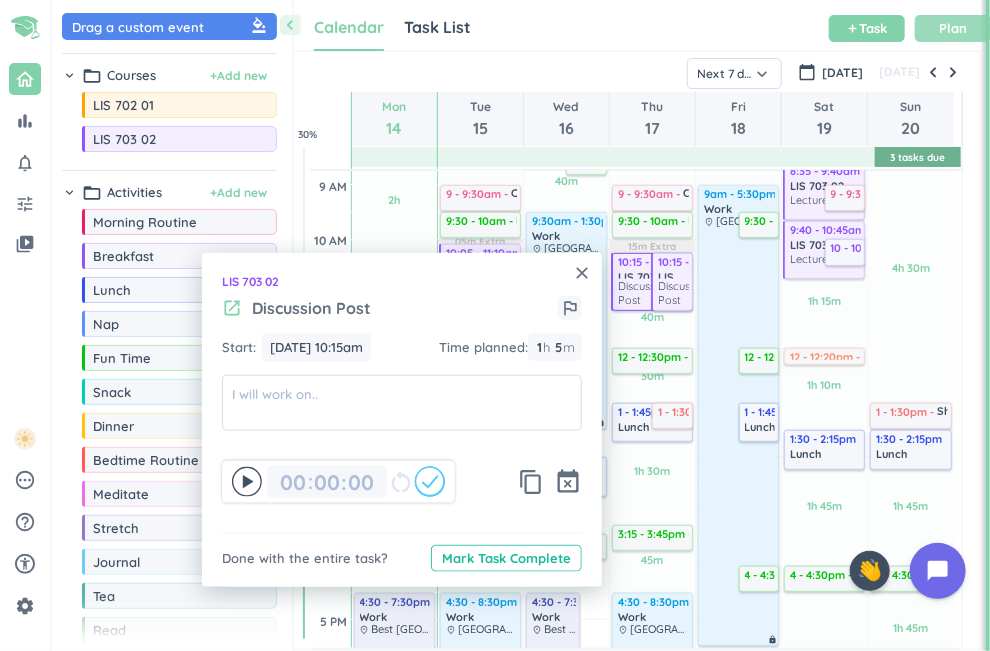 click on "close" at bounding box center [582, 273] 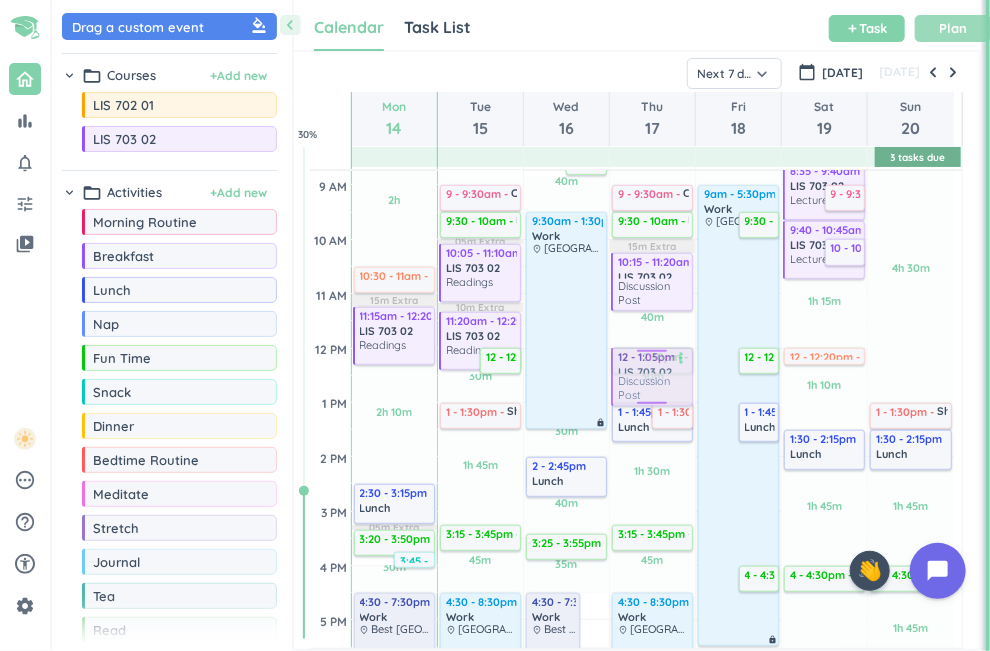 drag, startPoint x: 665, startPoint y: 282, endPoint x: 665, endPoint y: 380, distance: 98 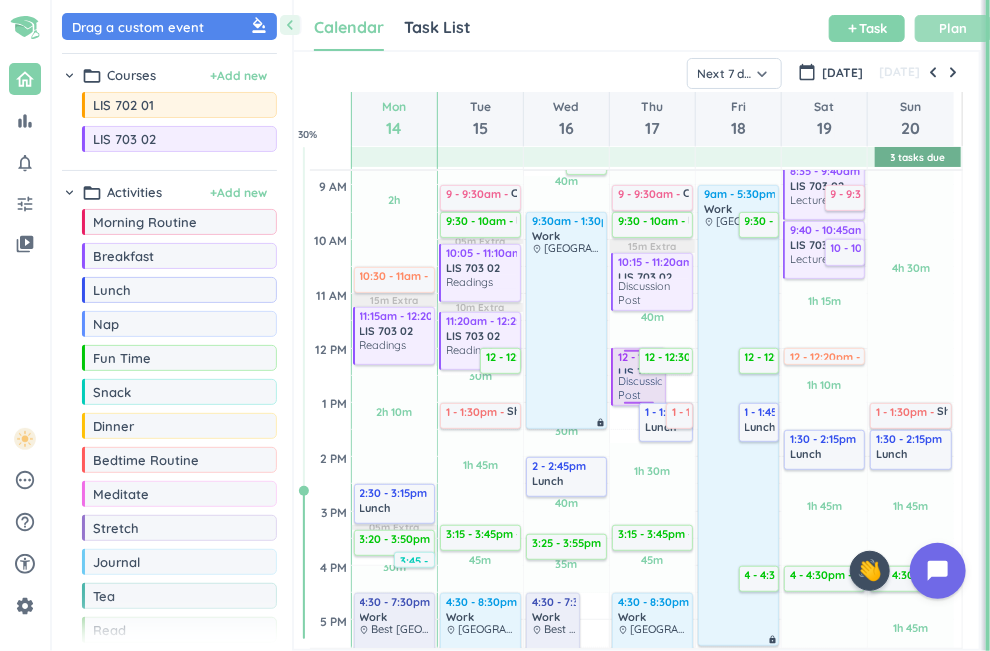 click on "Discussion Post" at bounding box center (644, 388) 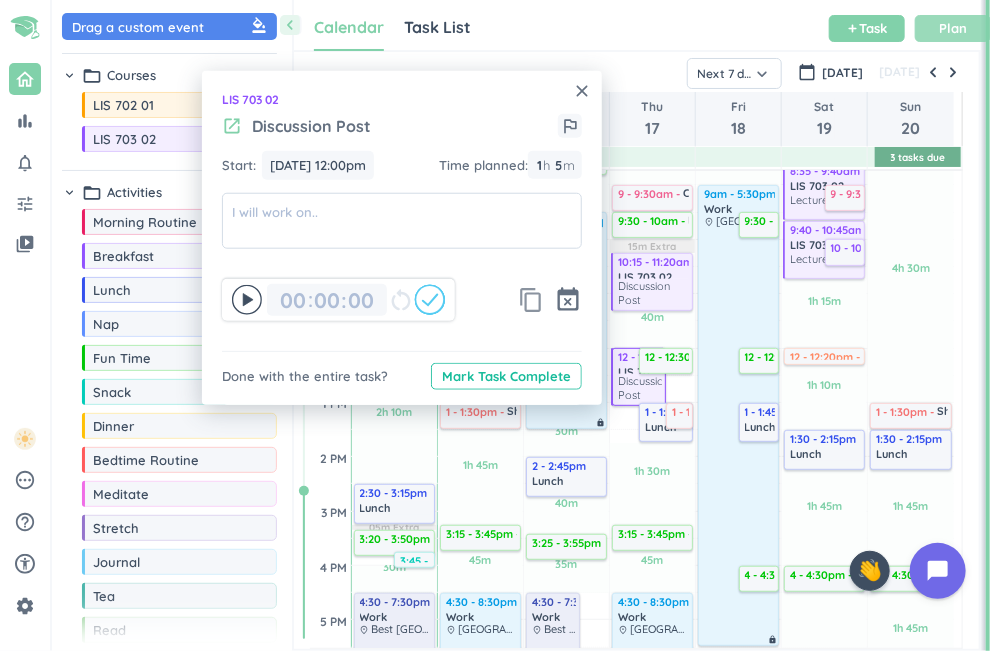 click on "content_copy" at bounding box center (531, 300) 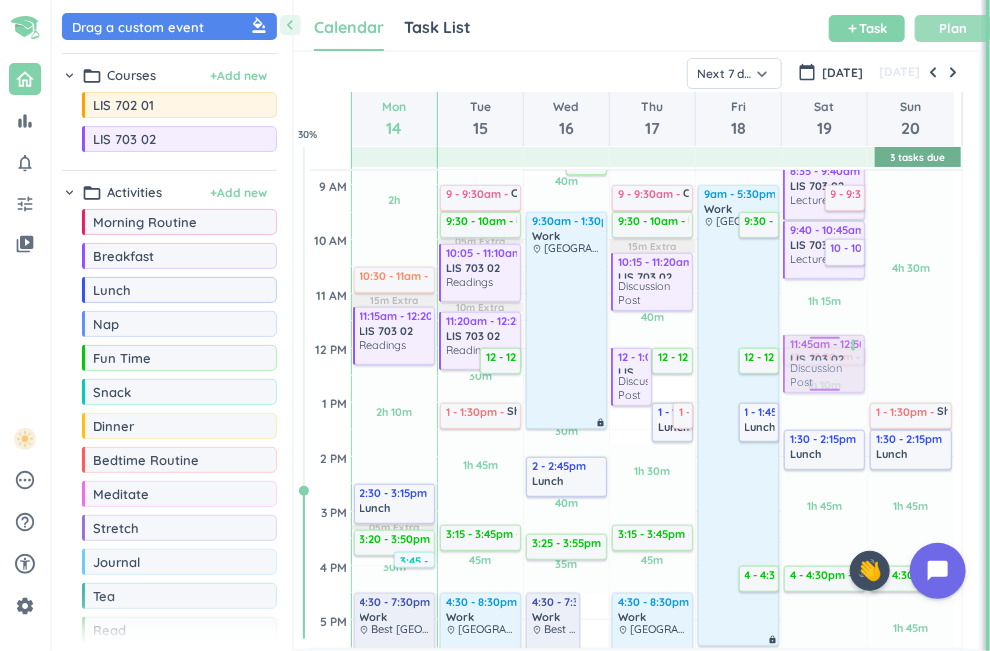drag, startPoint x: 647, startPoint y: 380, endPoint x: 823, endPoint y: 363, distance: 176.81912 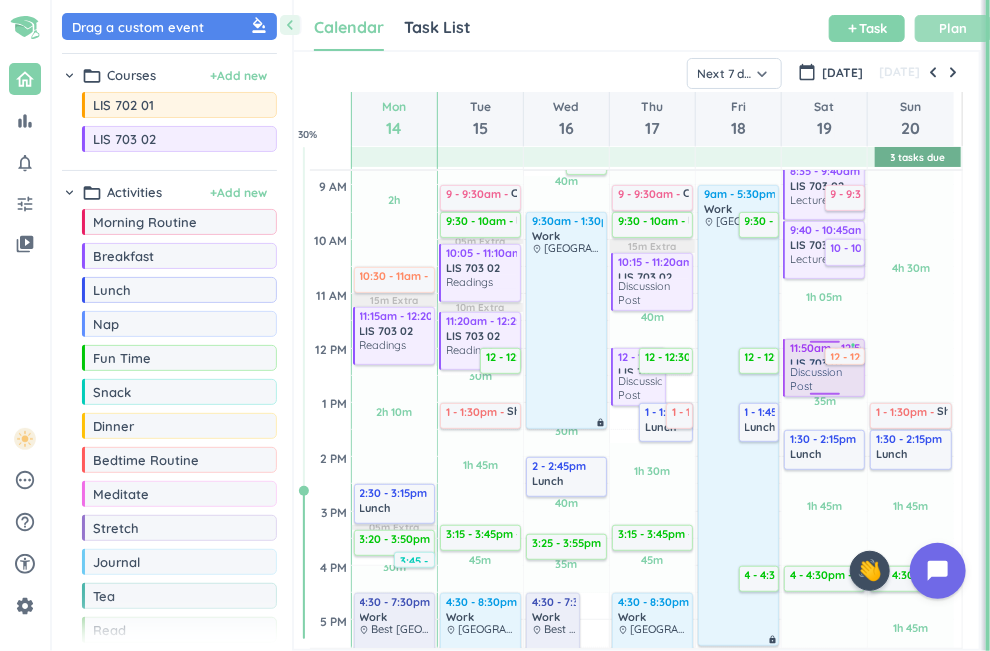 click on "Discussion Post" at bounding box center (825, 379) 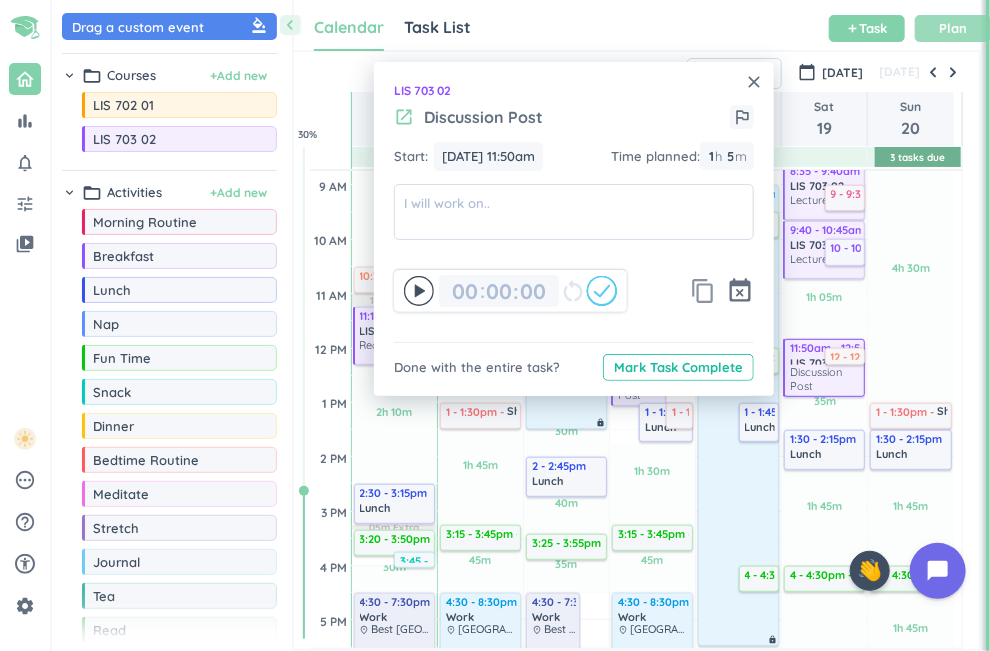 click on "content_copy" at bounding box center [703, 291] 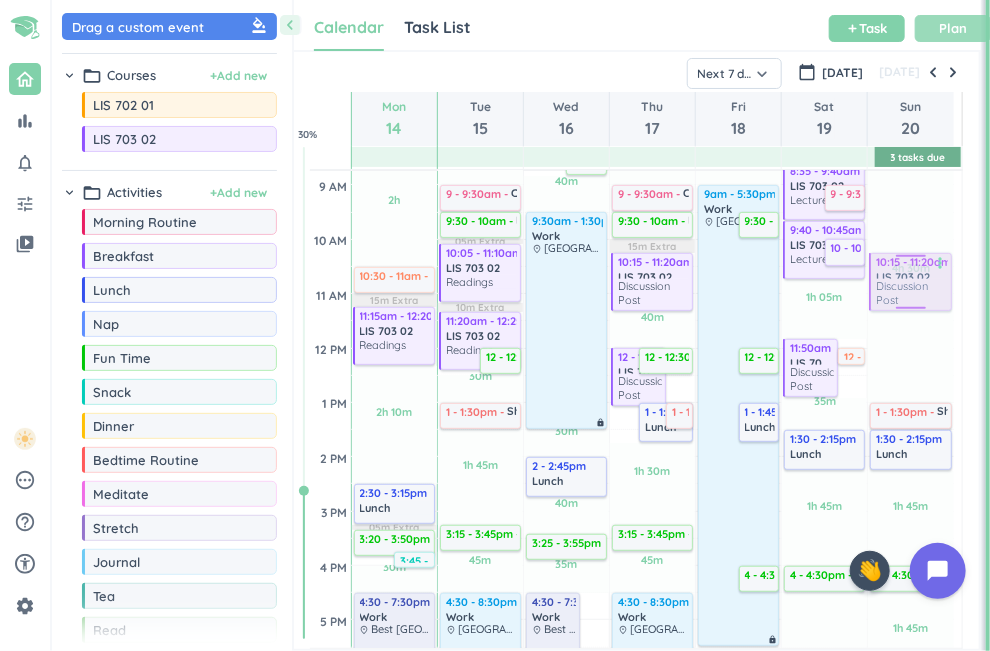 drag, startPoint x: 847, startPoint y: 381, endPoint x: 924, endPoint y: 274, distance: 131.82564 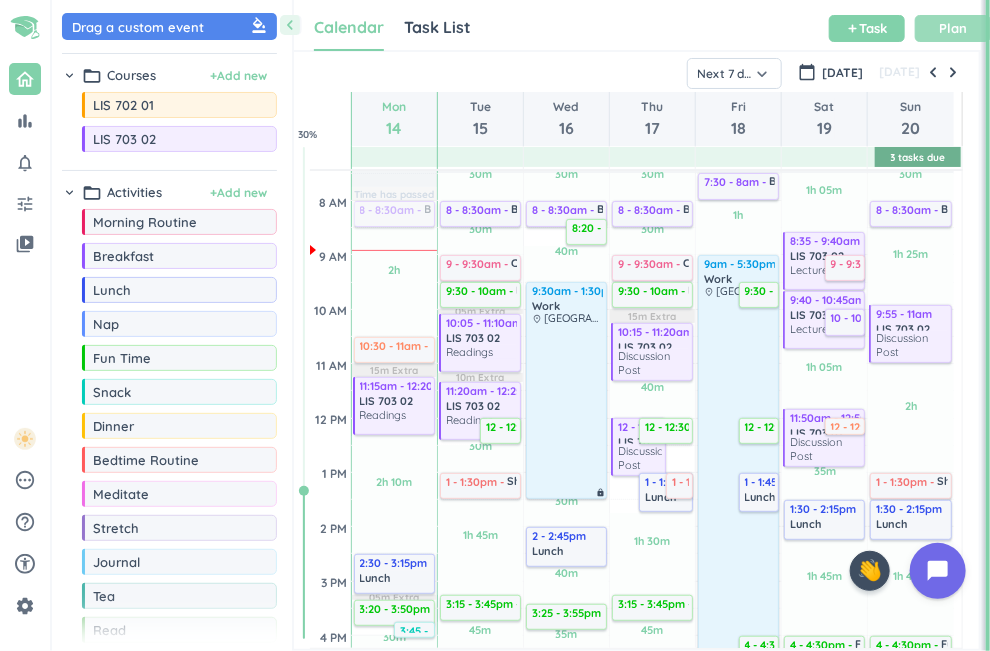 scroll, scrollTop: 188, scrollLeft: 0, axis: vertical 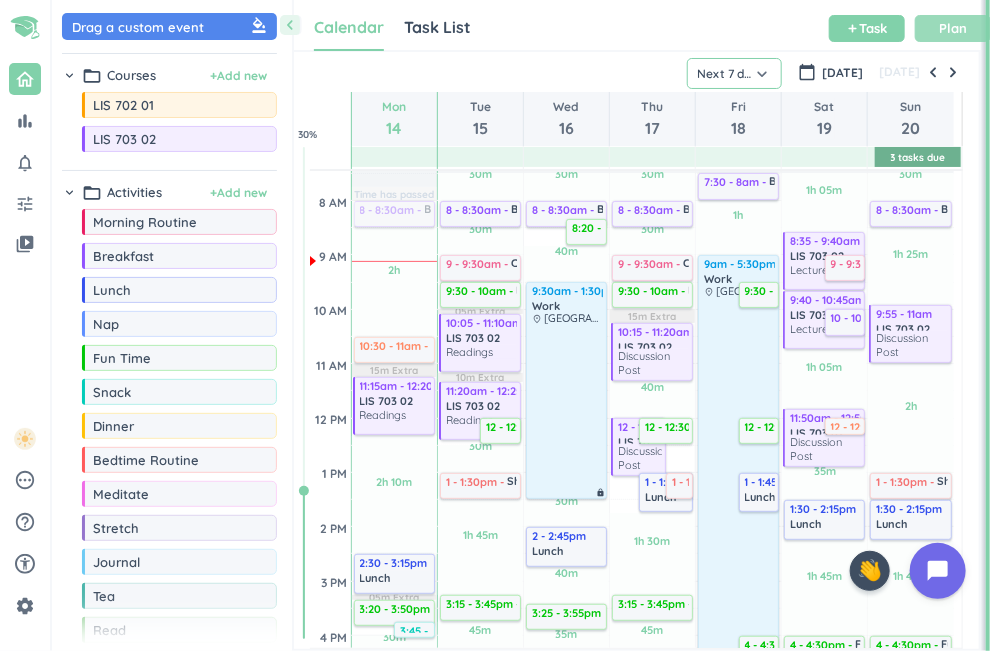 click on "Next 7 days" 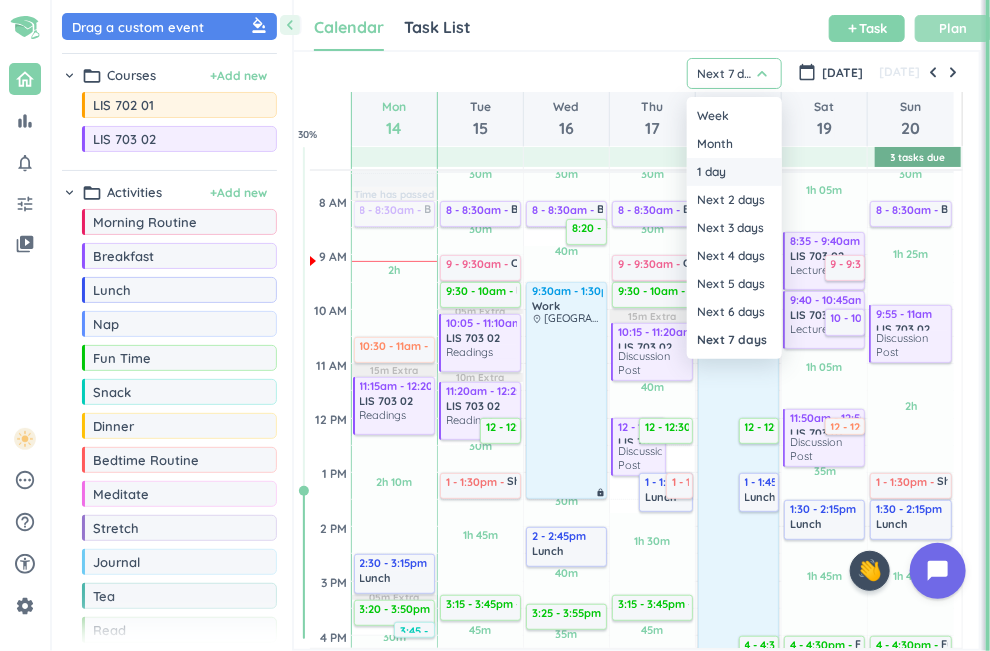 click on "1 day" at bounding box center [734, 172] 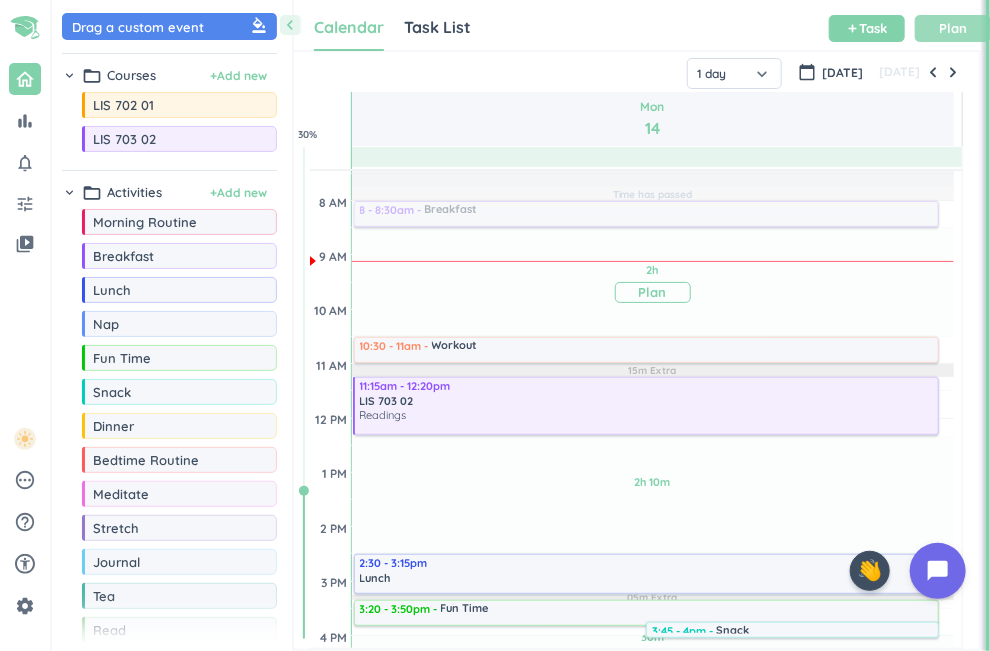 scroll, scrollTop: 110, scrollLeft: 0, axis: vertical 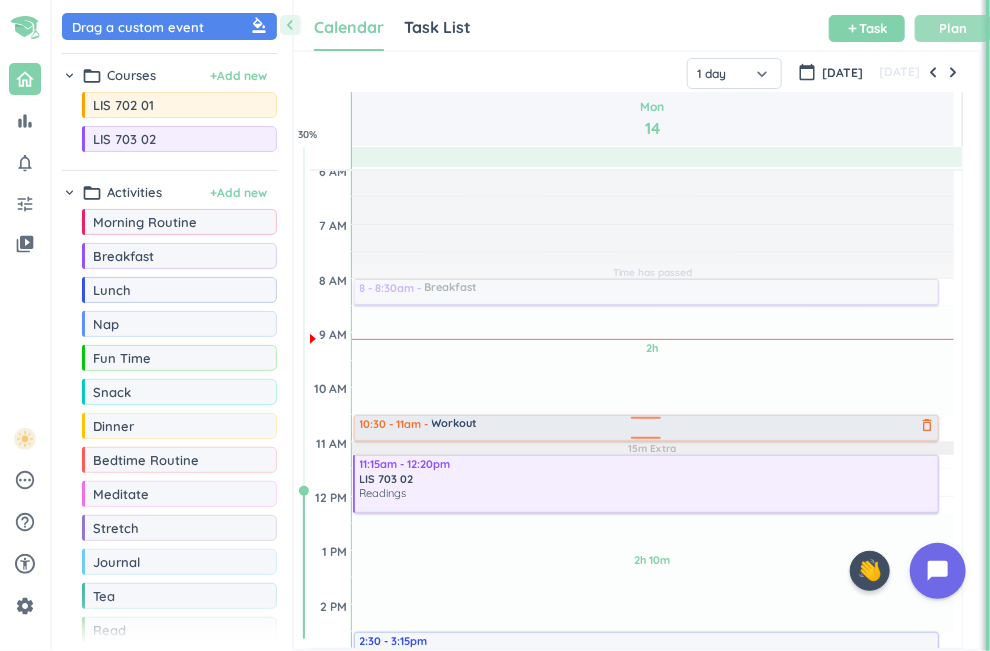 click on "Workout" at bounding box center [683, 423] 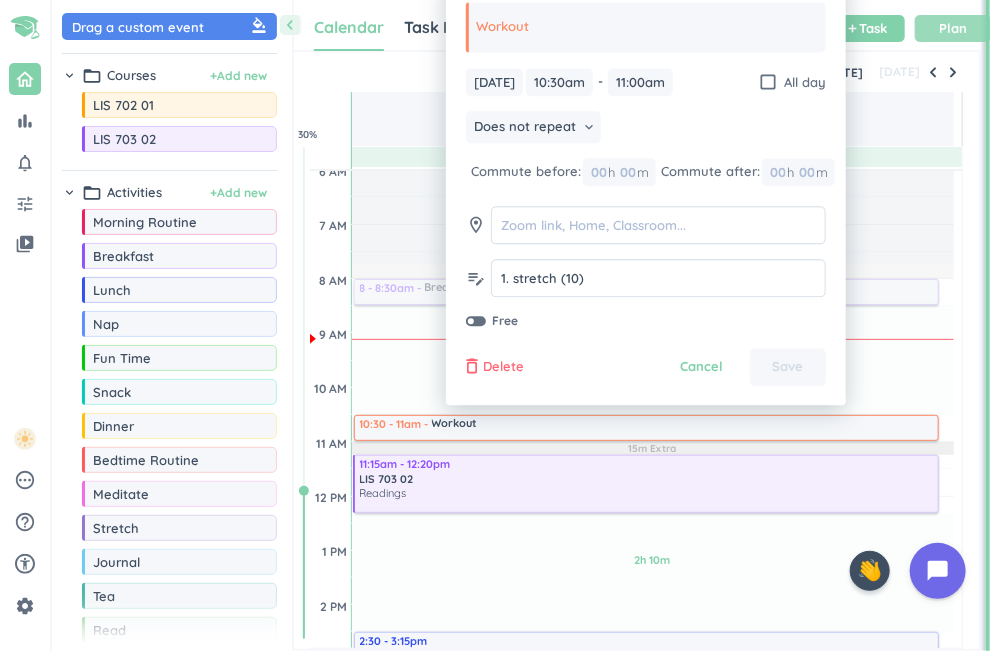 click on "Delete" at bounding box center [503, 368] 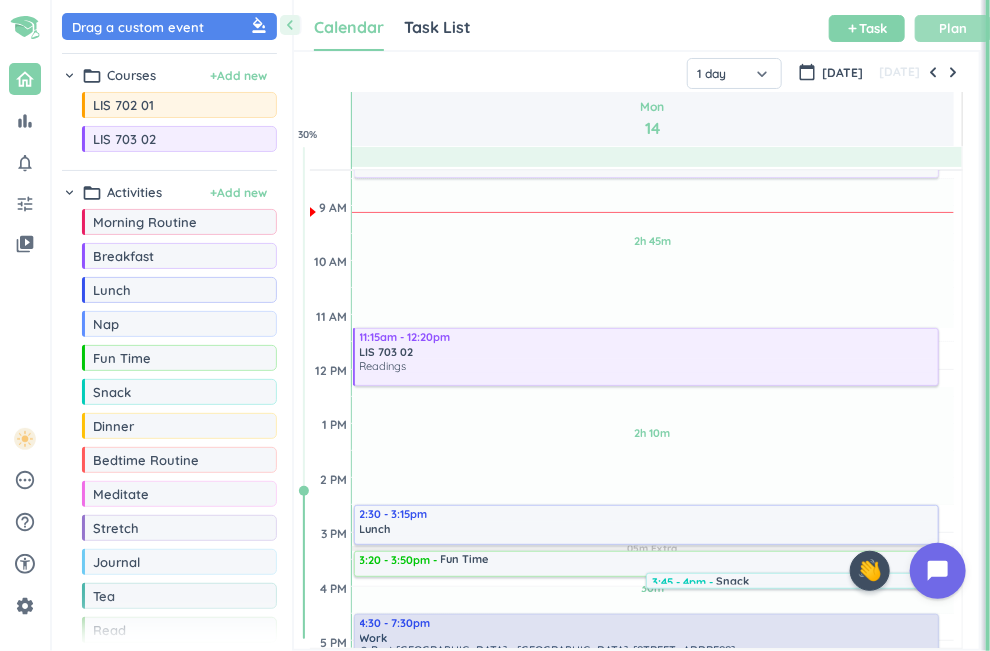 scroll, scrollTop: 0, scrollLeft: 0, axis: both 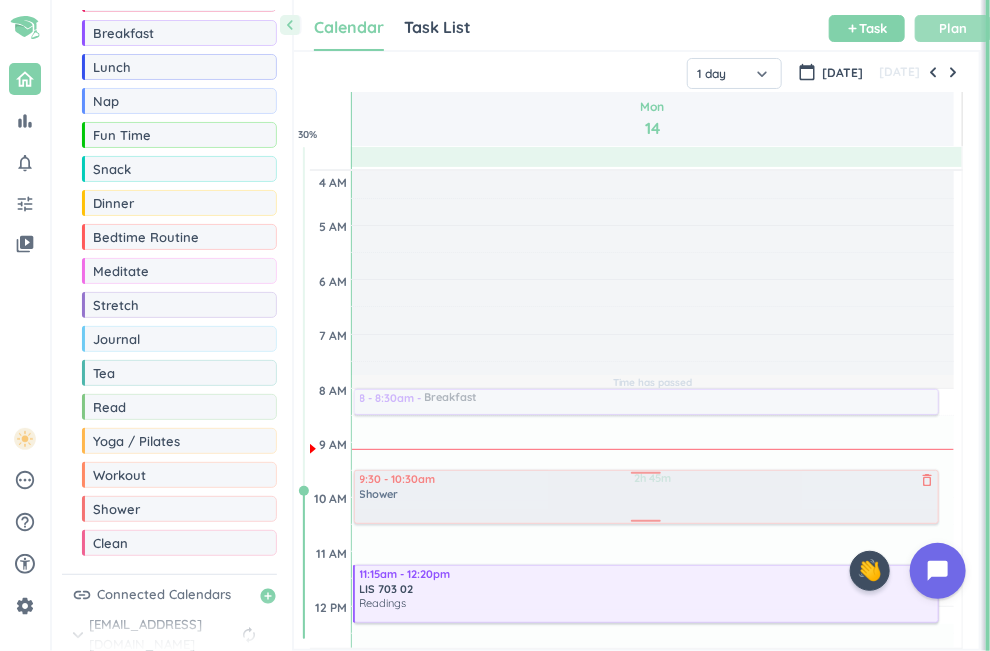 drag, startPoint x: 136, startPoint y: 510, endPoint x: 521, endPoint y: 472, distance: 386.8708 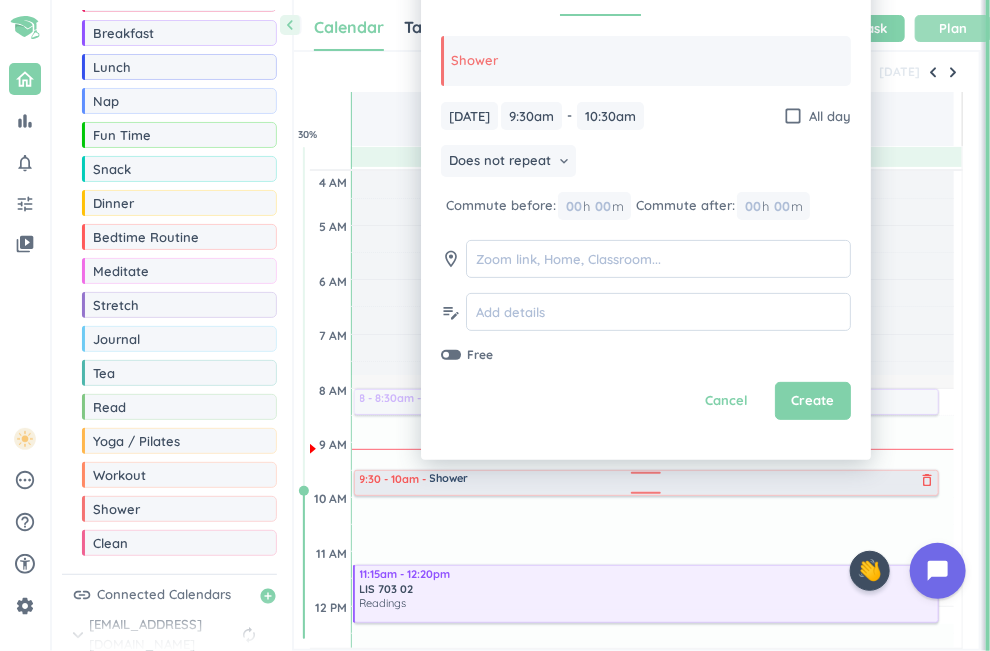 drag, startPoint x: 519, startPoint y: 524, endPoint x: 507, endPoint y: 495, distance: 31.38471 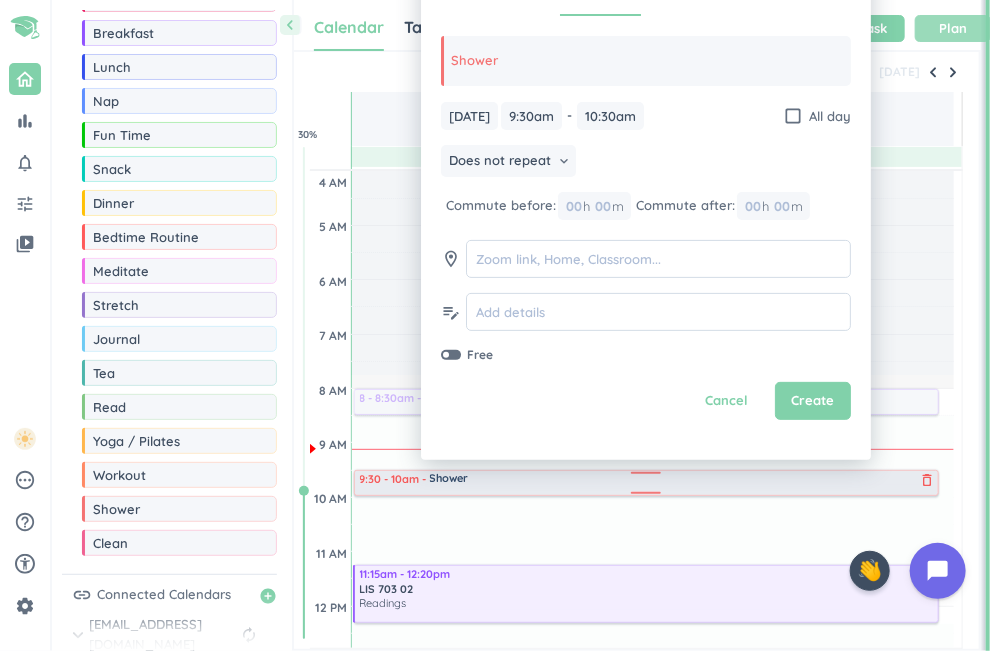 click on "2h 45m Past due Plan 2h 10m Past due Plan 30m Past due Plan 45m Past due Plan 30m Past due Plan Time has passed 05m Extra 10m Extra Adjust Awake Time Adjust Awake Time 3:20 - 3:50pm Fun Time delete_outline 3:45 - 4pm Snack delete_outline 8:15 - 9:15pm Dinner delete_outline 8:30 - 8:45pm Yoga / Pilates delete_outline 1. stretch (10)
2. yoga (20) 8 - 8:30am Breakfast delete_outline 9:30 - 10:30am Shower delete_outline 11:15am - 12:20pm LIS  703  02 Readings more_vert 2:30 - 3:15pm Lunch delete_outline 4:30 - 7:30pm Work place Best Brains Learning Center - [GEOGRAPHIC_DATA][STREET_ADDRESS] lock 9:15 - 9:20pm Clean delete_outline cat boxes 9:30 - 10:15pm Bedtime Routine delete_outline 9:30 - 10am Shower delete_outline" at bounding box center [653, 823] 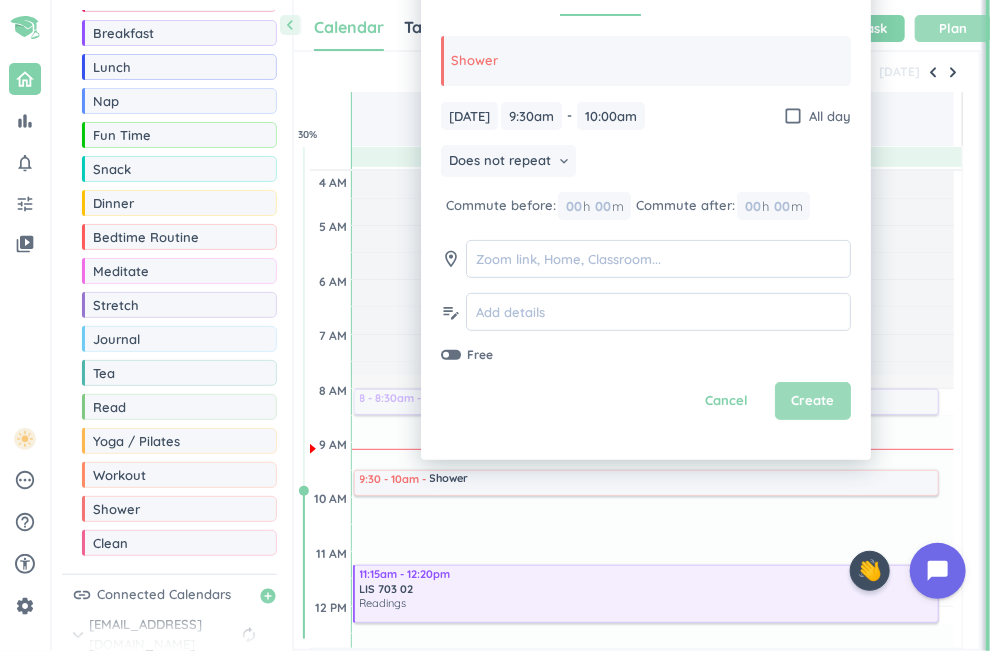 click on "Create" at bounding box center (813, 401) 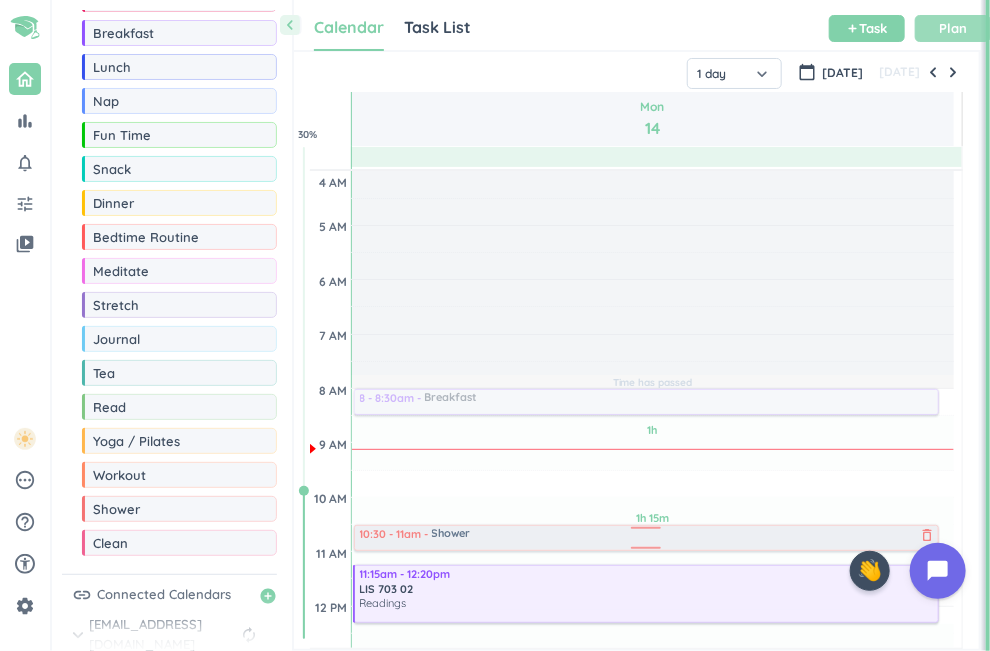 drag, startPoint x: 417, startPoint y: 484, endPoint x: 432, endPoint y: 540, distance: 57.974133 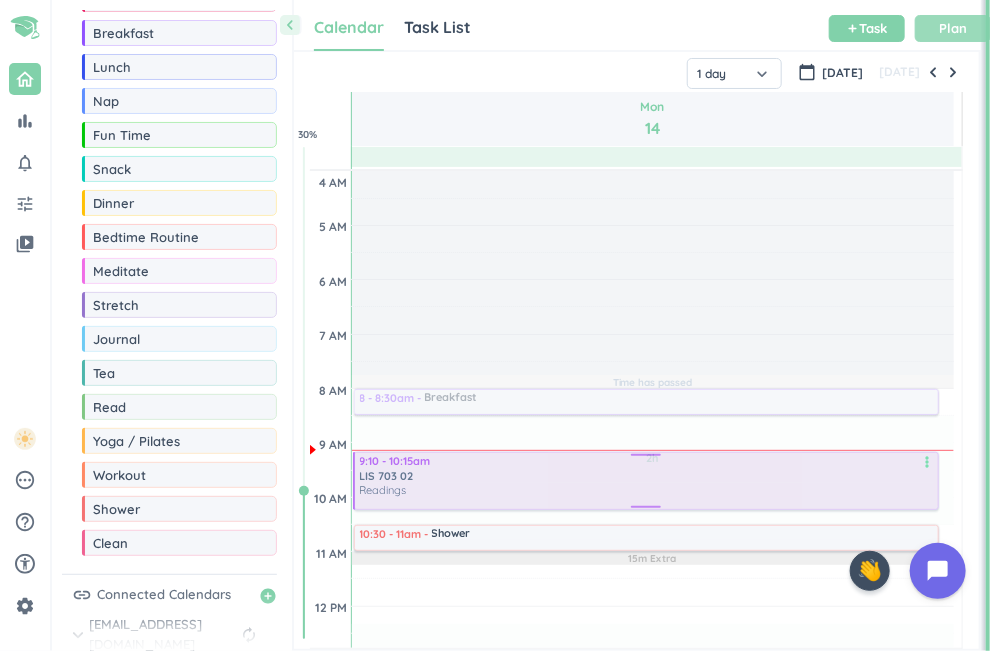 drag, startPoint x: 415, startPoint y: 598, endPoint x: 426, endPoint y: 493, distance: 105.574615 